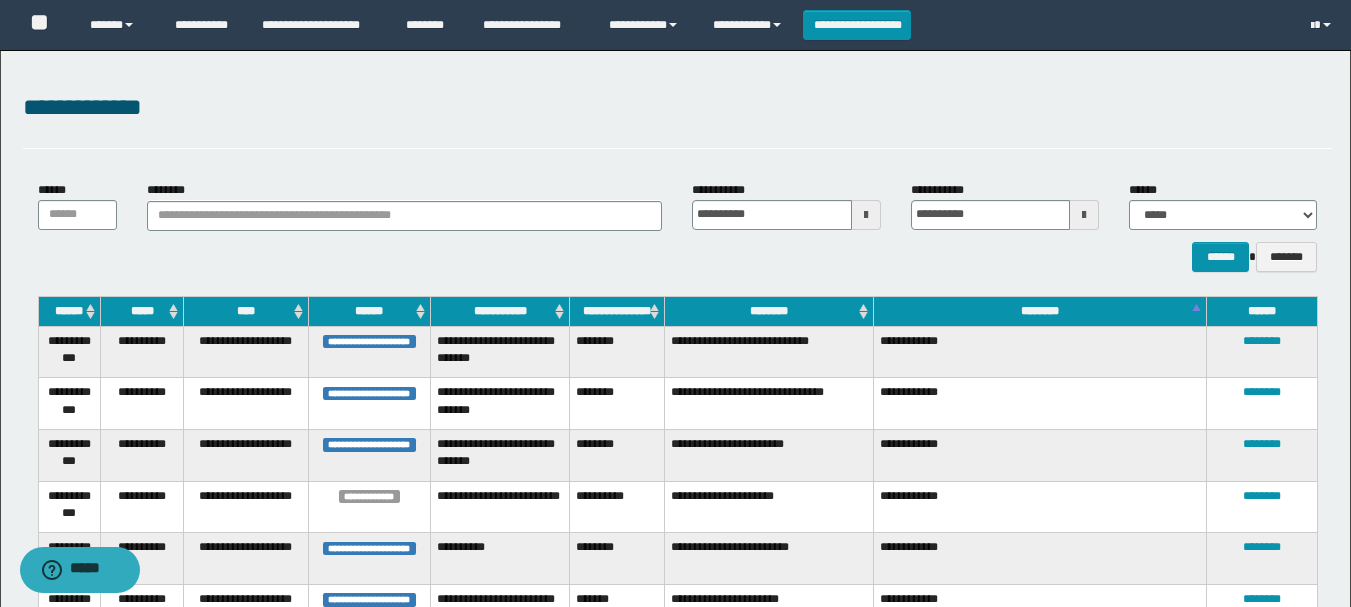 scroll, scrollTop: 0, scrollLeft: 0, axis: both 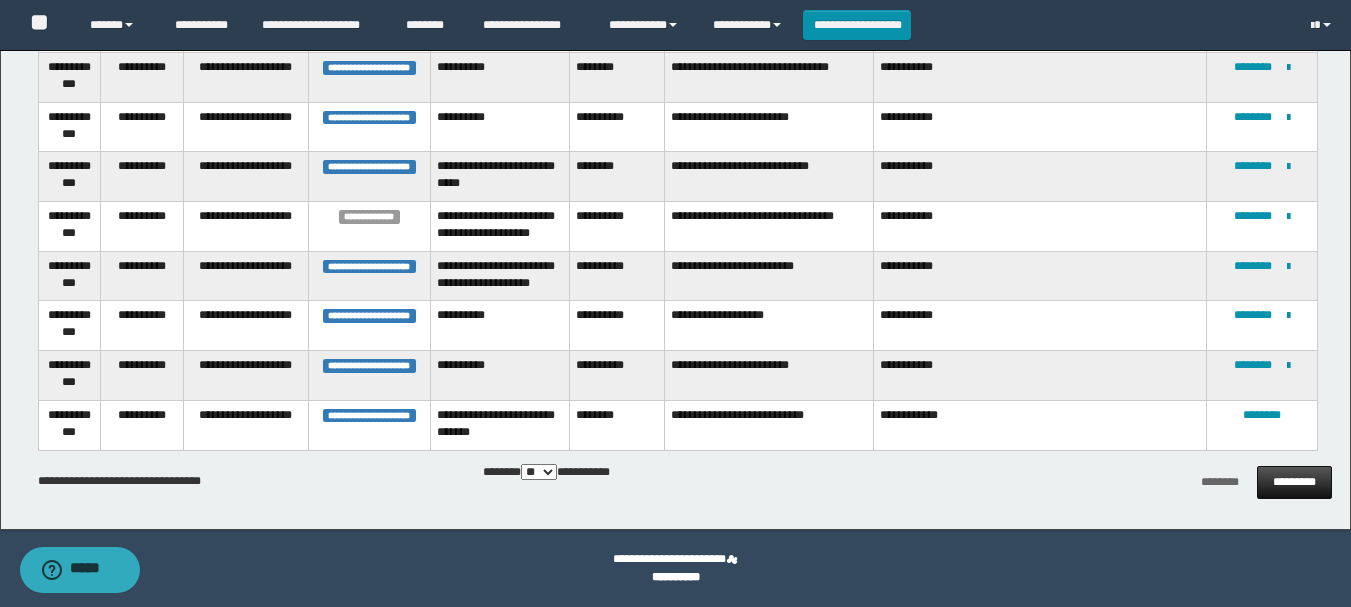 click on "*********" at bounding box center [1294, 482] 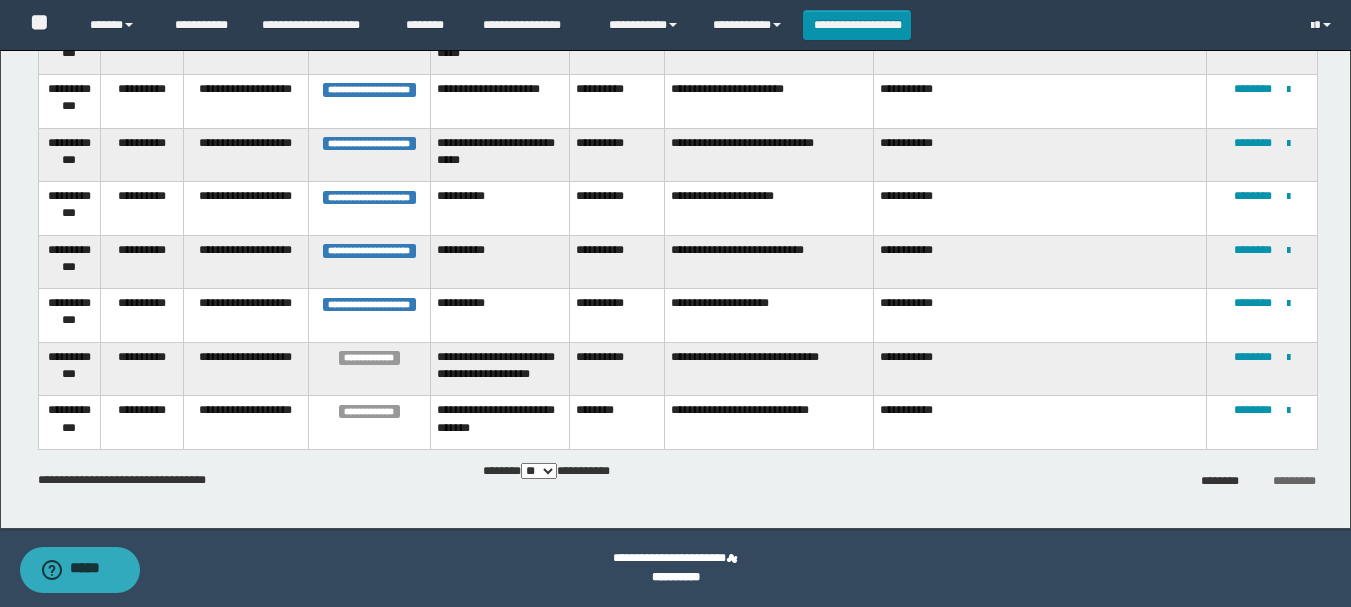 scroll, scrollTop: 700, scrollLeft: 0, axis: vertical 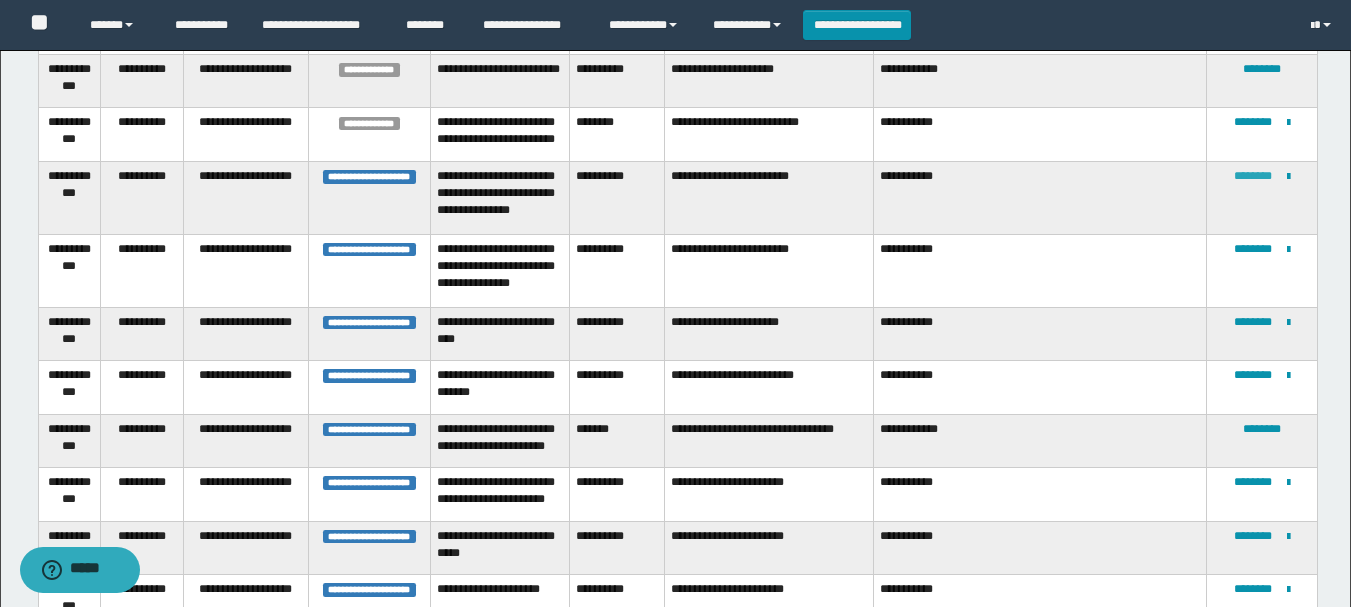 click on "********" at bounding box center [1253, 176] 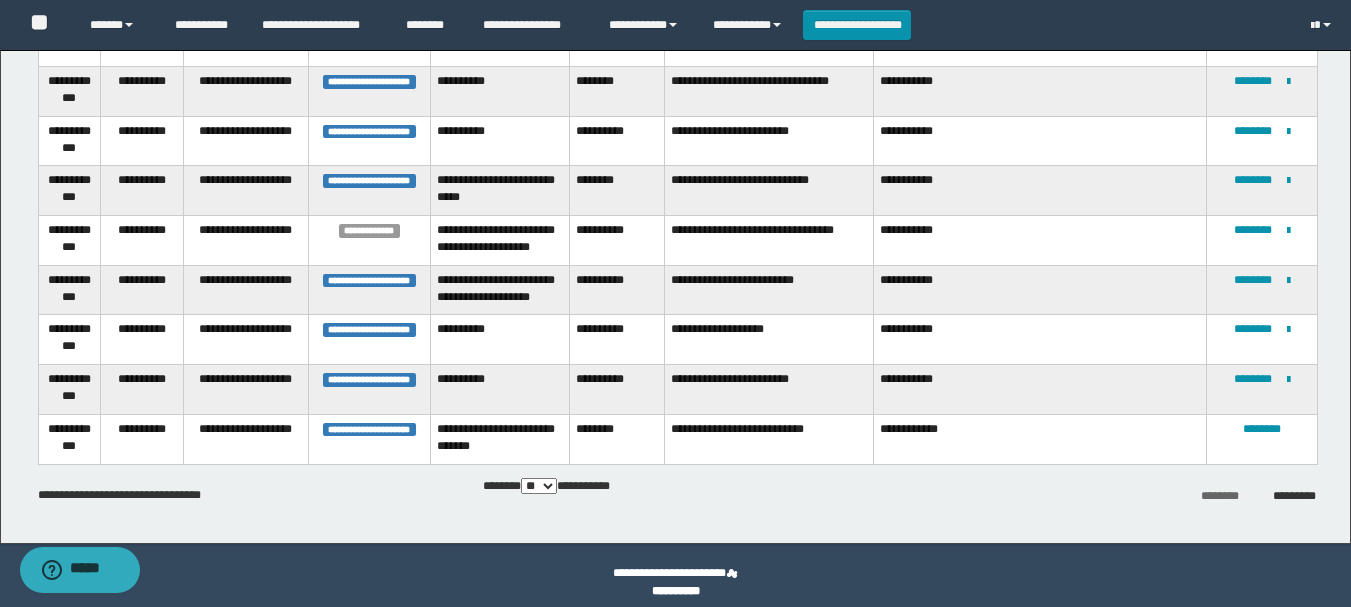 scroll, scrollTop: 2360, scrollLeft: 0, axis: vertical 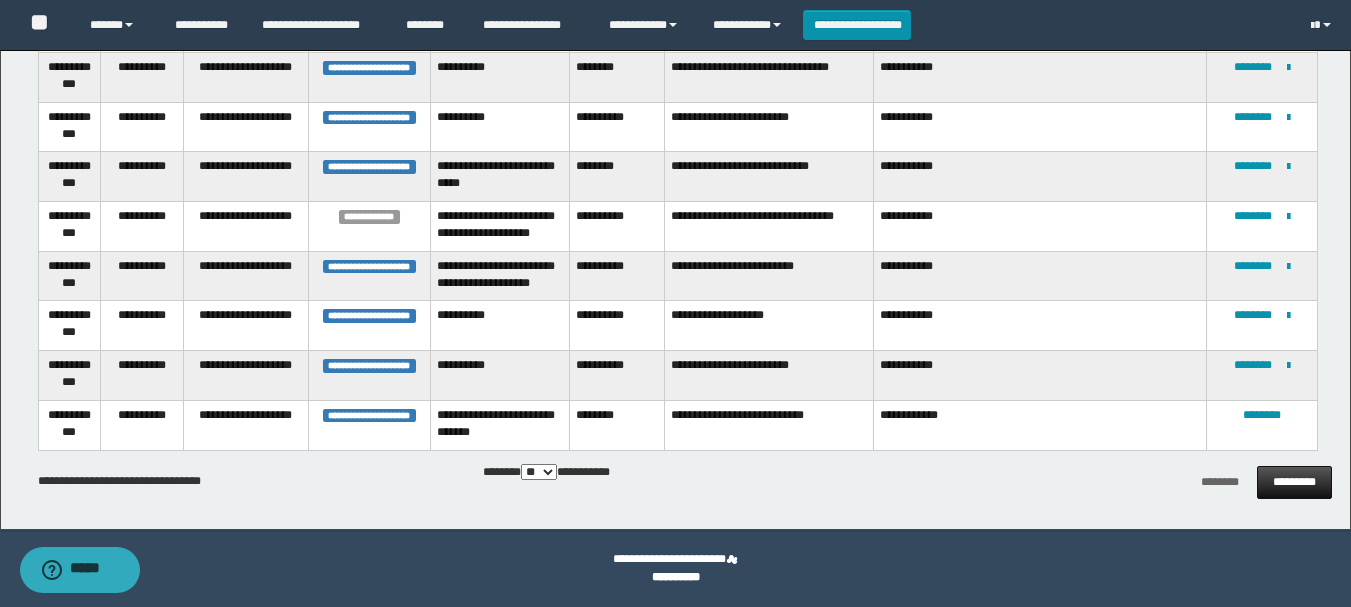 click on "*********" at bounding box center (1294, 482) 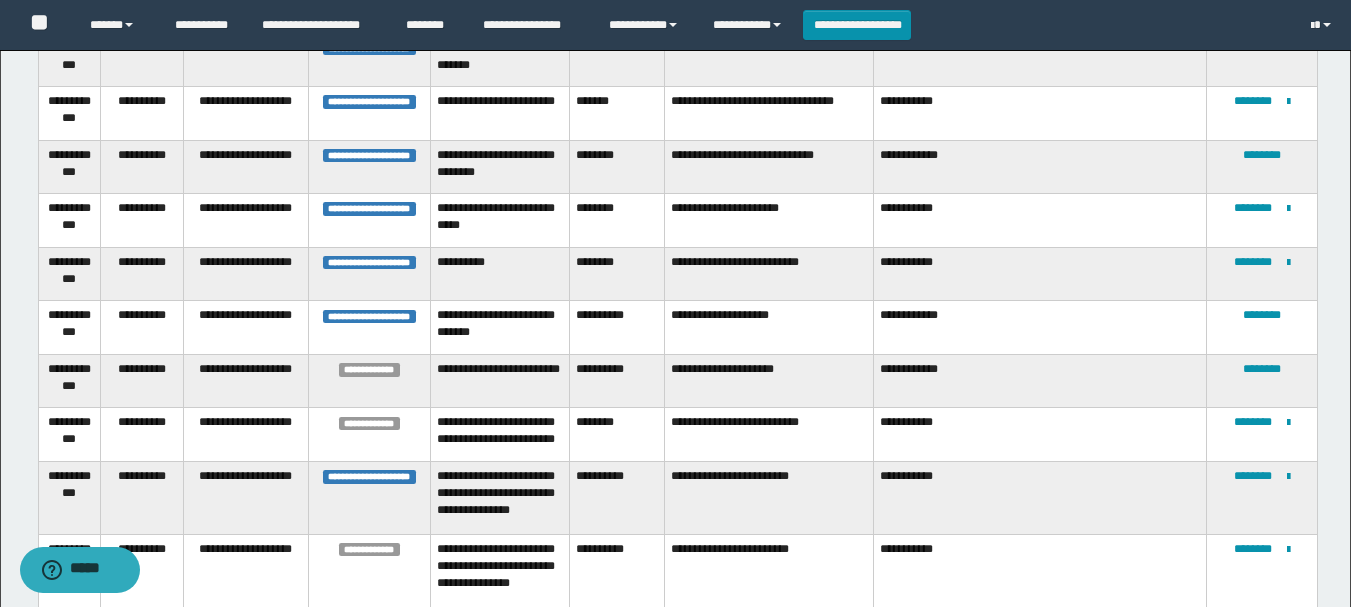 scroll, scrollTop: 500, scrollLeft: 0, axis: vertical 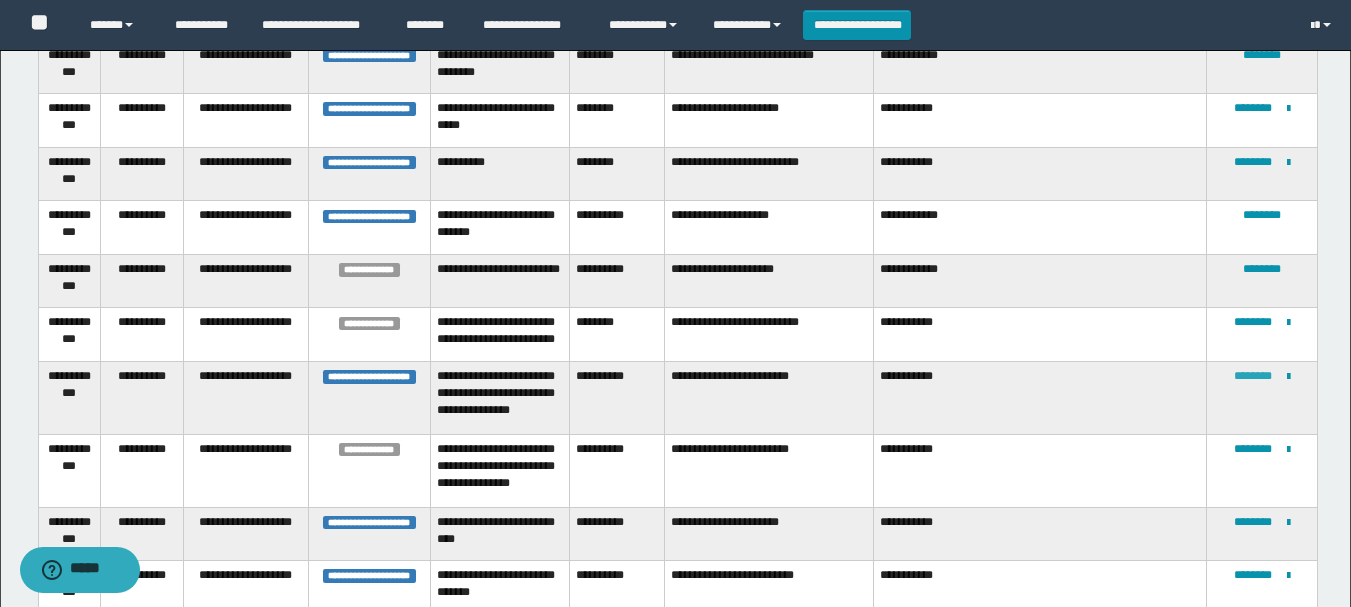 click on "********" at bounding box center (1253, 376) 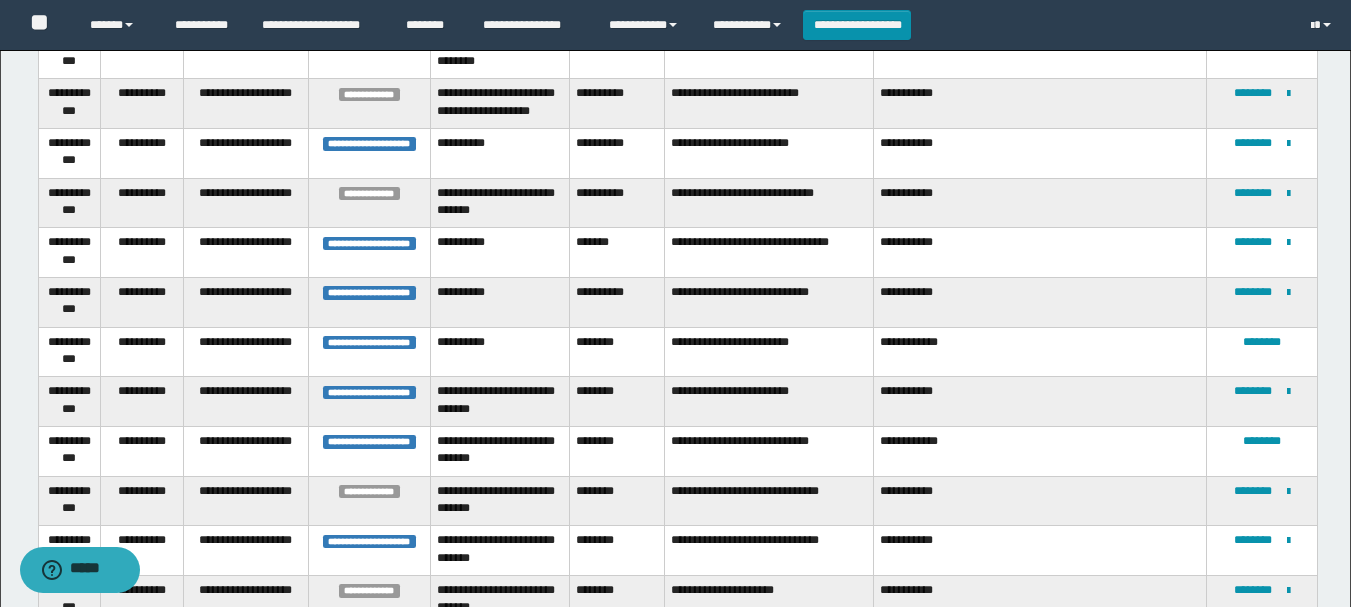 scroll, scrollTop: 0, scrollLeft: 0, axis: both 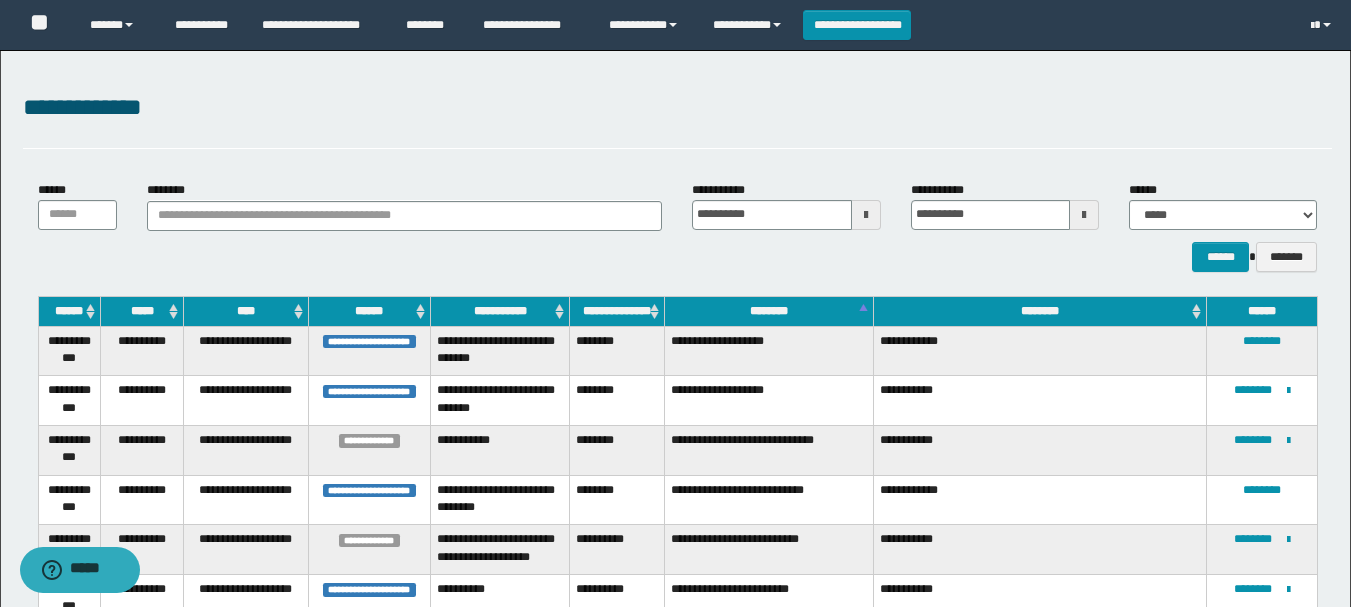 click on "********" at bounding box center [769, 311] 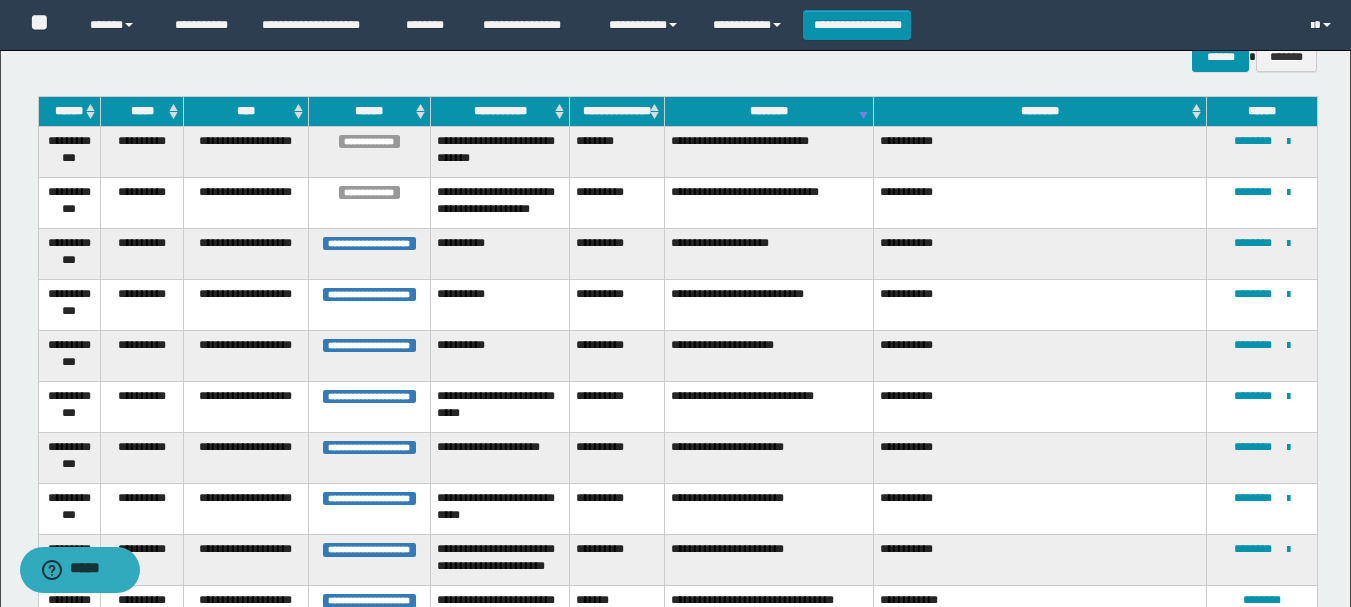 scroll, scrollTop: 400, scrollLeft: 0, axis: vertical 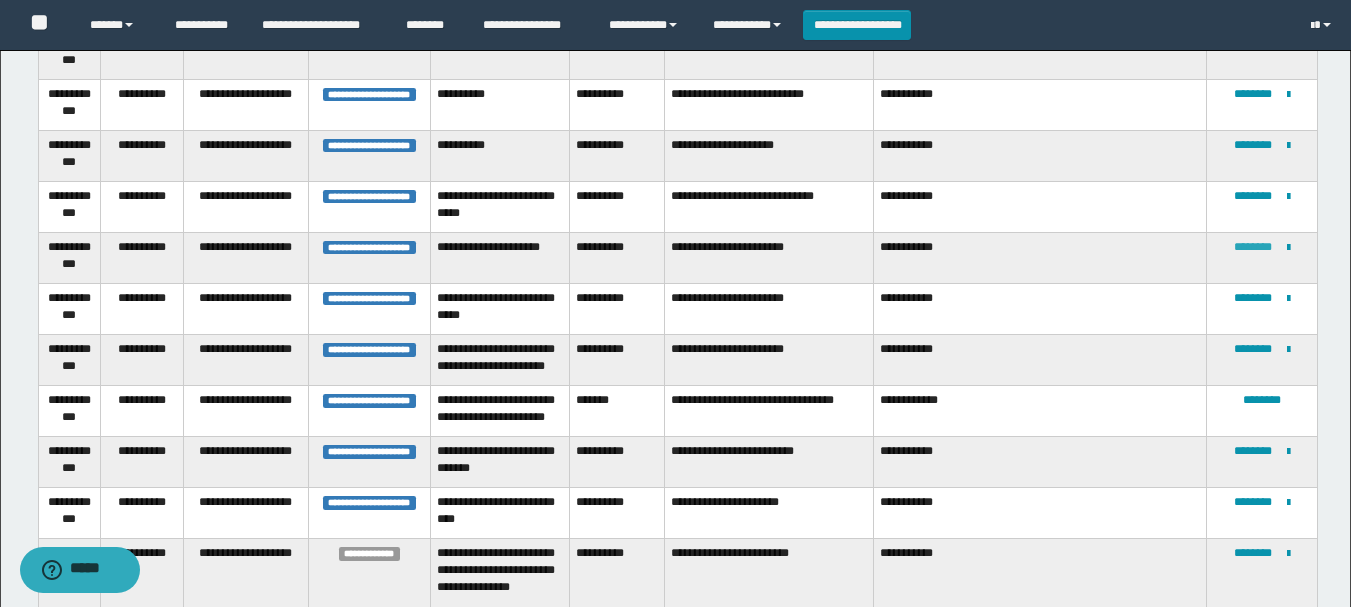click on "********" at bounding box center (1253, 247) 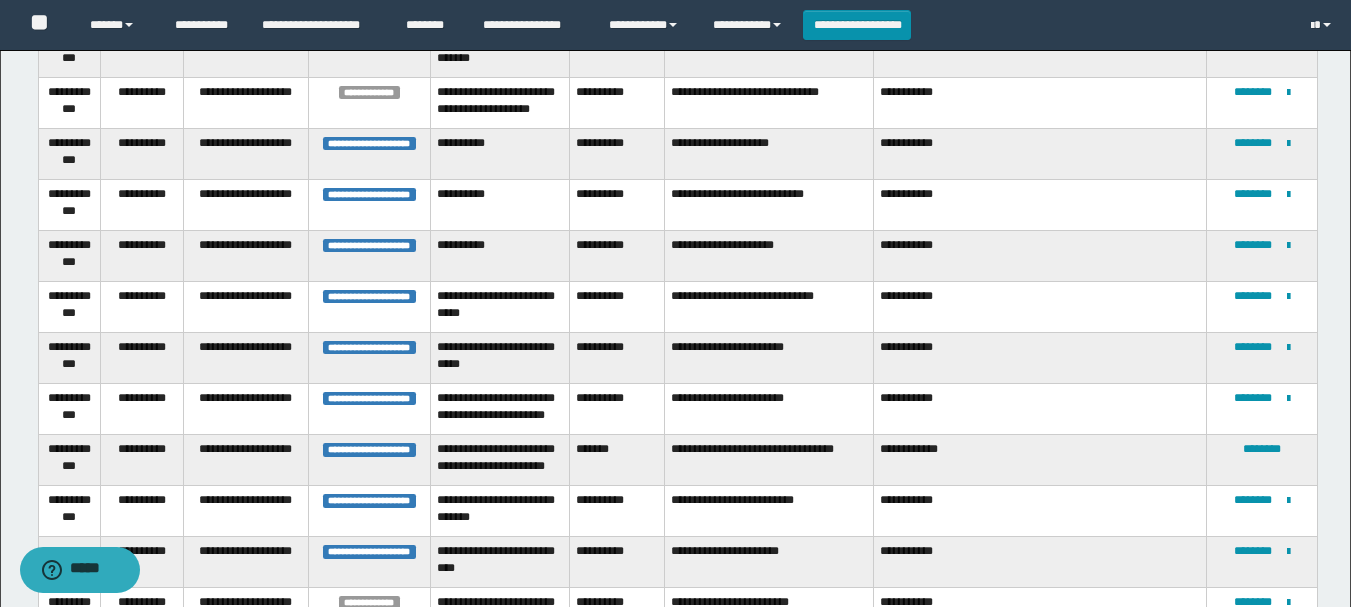 scroll, scrollTop: 400, scrollLeft: 0, axis: vertical 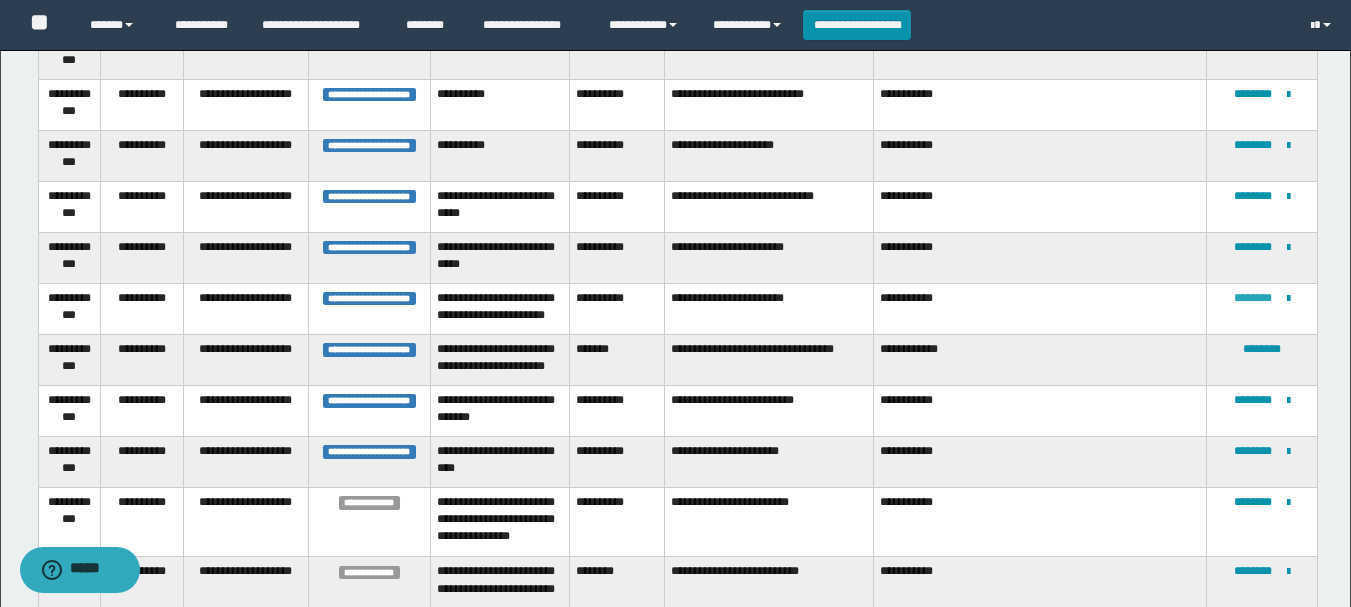 click on "********" at bounding box center [1253, 298] 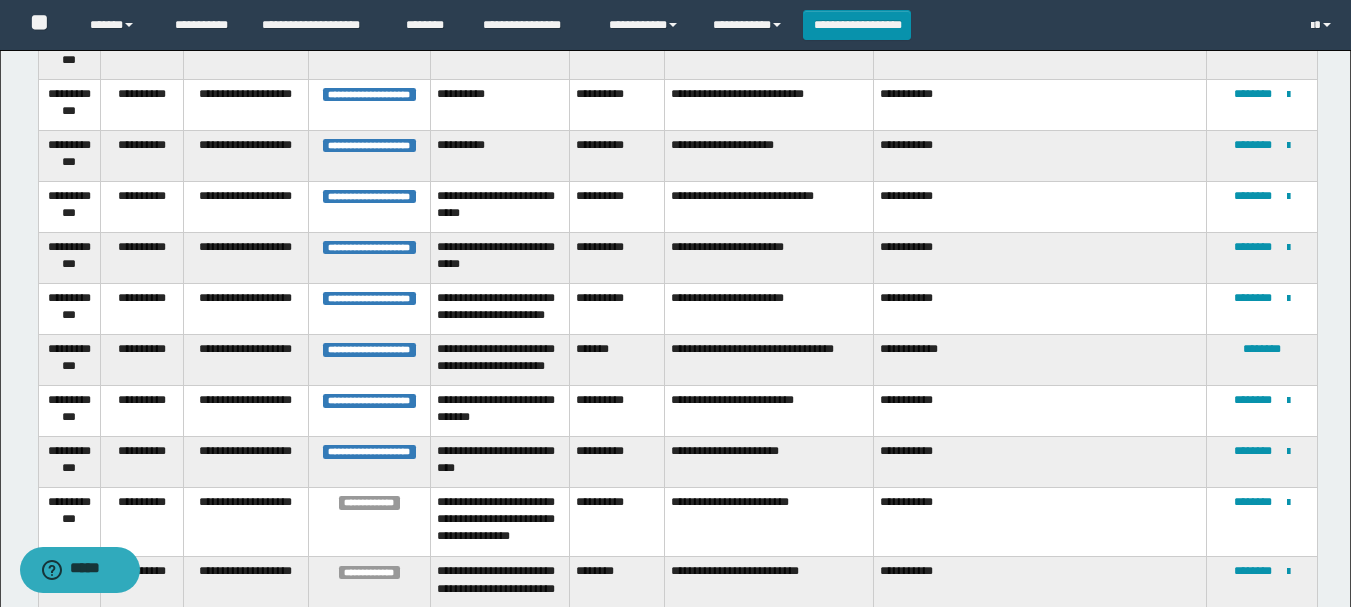 scroll, scrollTop: 52, scrollLeft: 0, axis: vertical 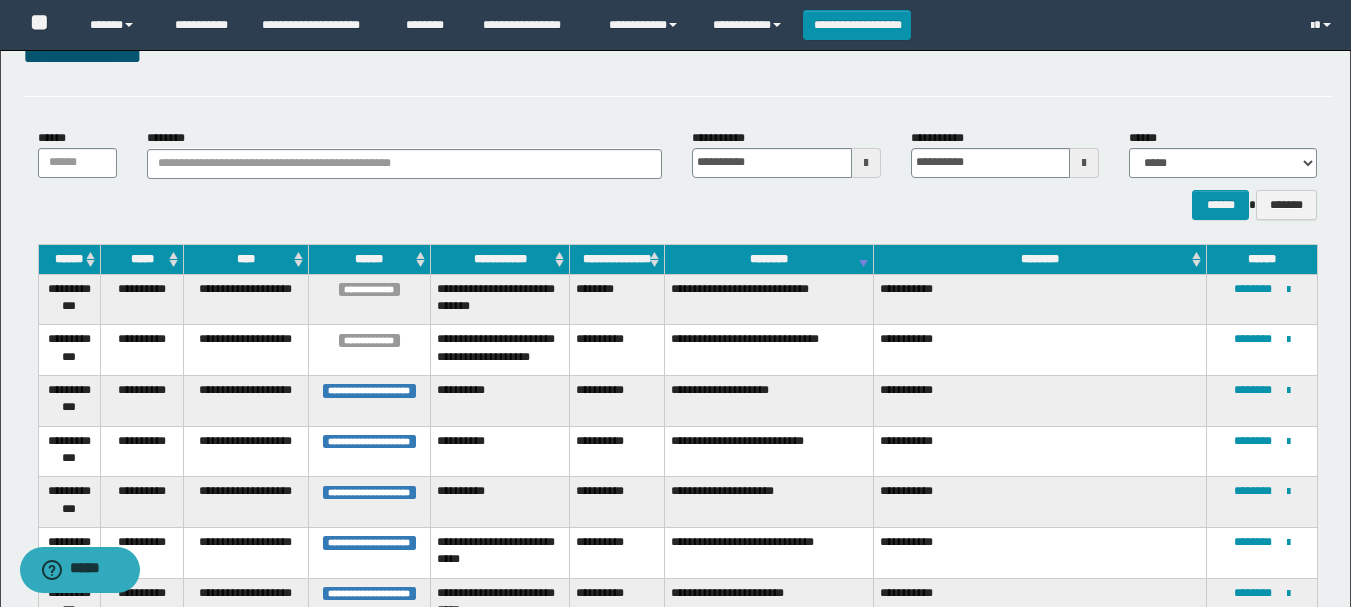 click on "********" at bounding box center [769, 259] 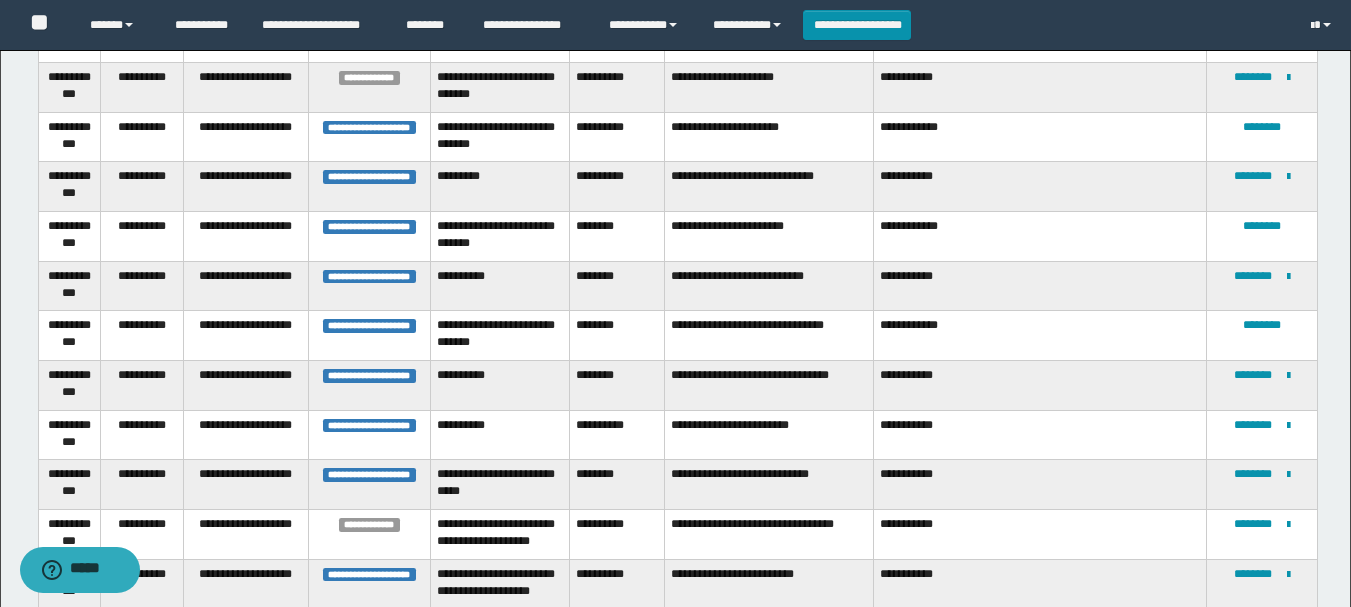 scroll, scrollTop: 2360, scrollLeft: 0, axis: vertical 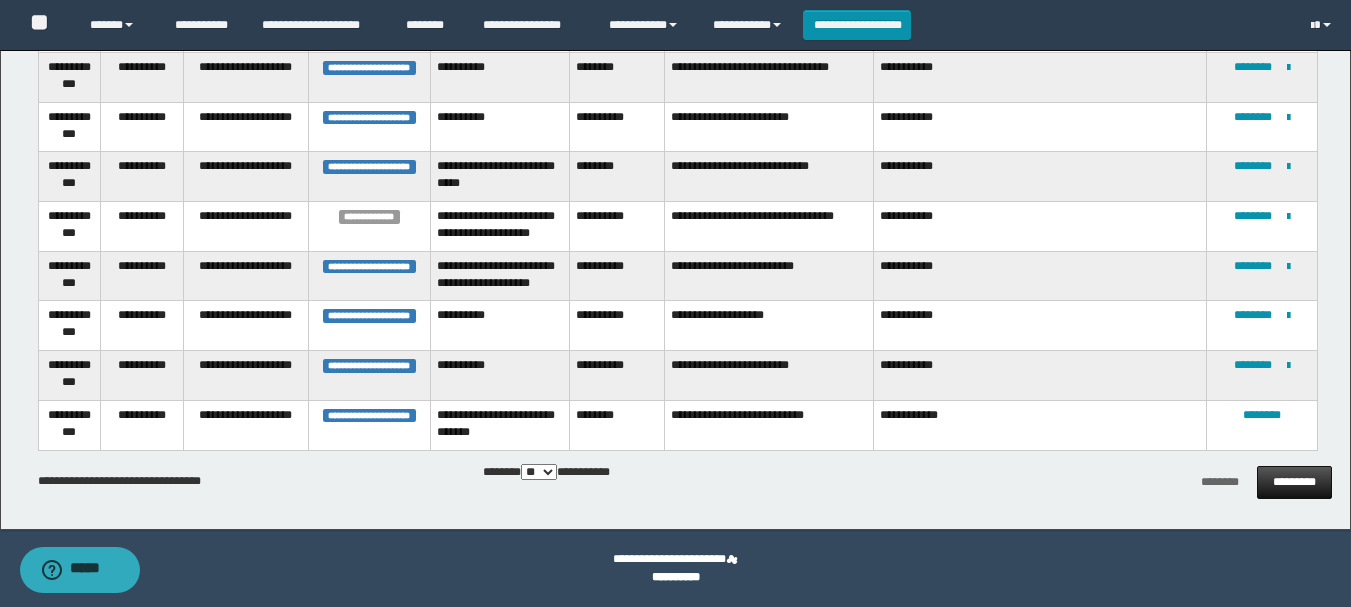 click on "*********" at bounding box center [1294, 482] 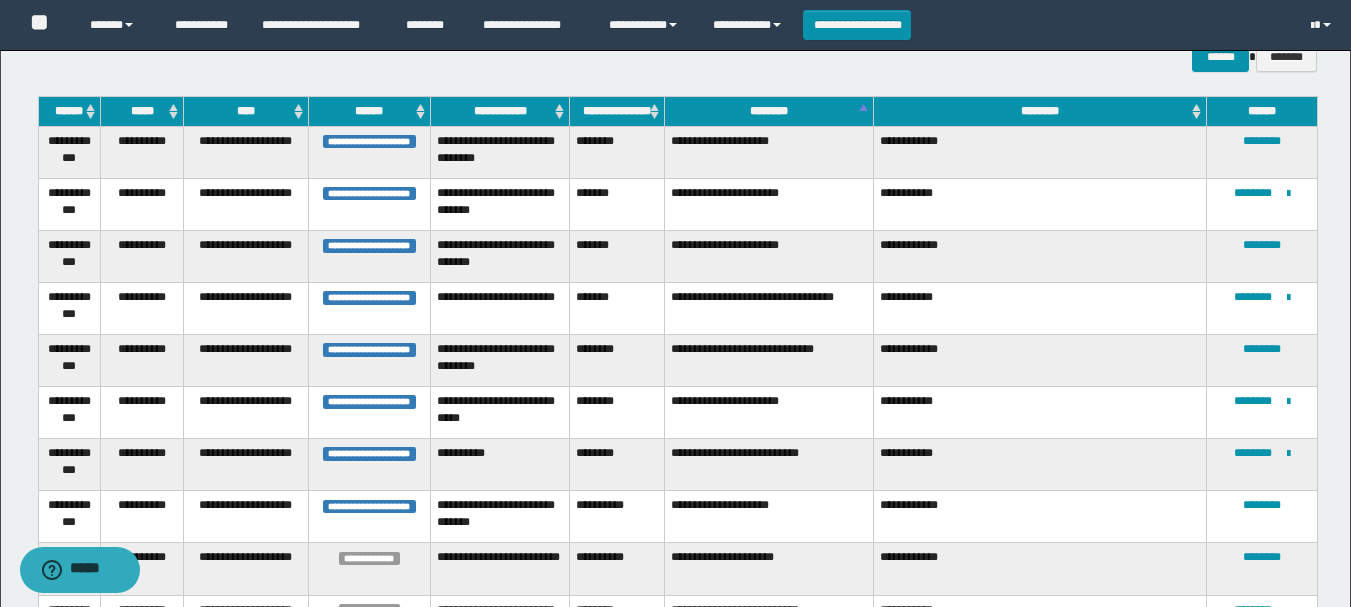 scroll, scrollTop: 400, scrollLeft: 0, axis: vertical 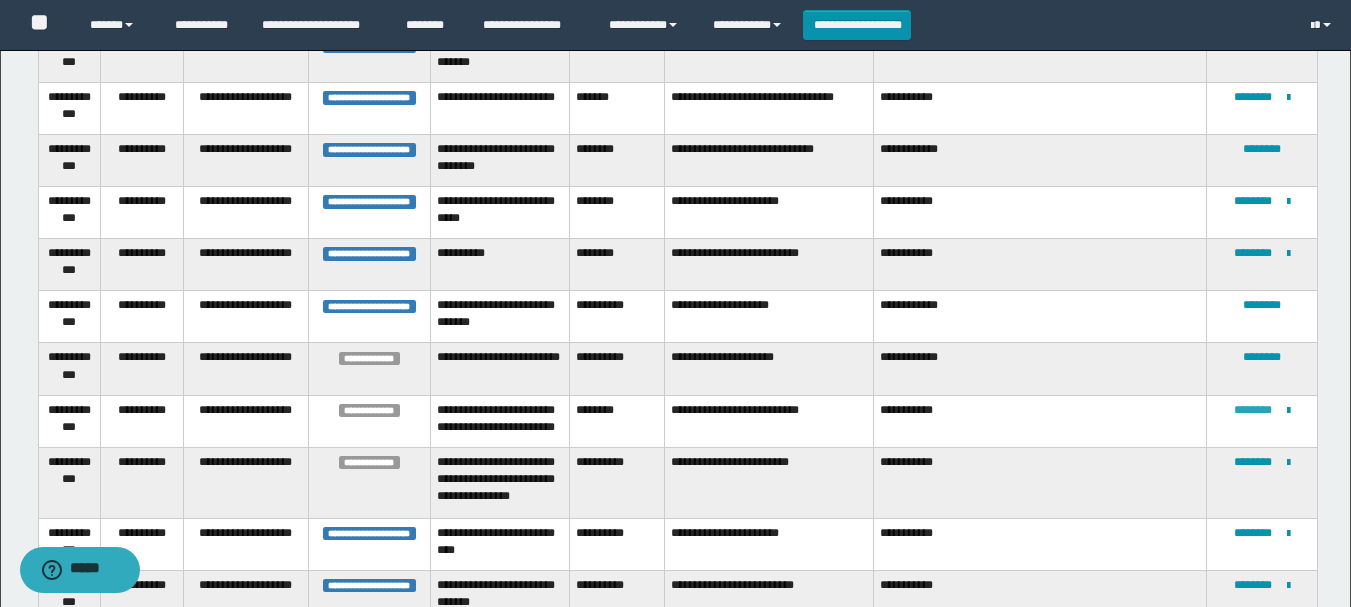 click on "********" at bounding box center (1253, 410) 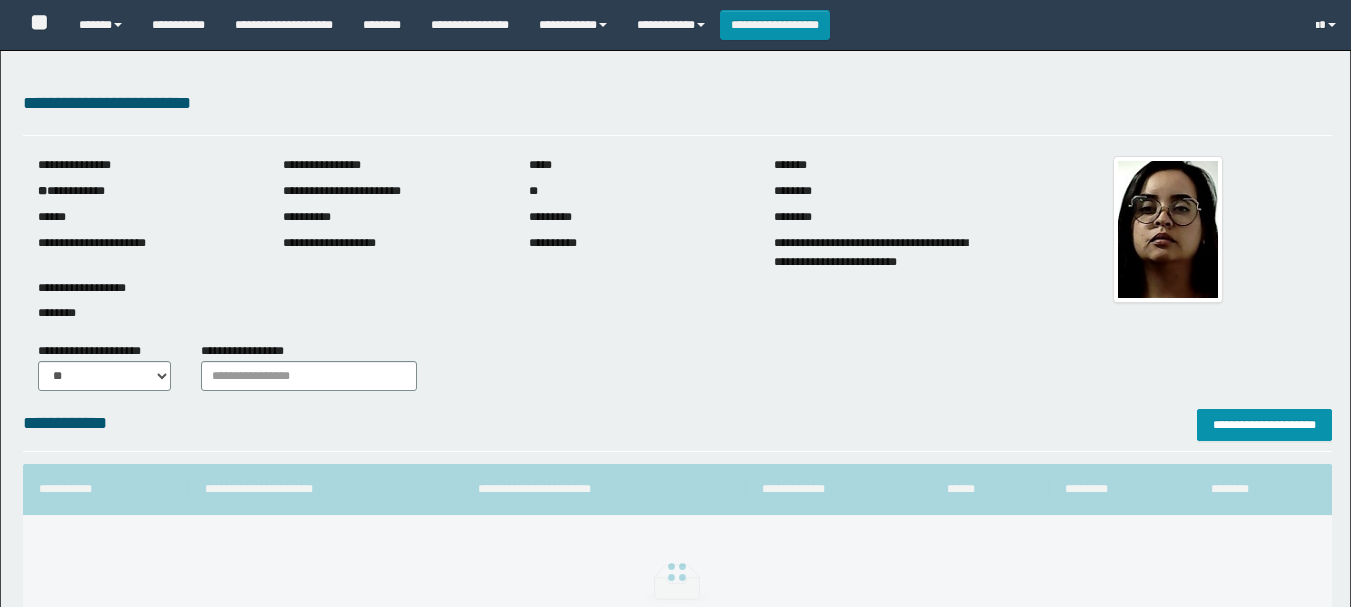 scroll, scrollTop: 0, scrollLeft: 0, axis: both 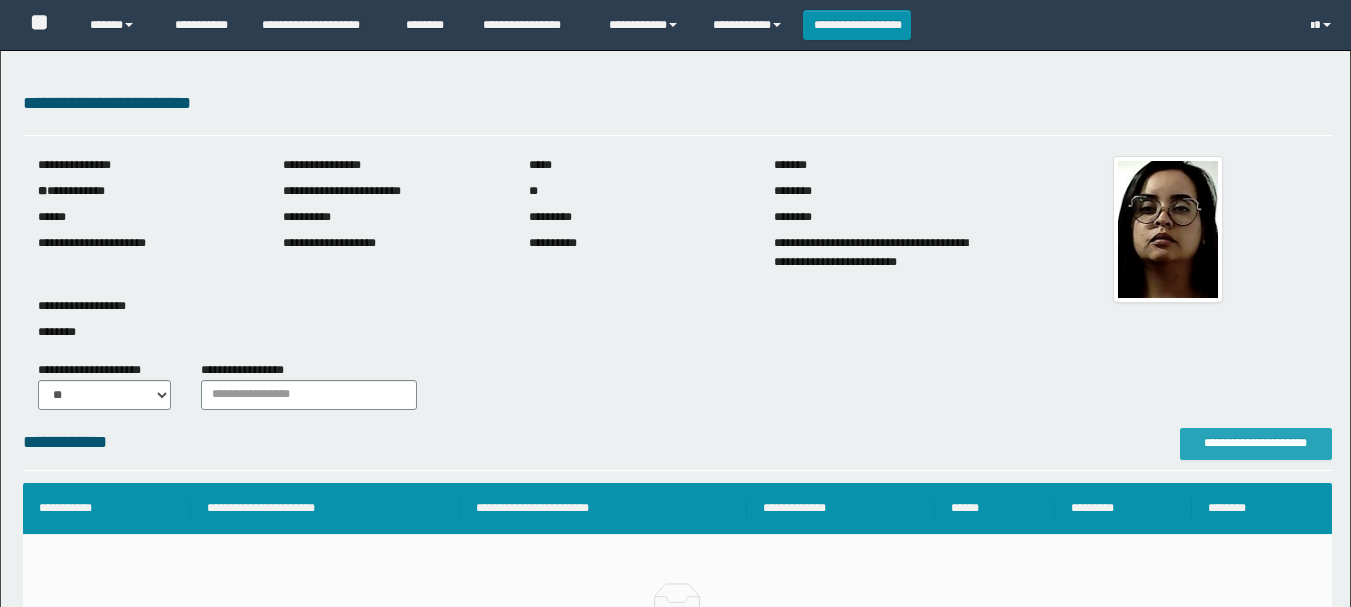 click on "**********" at bounding box center [1256, 443] 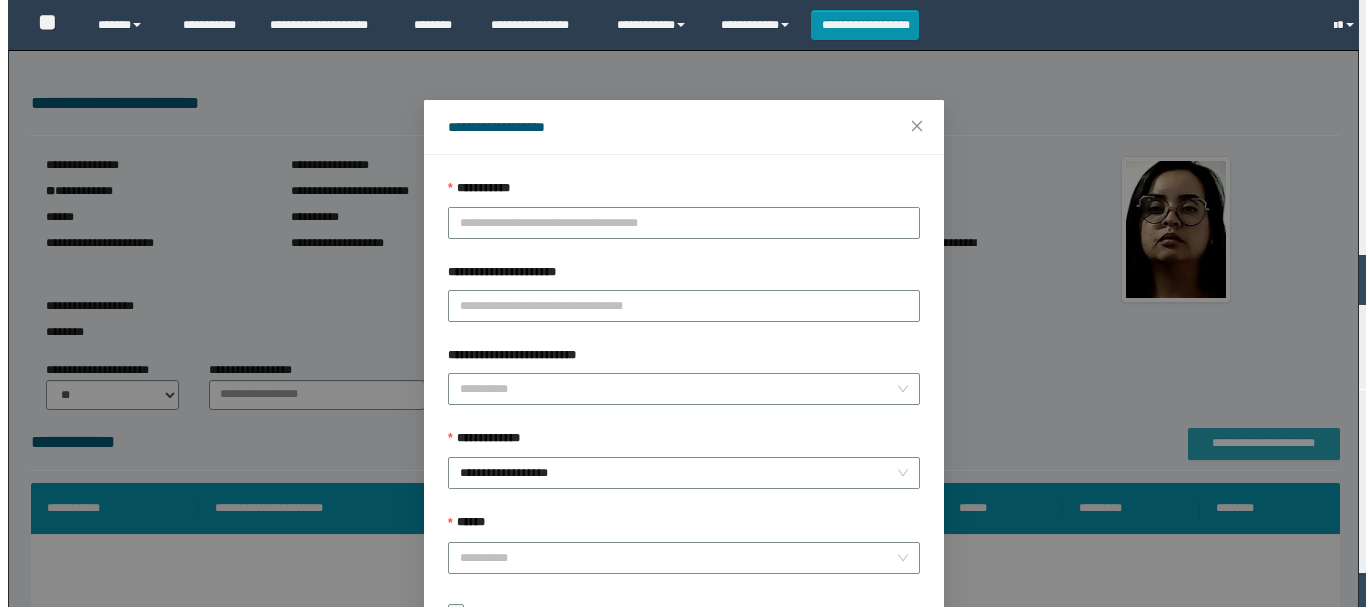 scroll, scrollTop: 100, scrollLeft: 0, axis: vertical 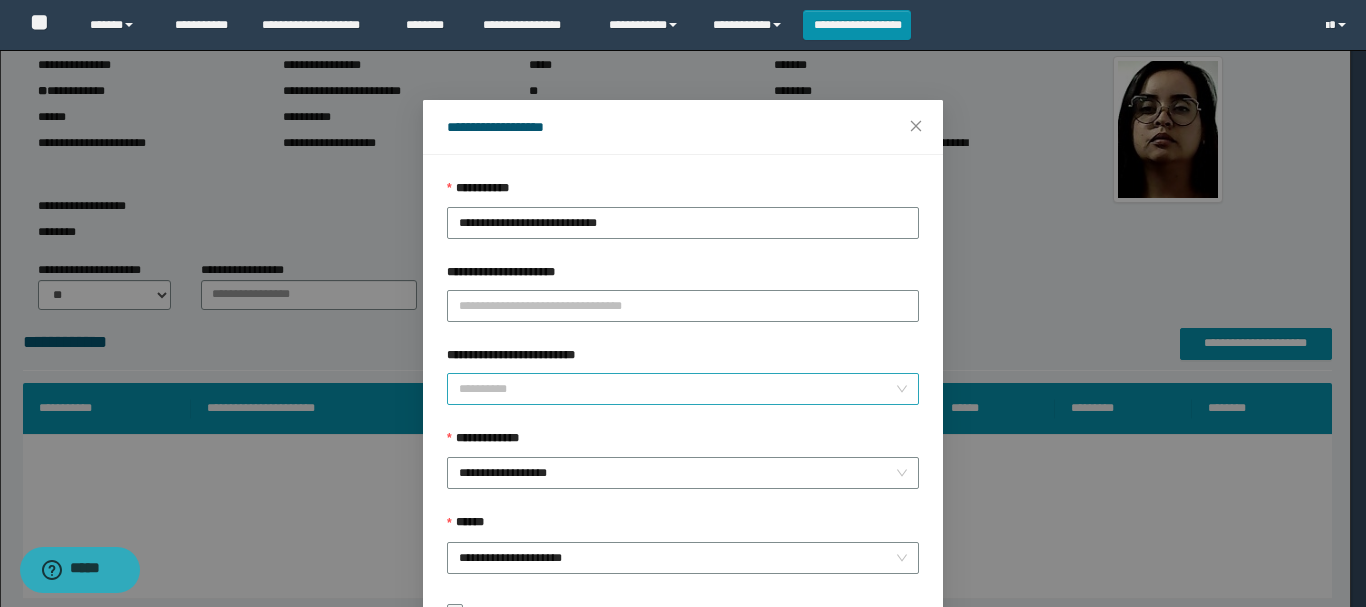 click on "**********" at bounding box center (677, 389) 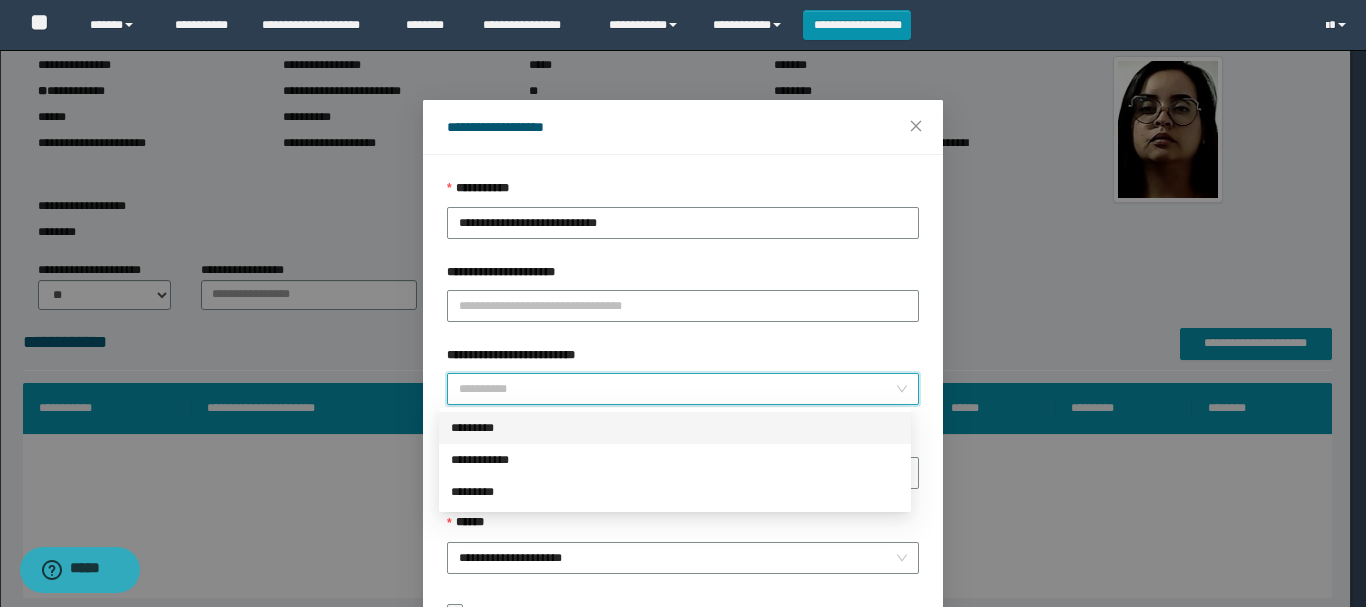 click on "*********" at bounding box center [675, 428] 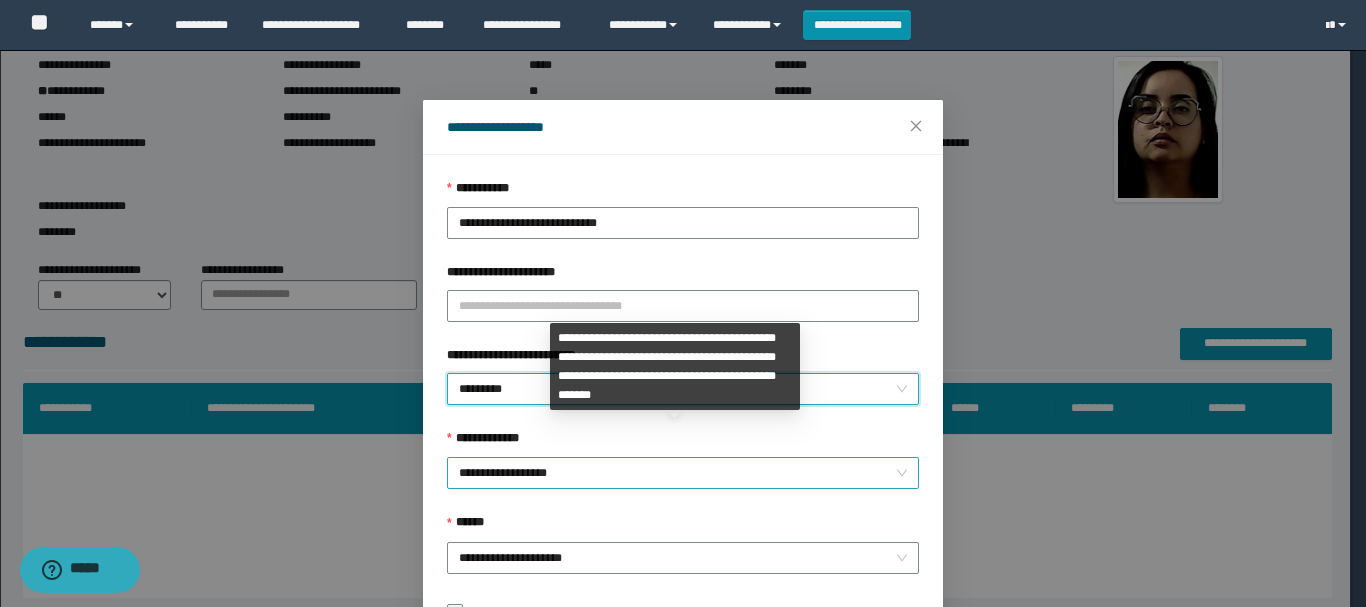 click on "**********" at bounding box center [683, 473] 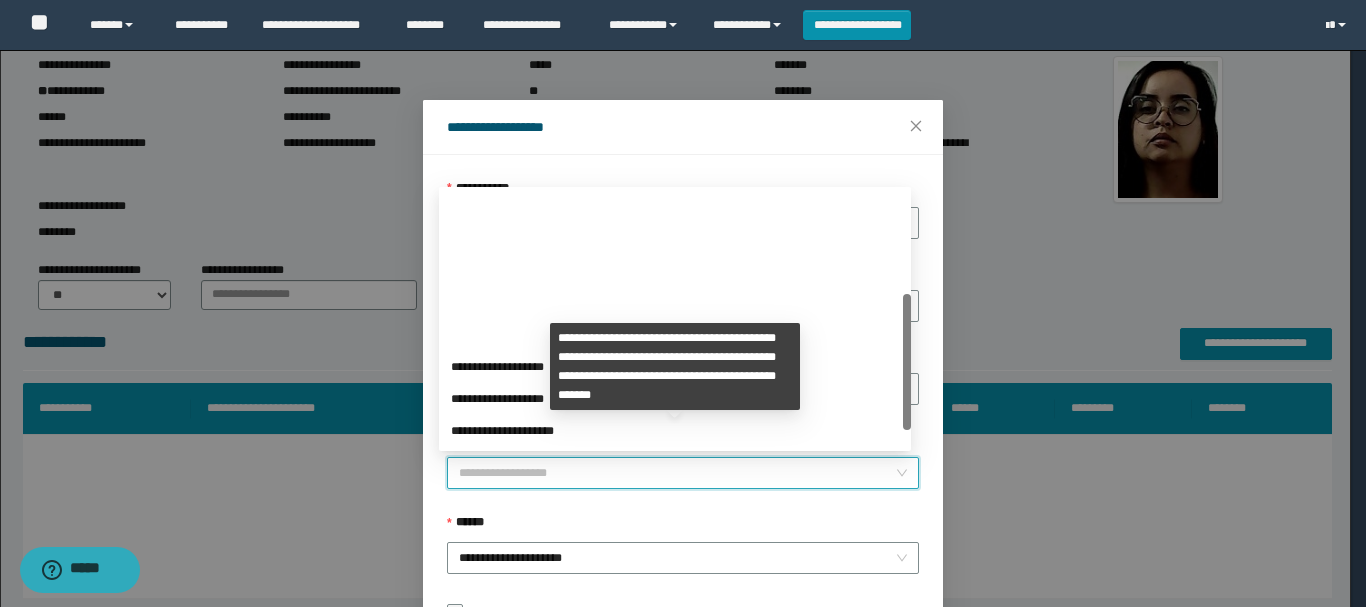 scroll, scrollTop: 192, scrollLeft: 0, axis: vertical 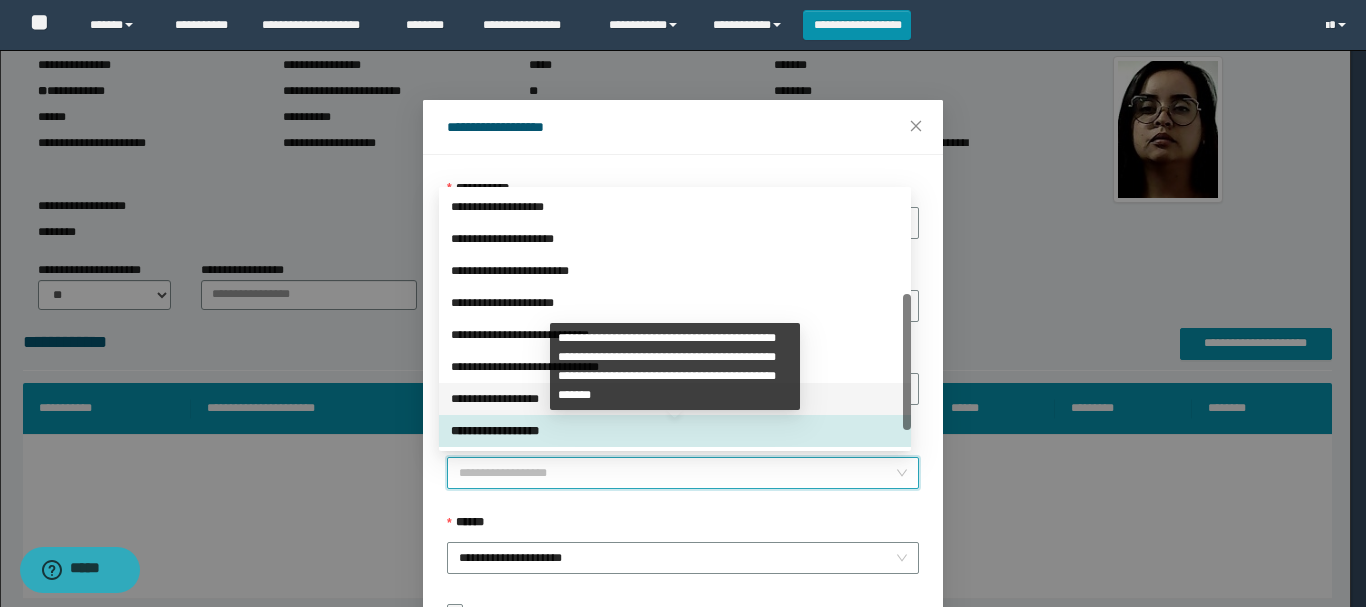 click on "**********" at bounding box center [675, 399] 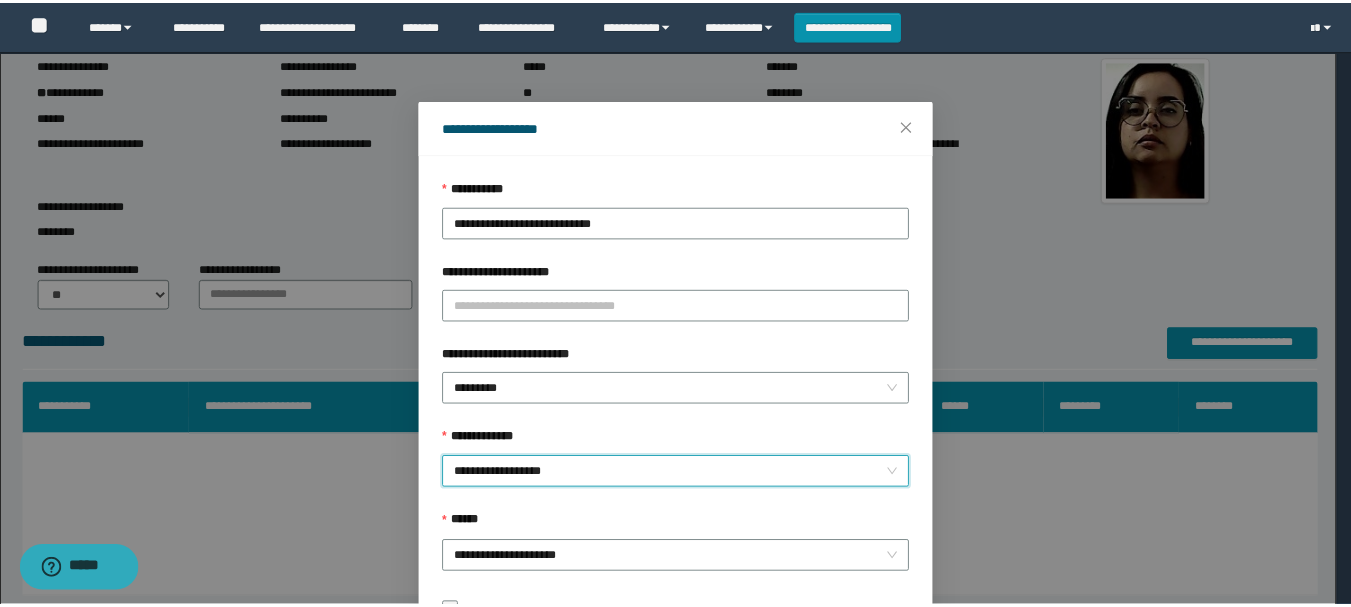 scroll, scrollTop: 145, scrollLeft: 0, axis: vertical 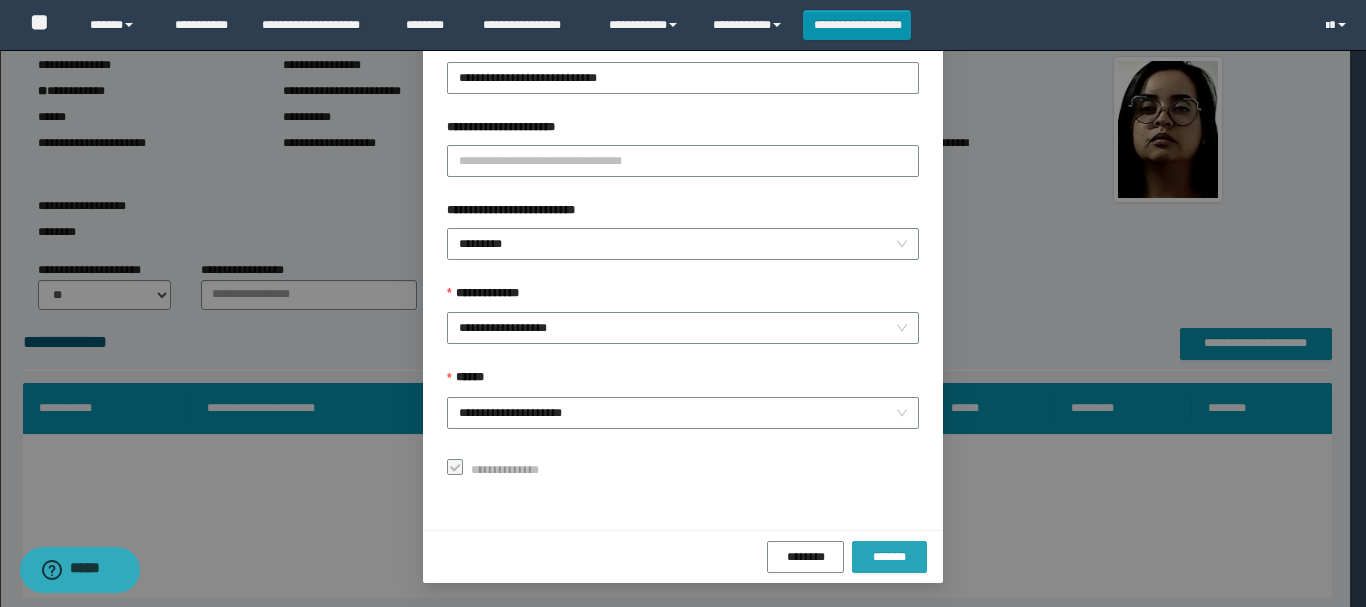click on "*******" at bounding box center (889, 557) 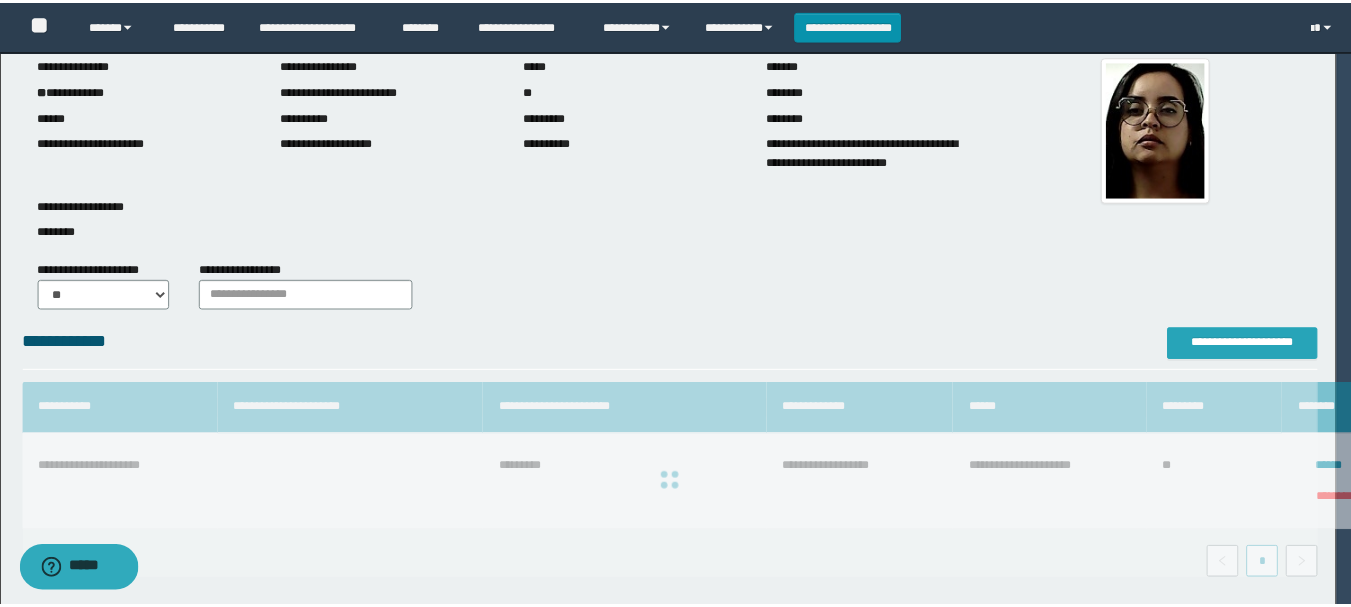 scroll, scrollTop: 0, scrollLeft: 0, axis: both 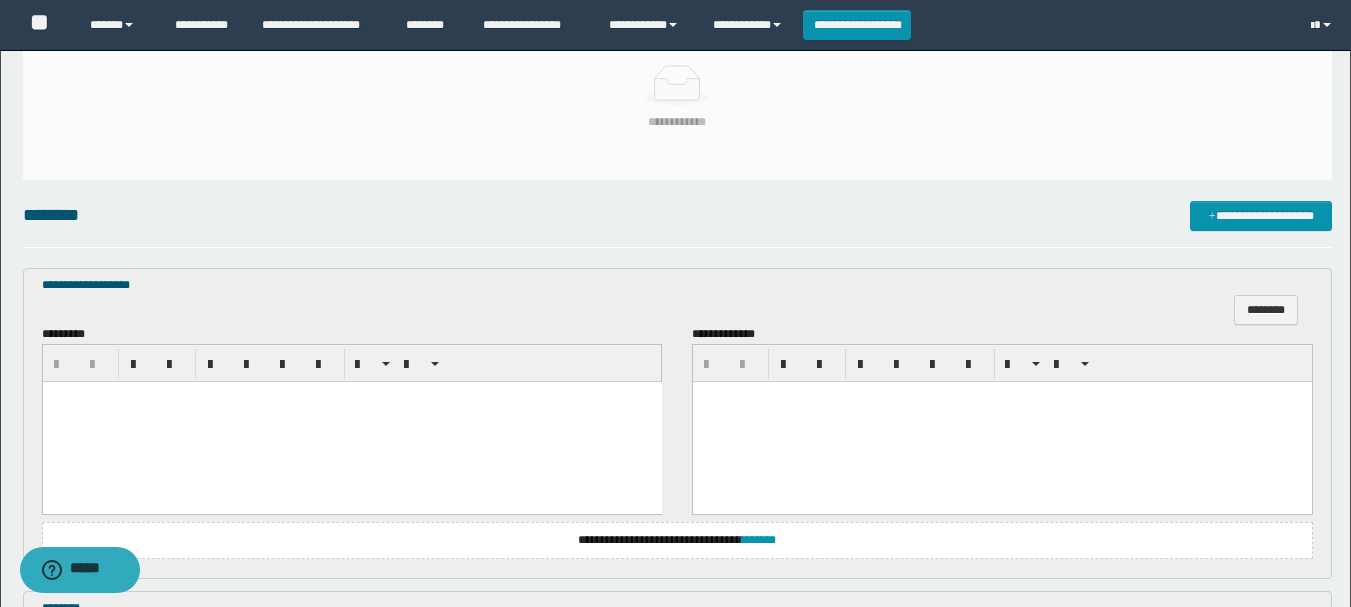 click at bounding box center [351, 422] 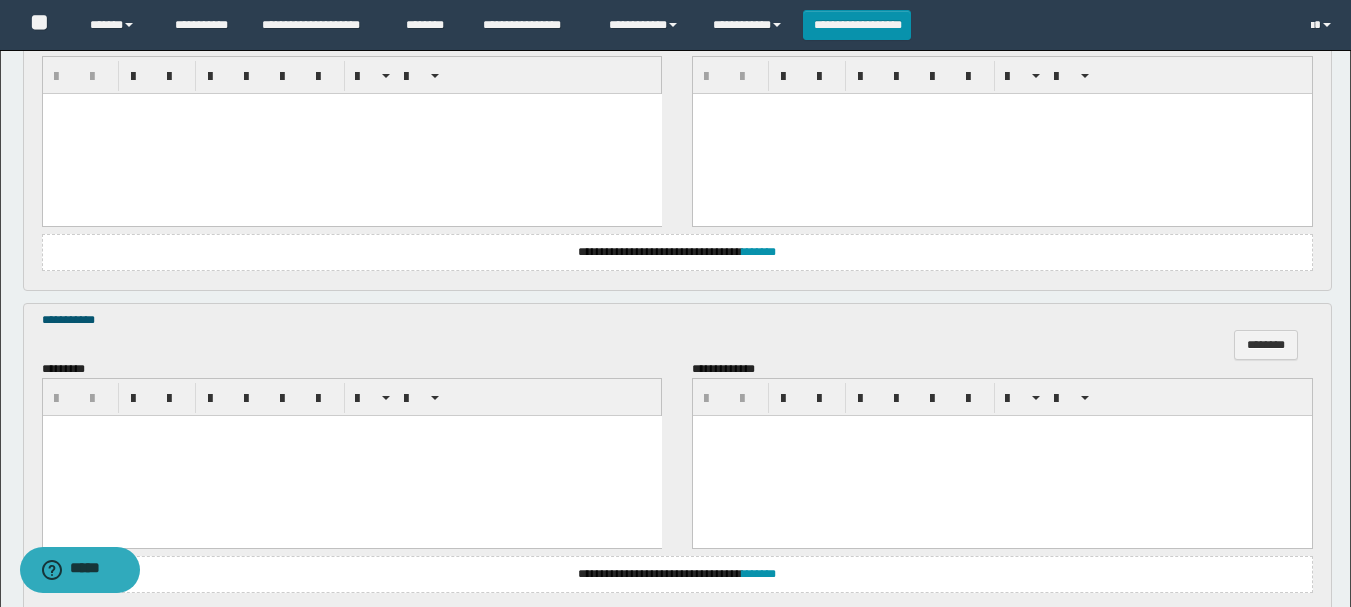 scroll, scrollTop: 1975, scrollLeft: 0, axis: vertical 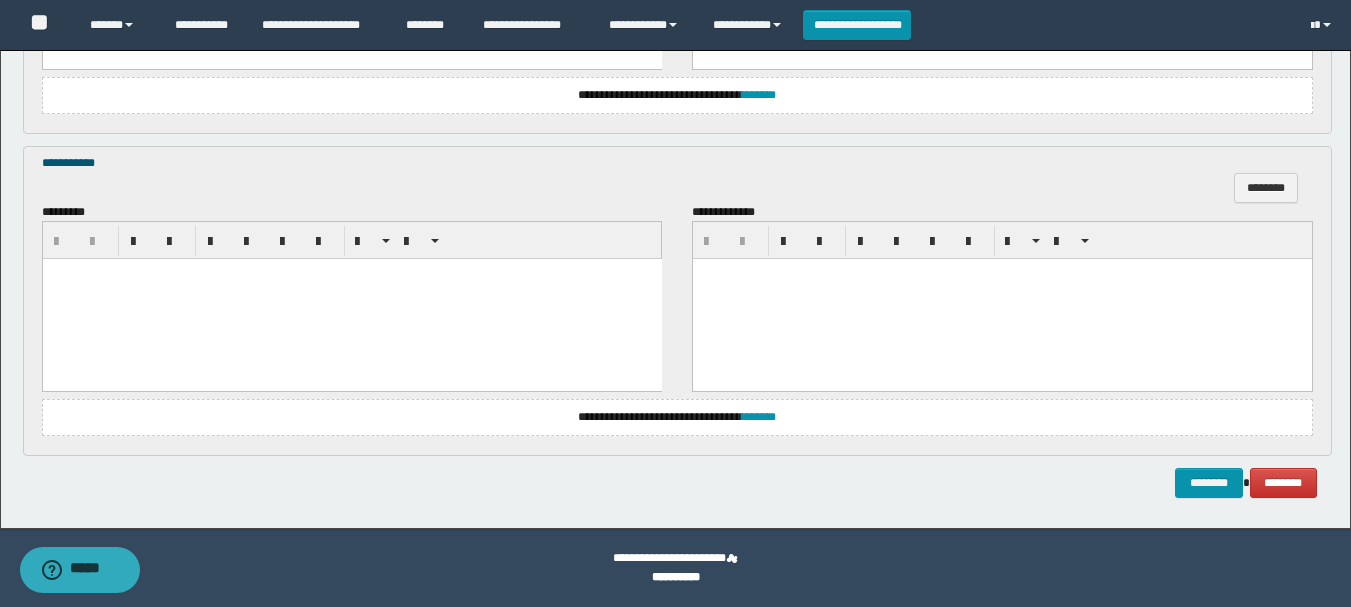 click at bounding box center [351, 299] 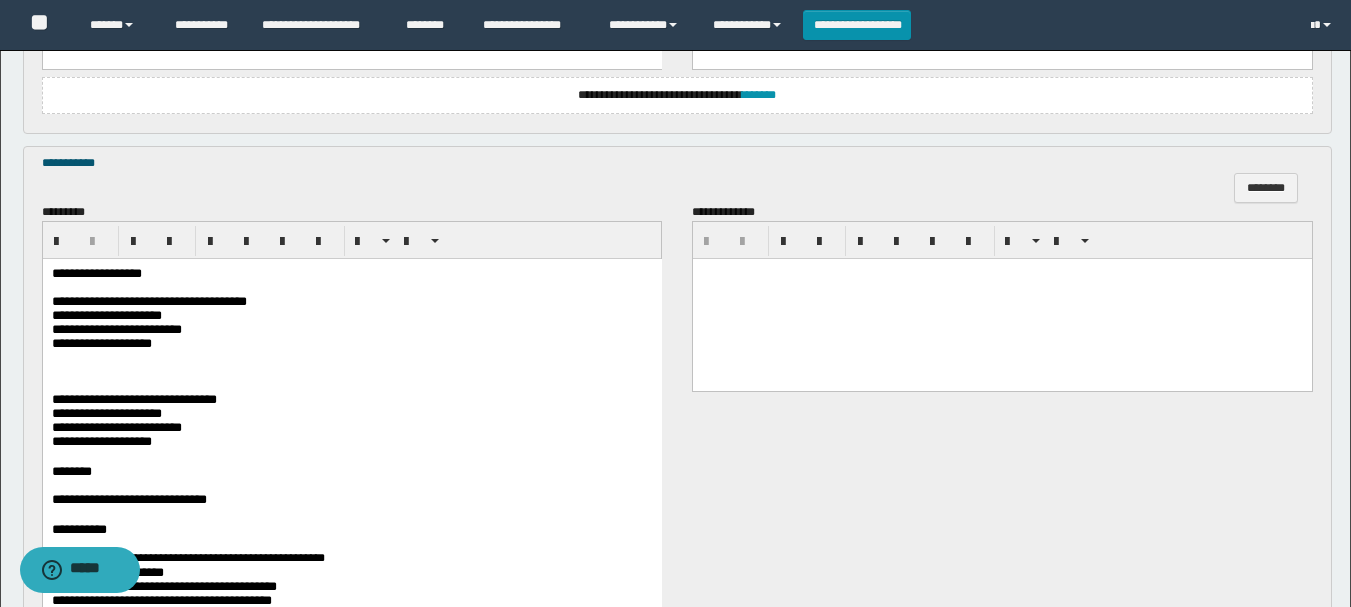 scroll, scrollTop: 1675, scrollLeft: 0, axis: vertical 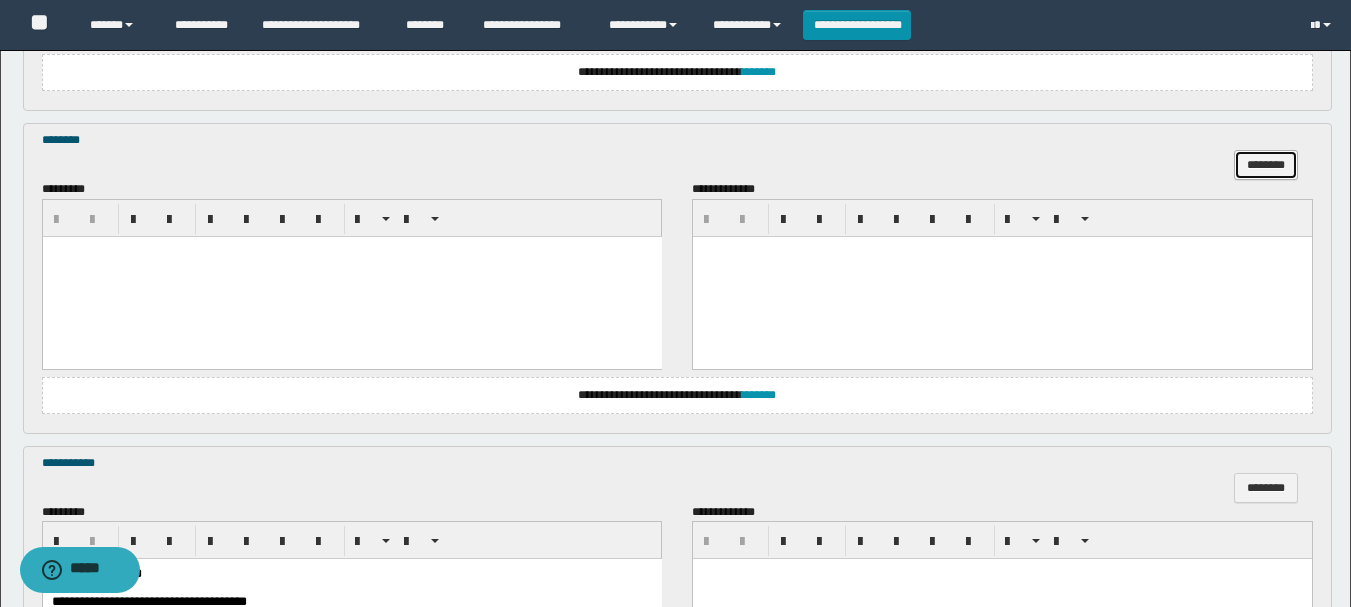 click on "********" at bounding box center (1266, 165) 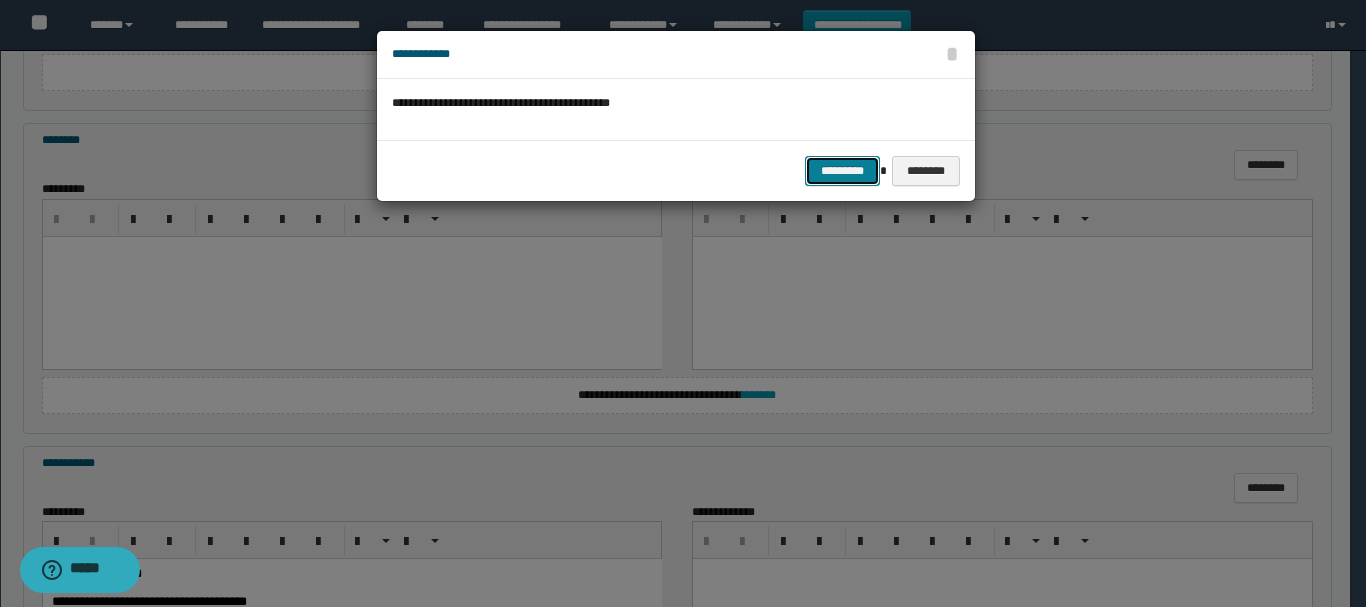 click on "*********" at bounding box center [842, 171] 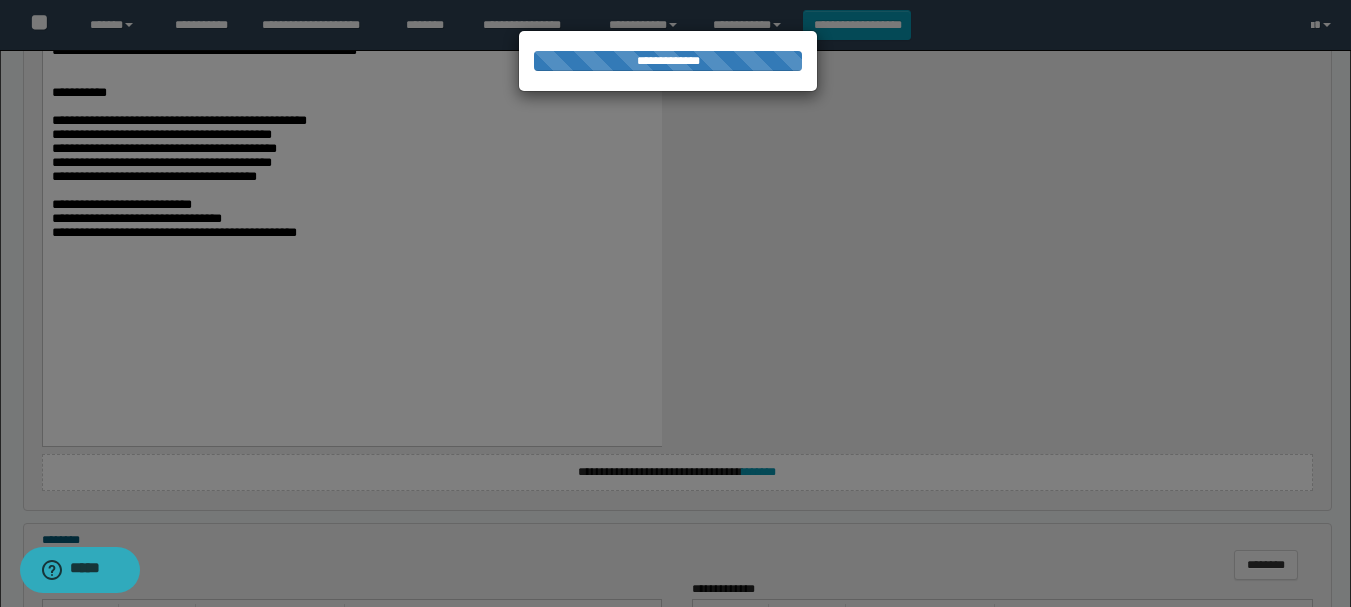 scroll, scrollTop: 775, scrollLeft: 0, axis: vertical 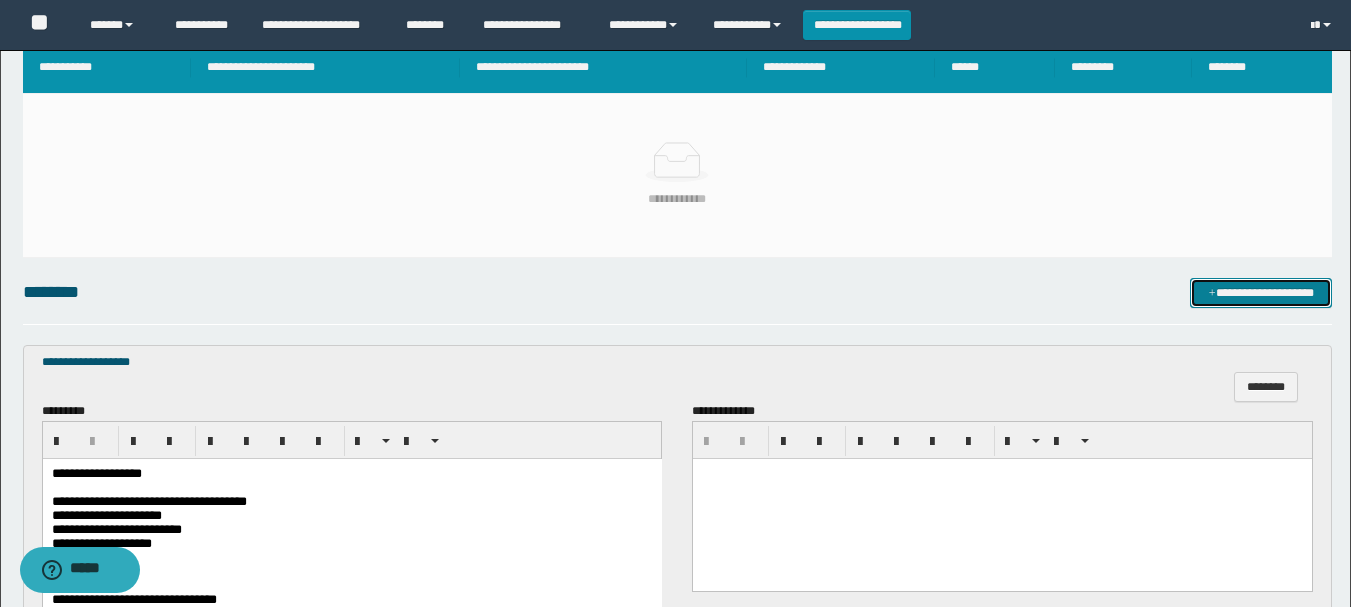 click on "**********" at bounding box center [1261, 293] 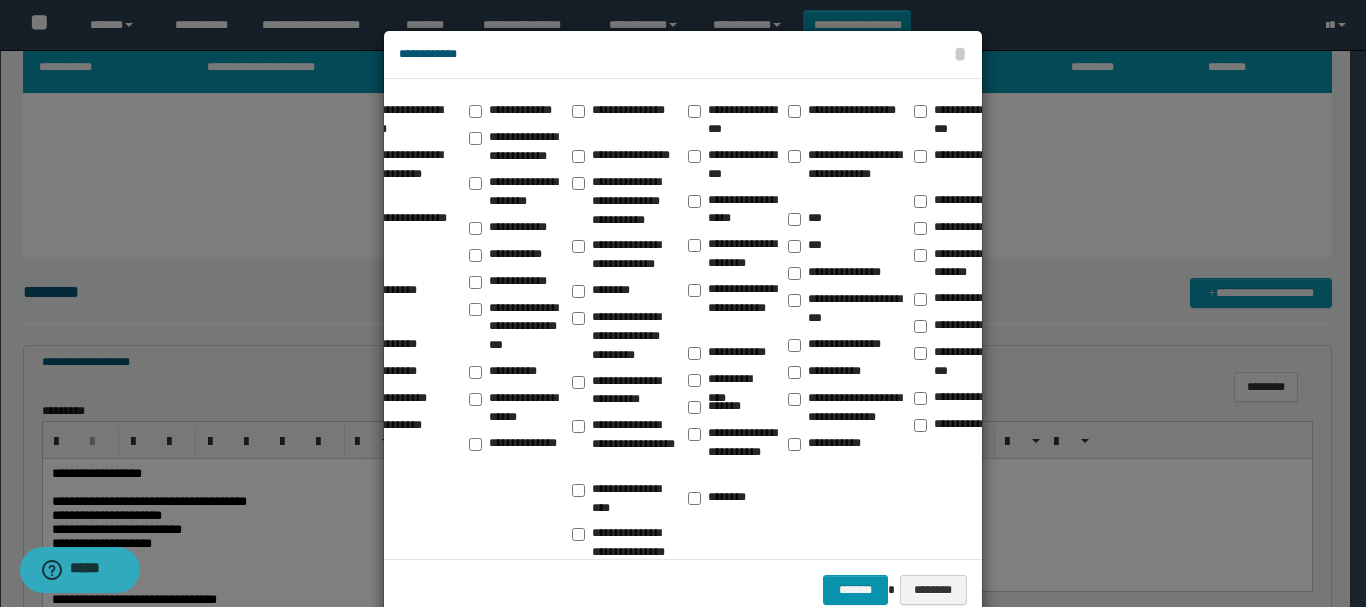 scroll, scrollTop: 0, scrollLeft: 574, axis: horizontal 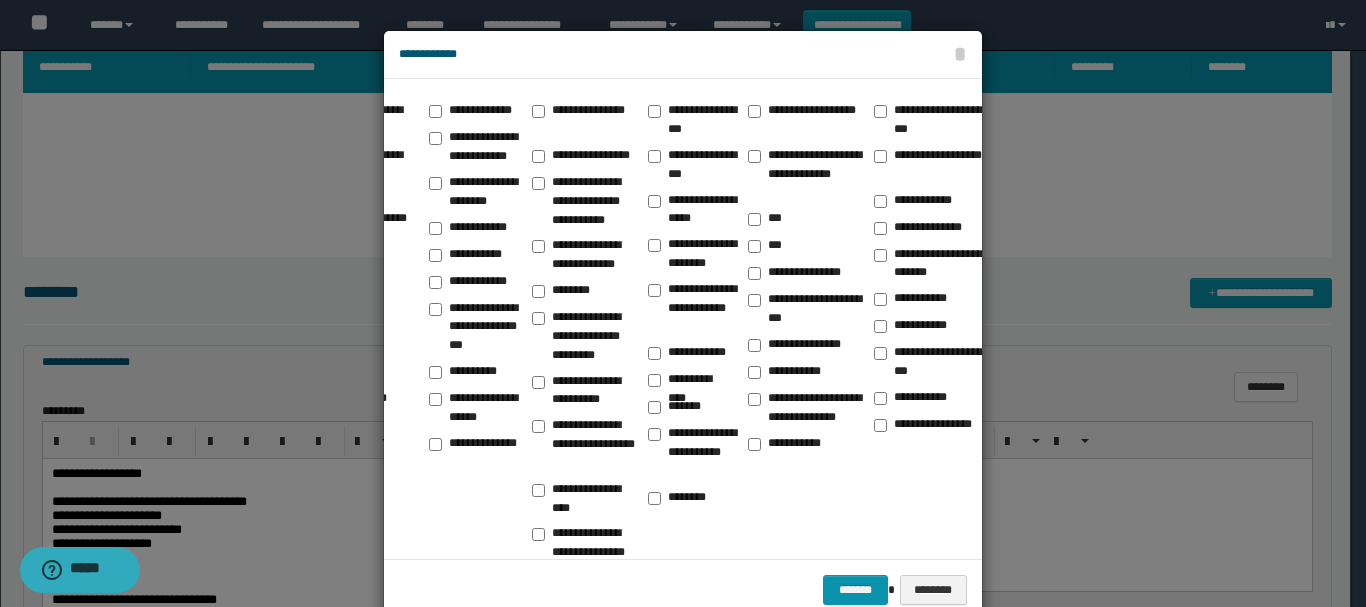 click at bounding box center (683, 325) 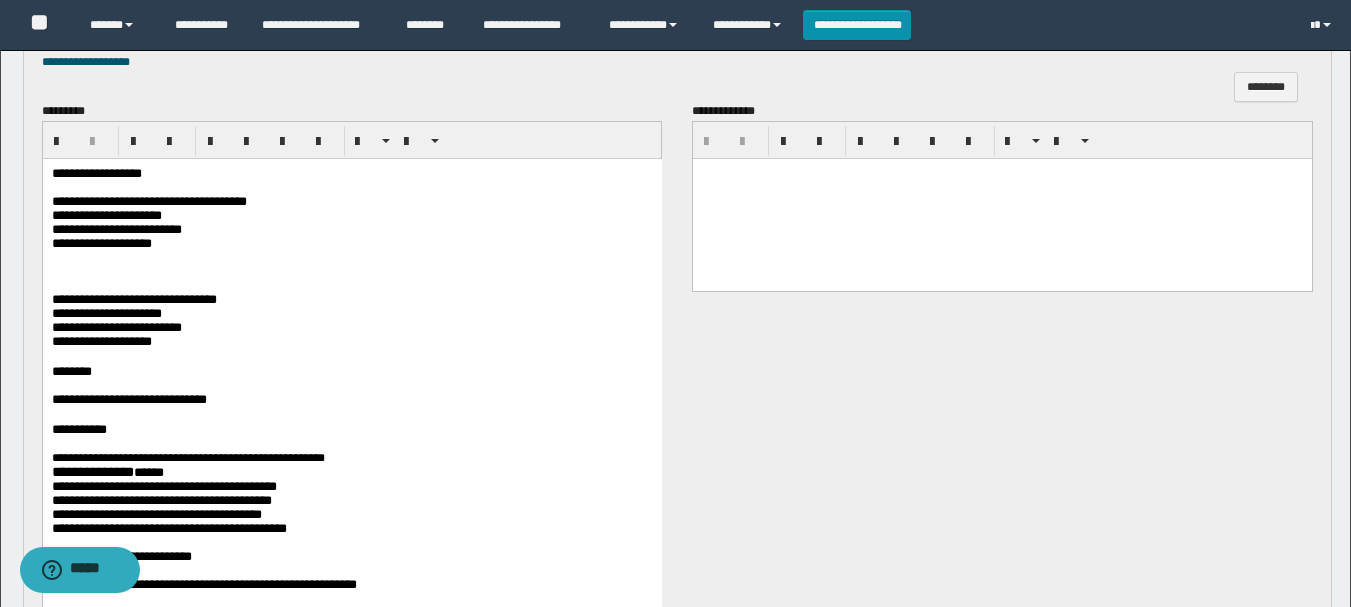 scroll, scrollTop: 341, scrollLeft: 0, axis: vertical 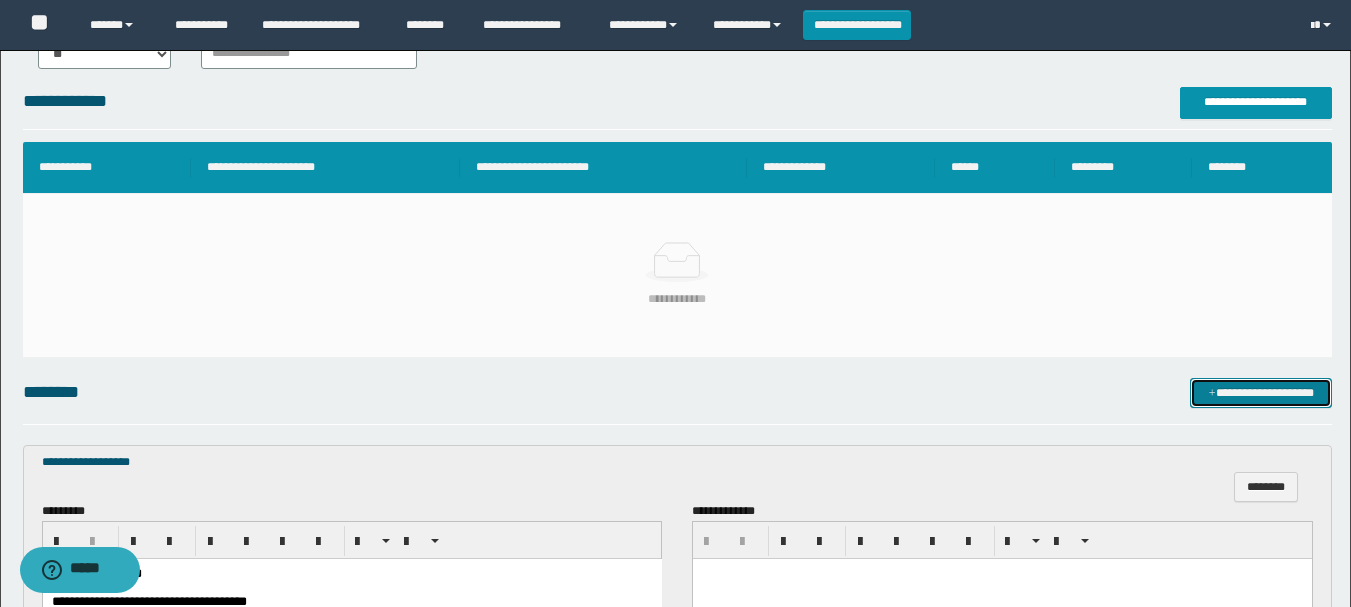 click on "**********" at bounding box center (1261, 393) 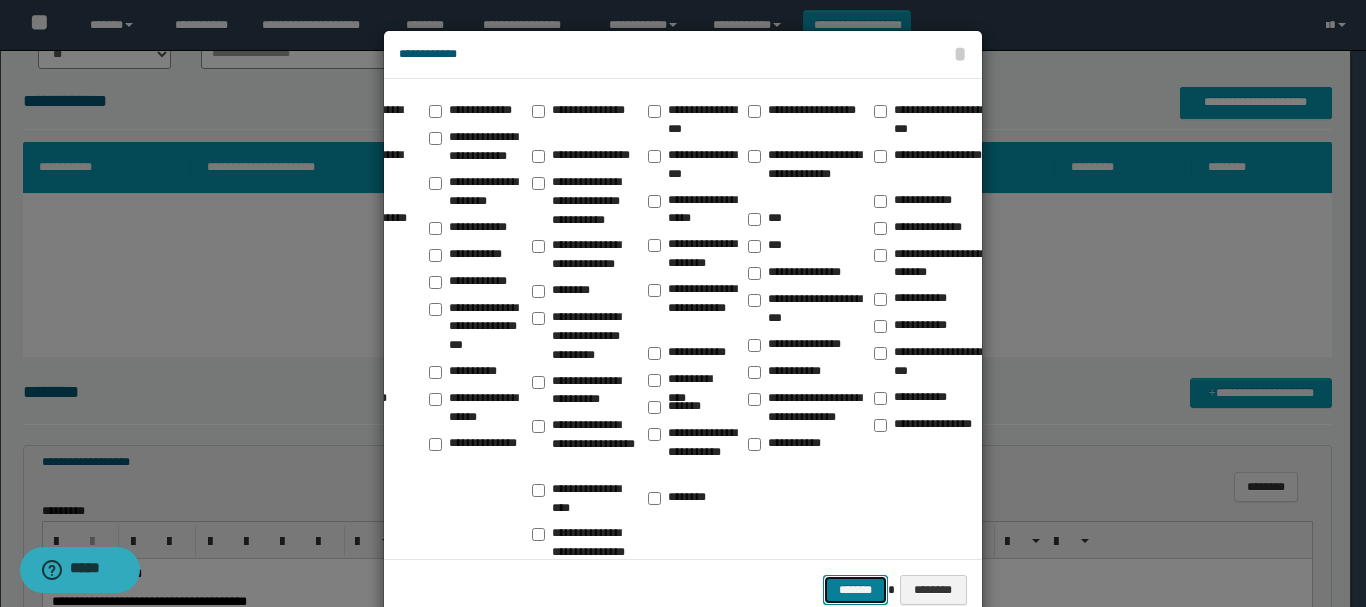 click on "*******" at bounding box center (855, 590) 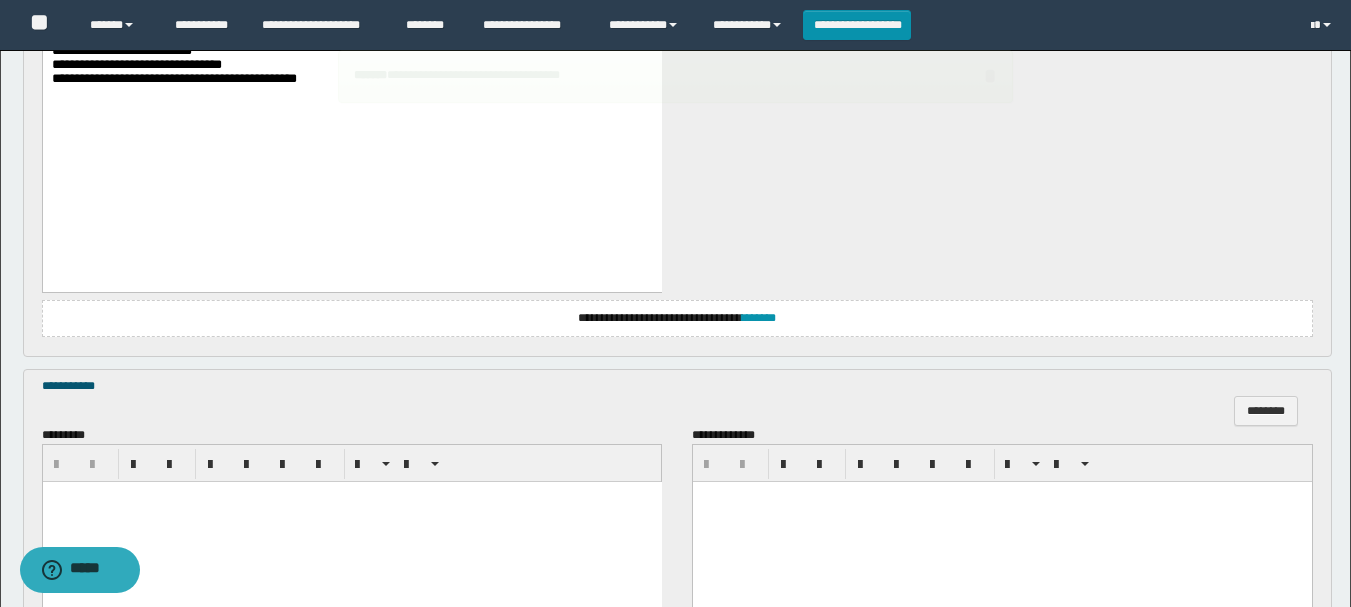 scroll, scrollTop: 2664, scrollLeft: 0, axis: vertical 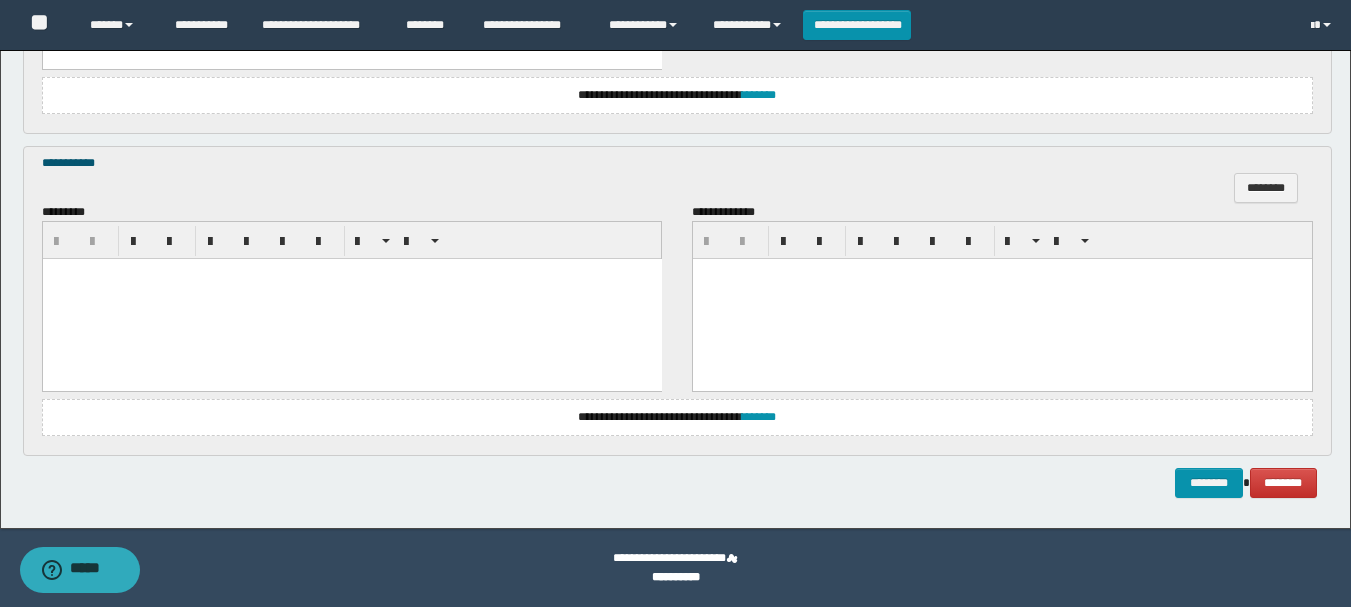click at bounding box center [351, 299] 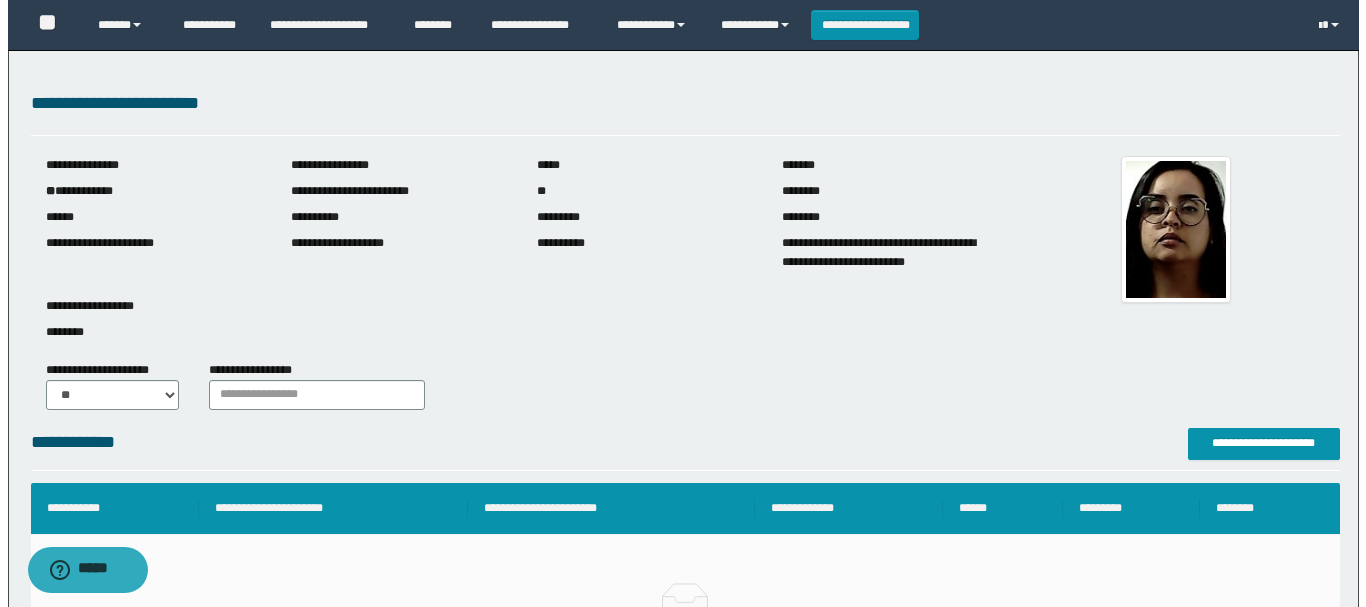 scroll, scrollTop: 200, scrollLeft: 0, axis: vertical 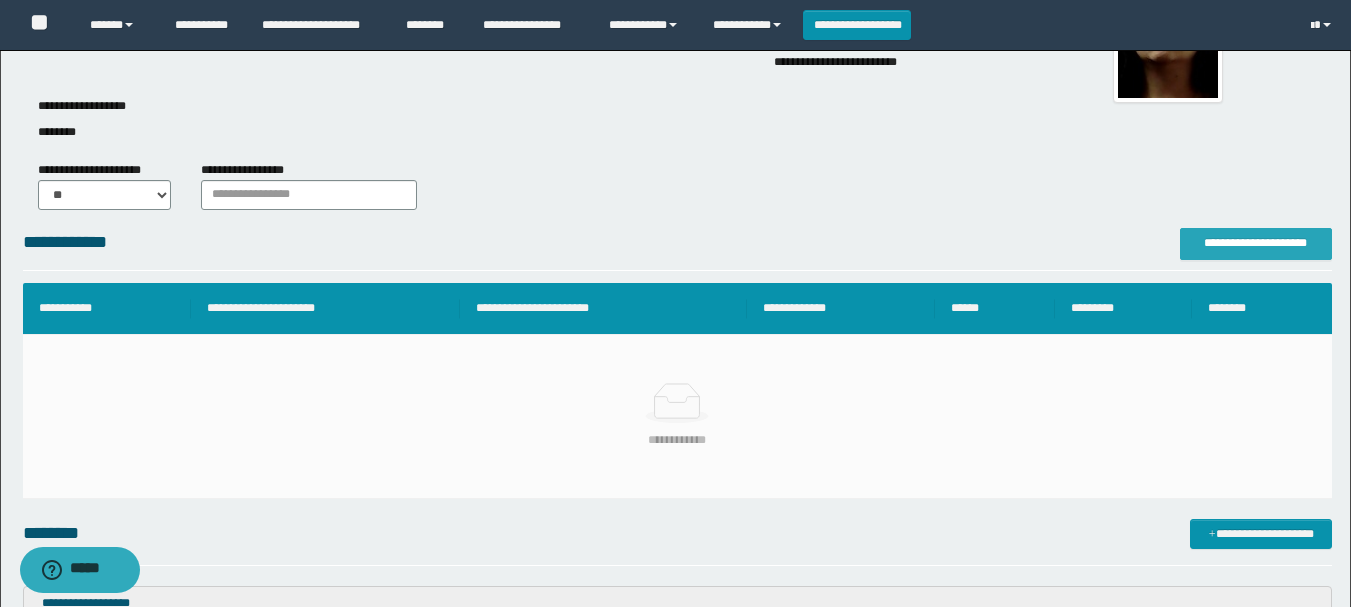 click on "**********" at bounding box center [1256, 243] 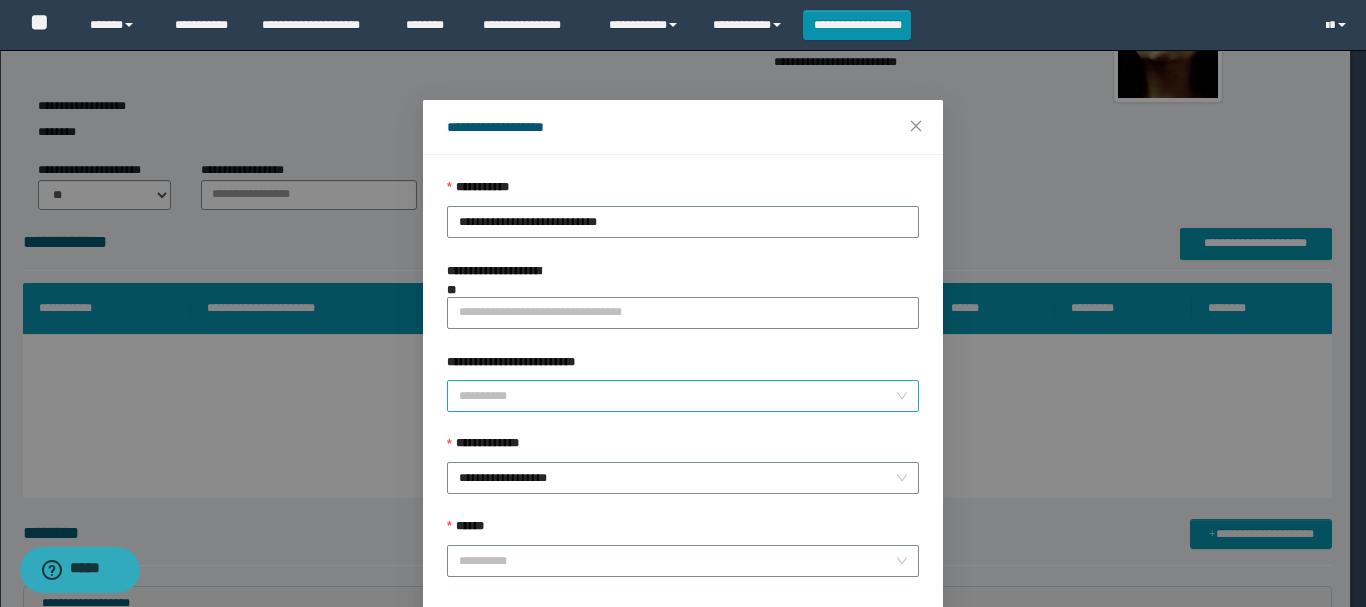 click on "**********" at bounding box center (677, 396) 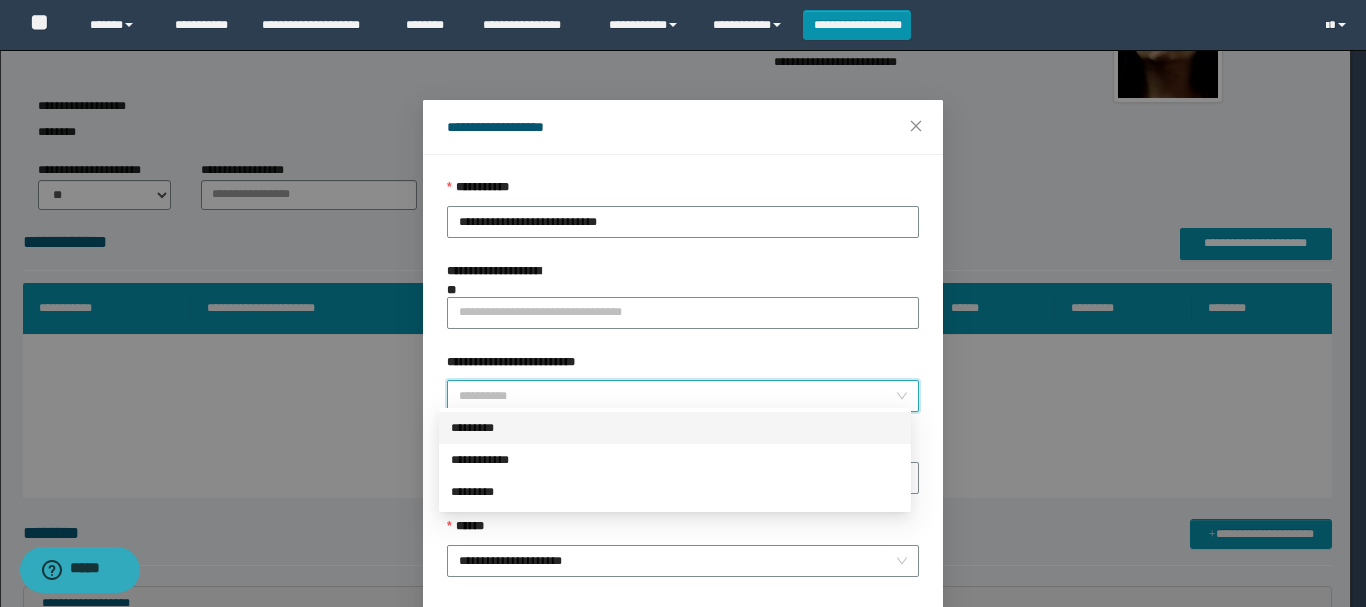 click on "*********" at bounding box center [675, 428] 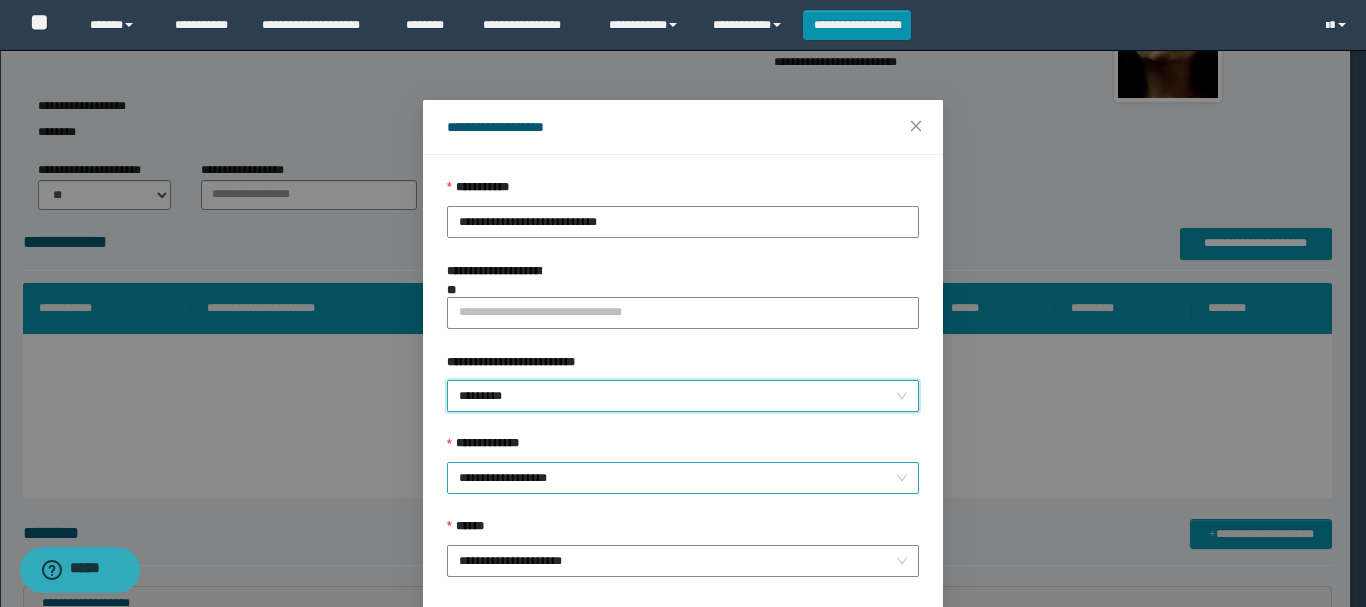 click on "**********" at bounding box center (683, 478) 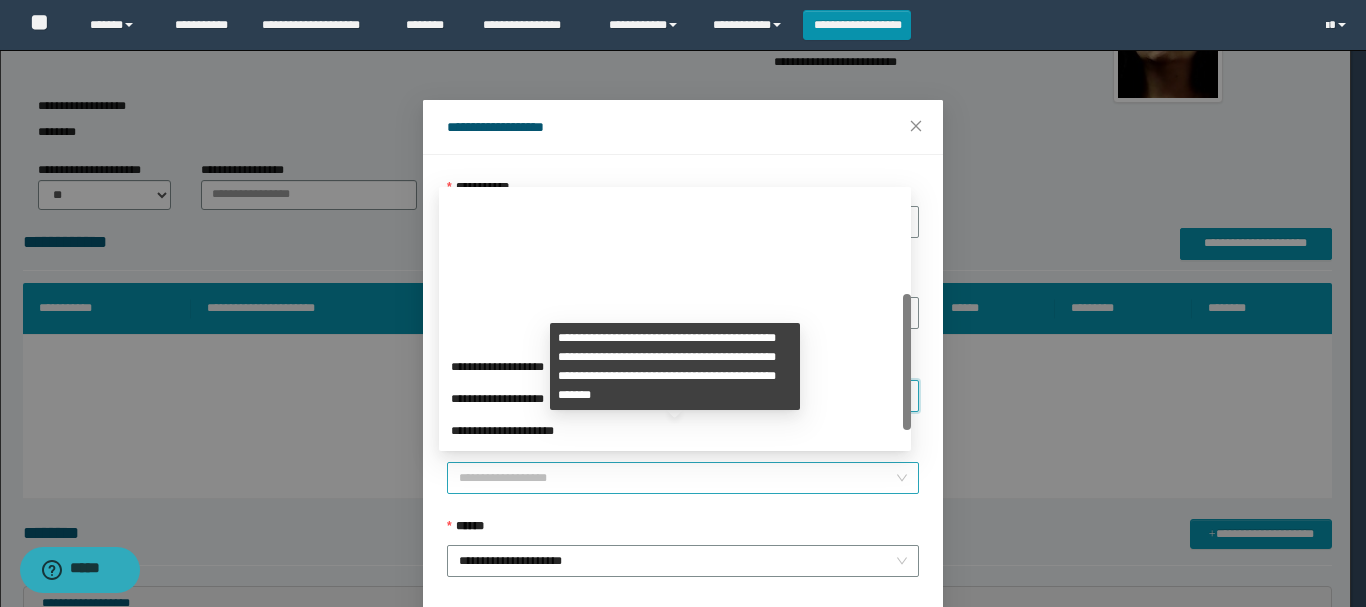 scroll, scrollTop: 192, scrollLeft: 0, axis: vertical 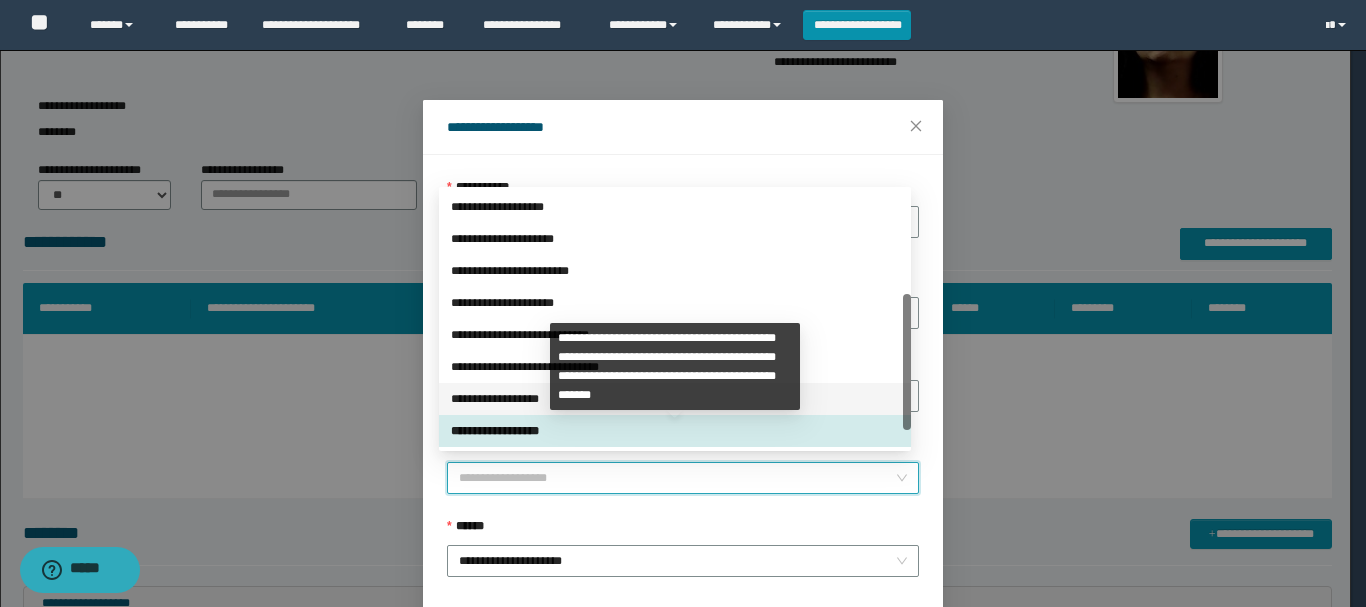 click on "**********" at bounding box center [675, 399] 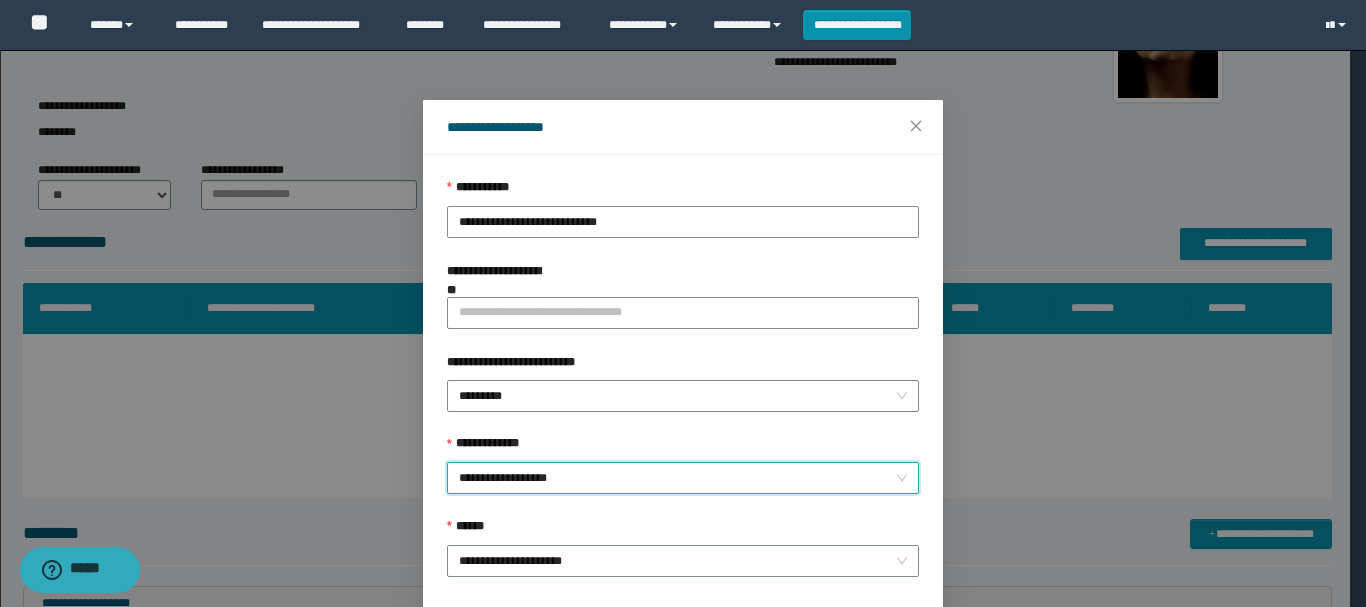 scroll, scrollTop: 145, scrollLeft: 0, axis: vertical 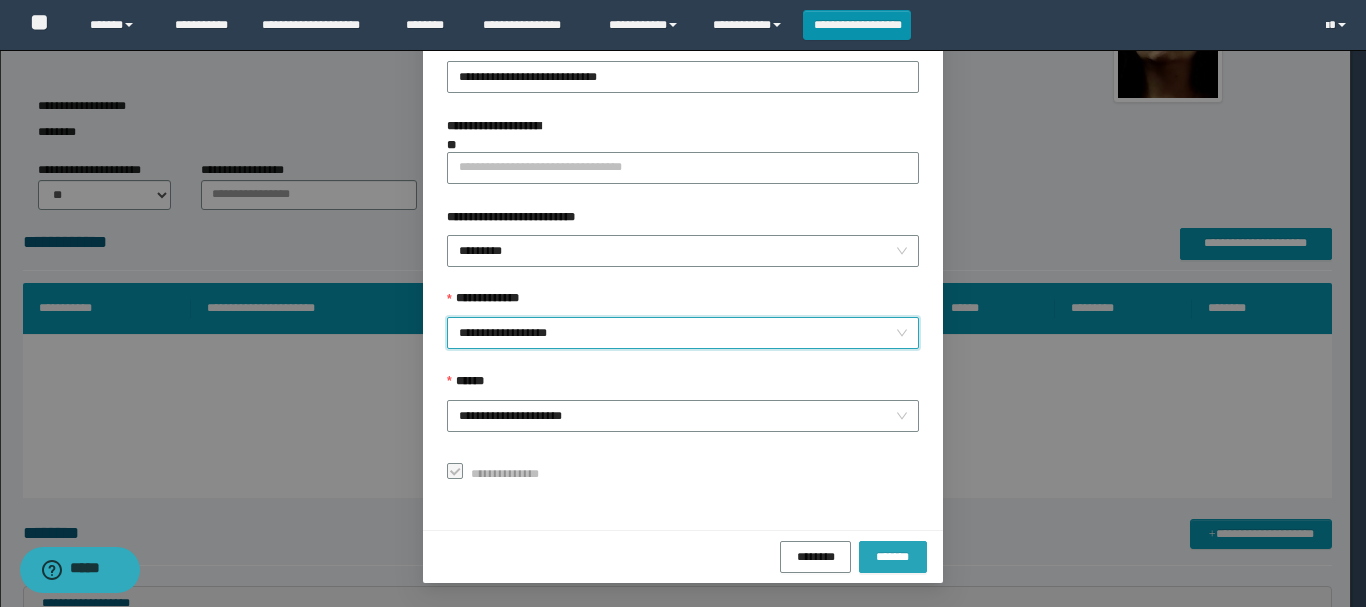 click on "*******" at bounding box center (893, 556) 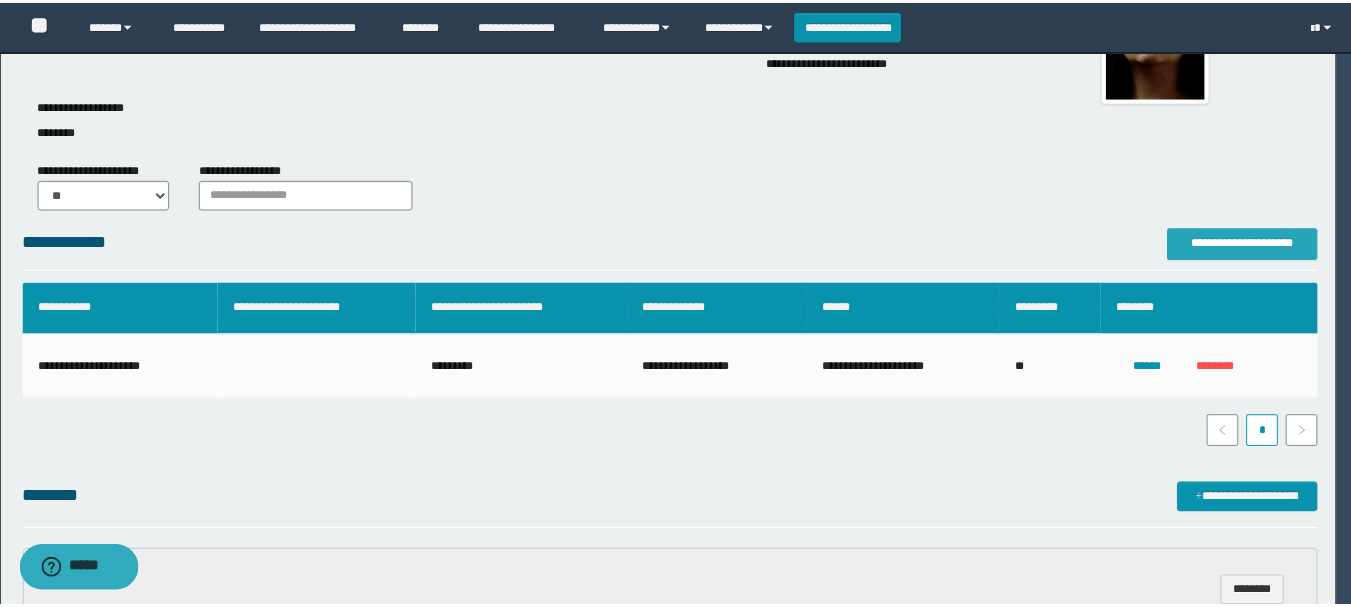 scroll, scrollTop: 0, scrollLeft: 0, axis: both 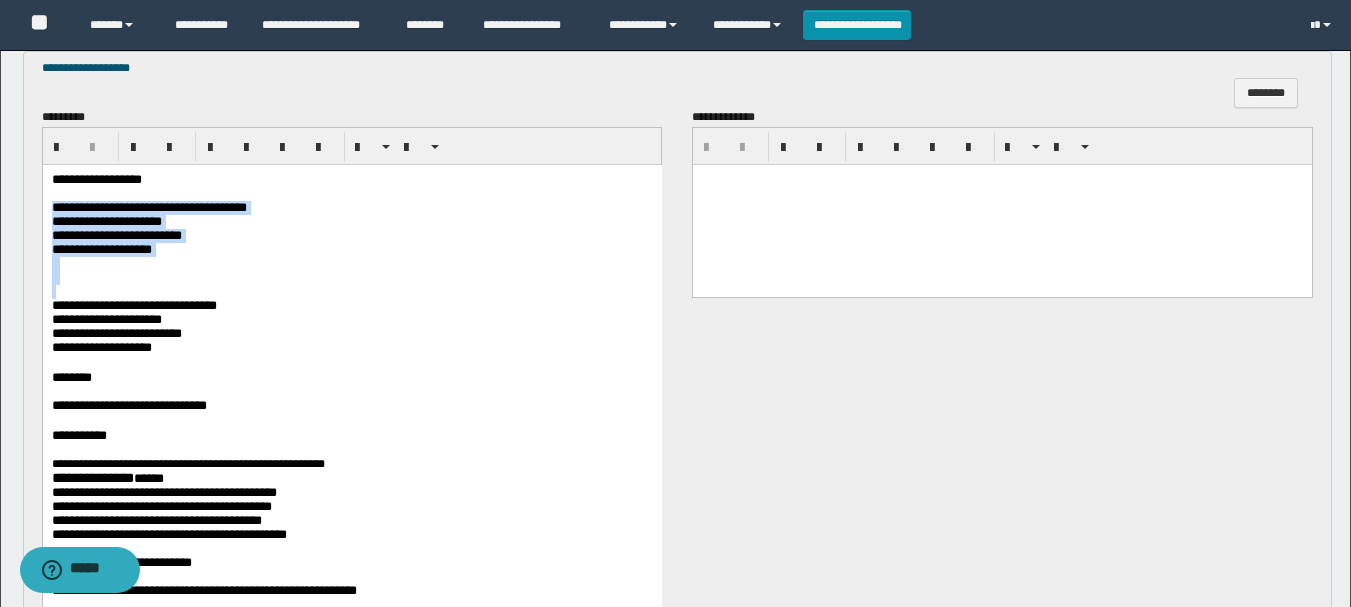 drag, startPoint x: 53, startPoint y: 211, endPoint x: 372, endPoint y: 305, distance: 332.56128 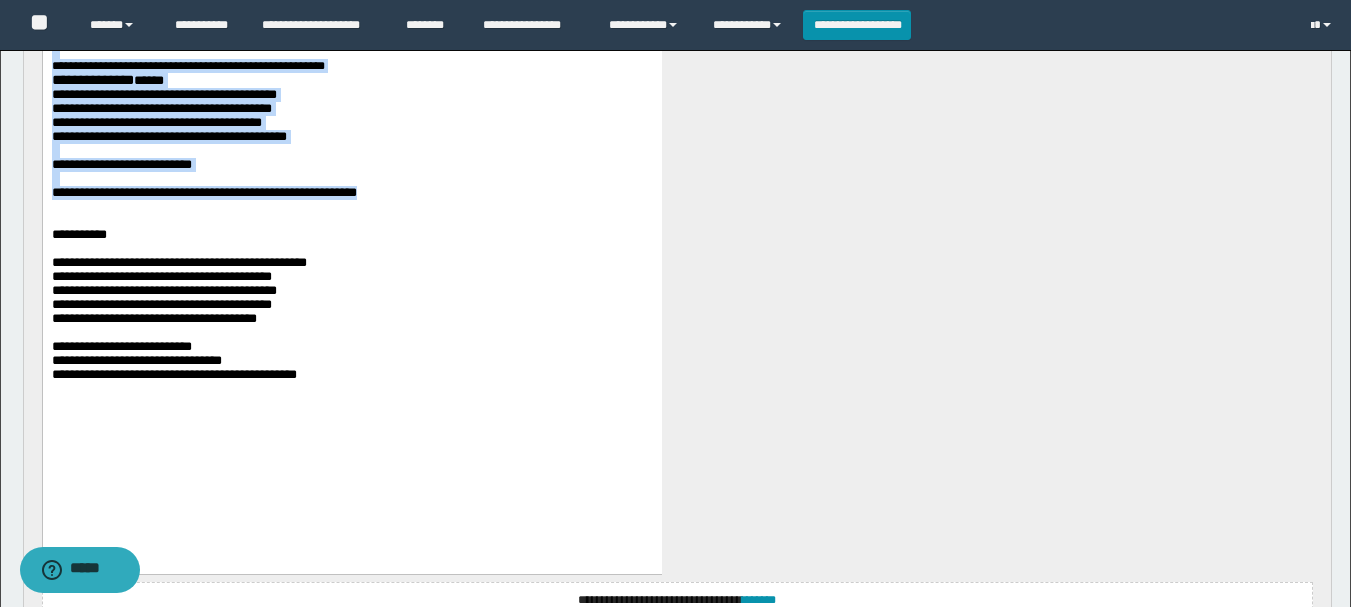 scroll, scrollTop: 1200, scrollLeft: 0, axis: vertical 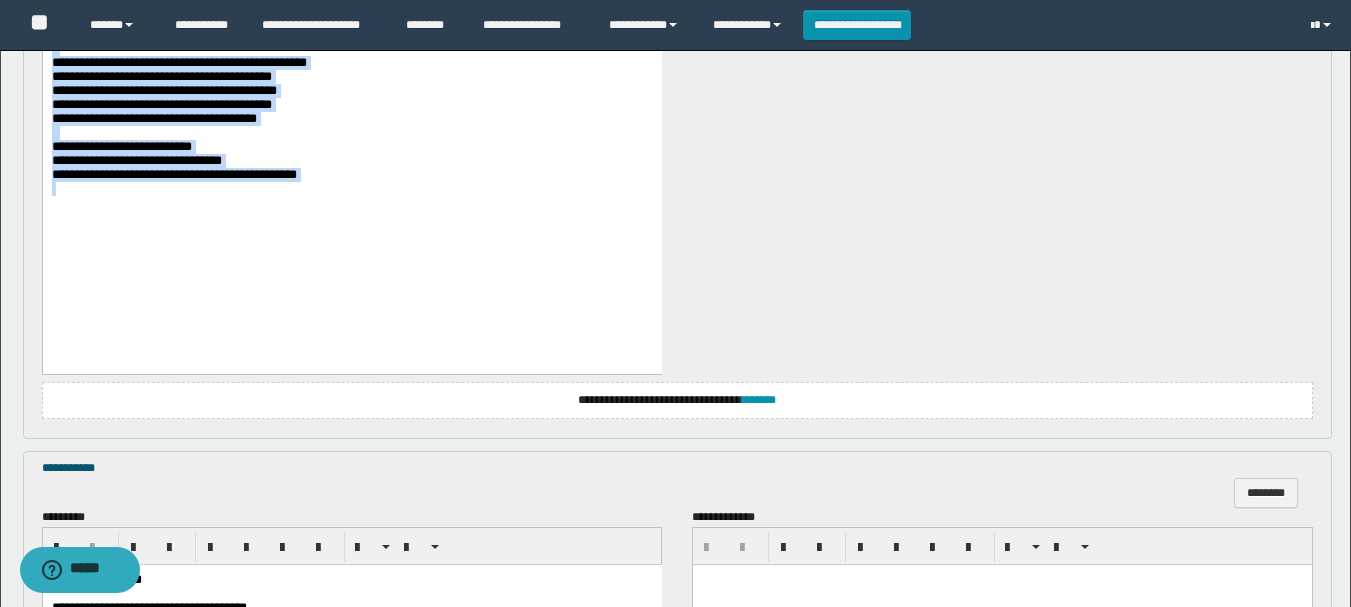 drag, startPoint x: 51, startPoint y: -323, endPoint x: 529, endPoint y: 272, distance: 763.2228 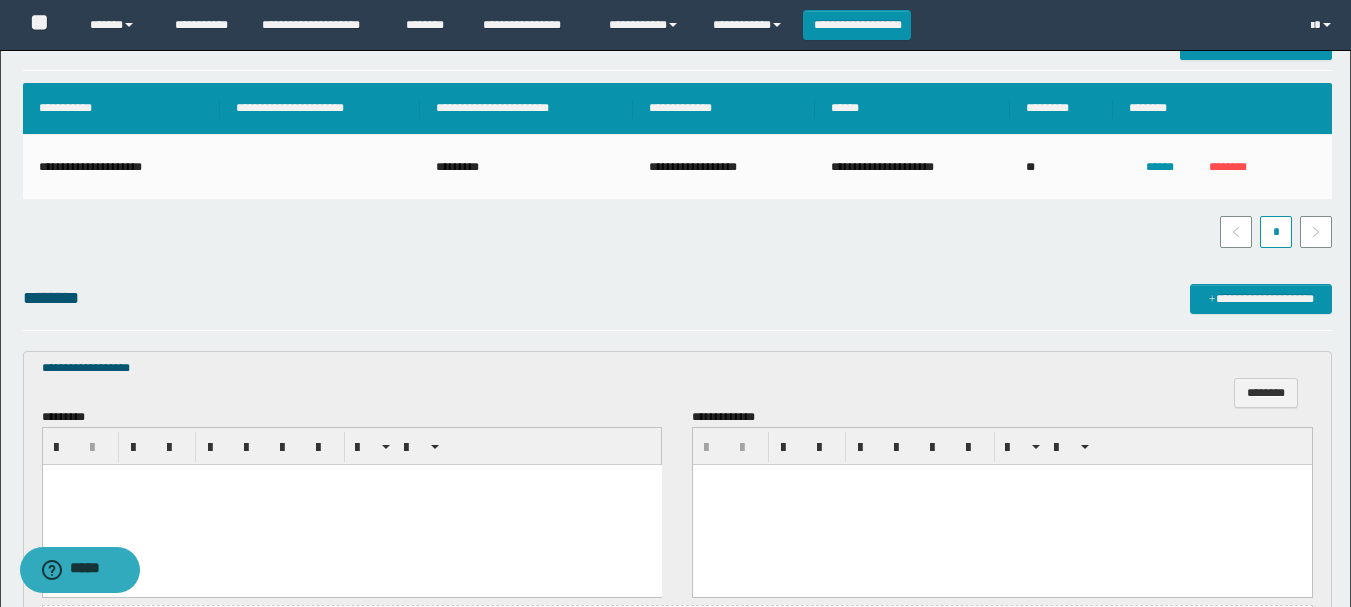 scroll, scrollTop: 500, scrollLeft: 0, axis: vertical 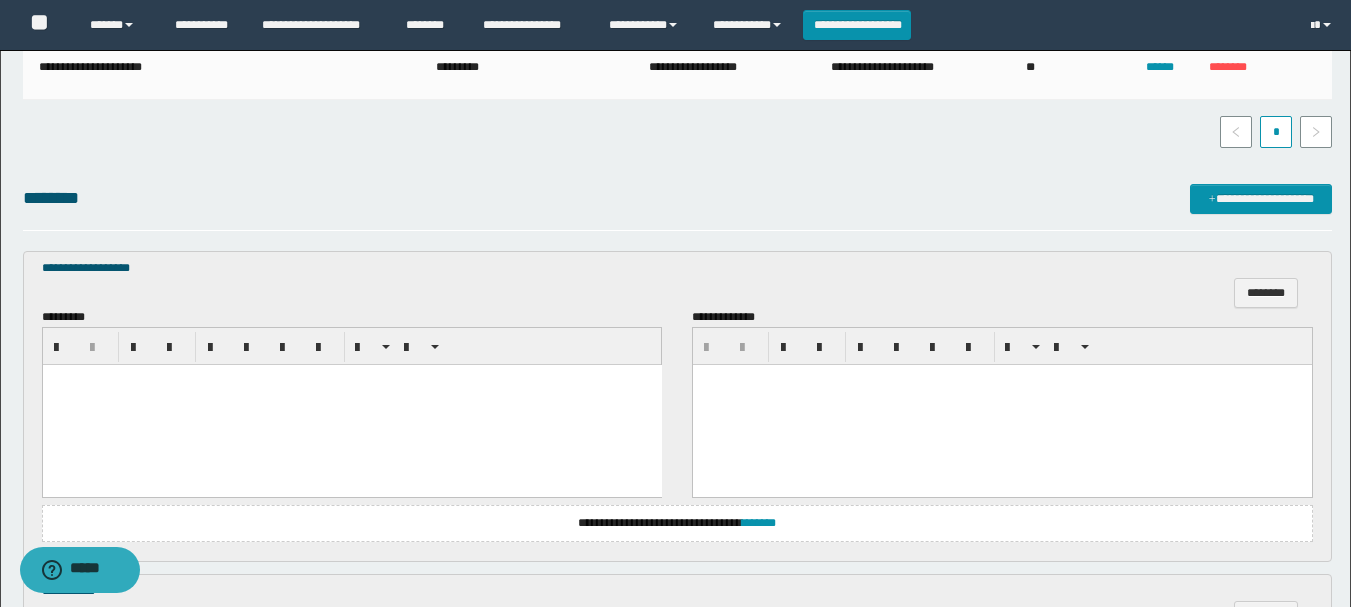 click at bounding box center [351, 405] 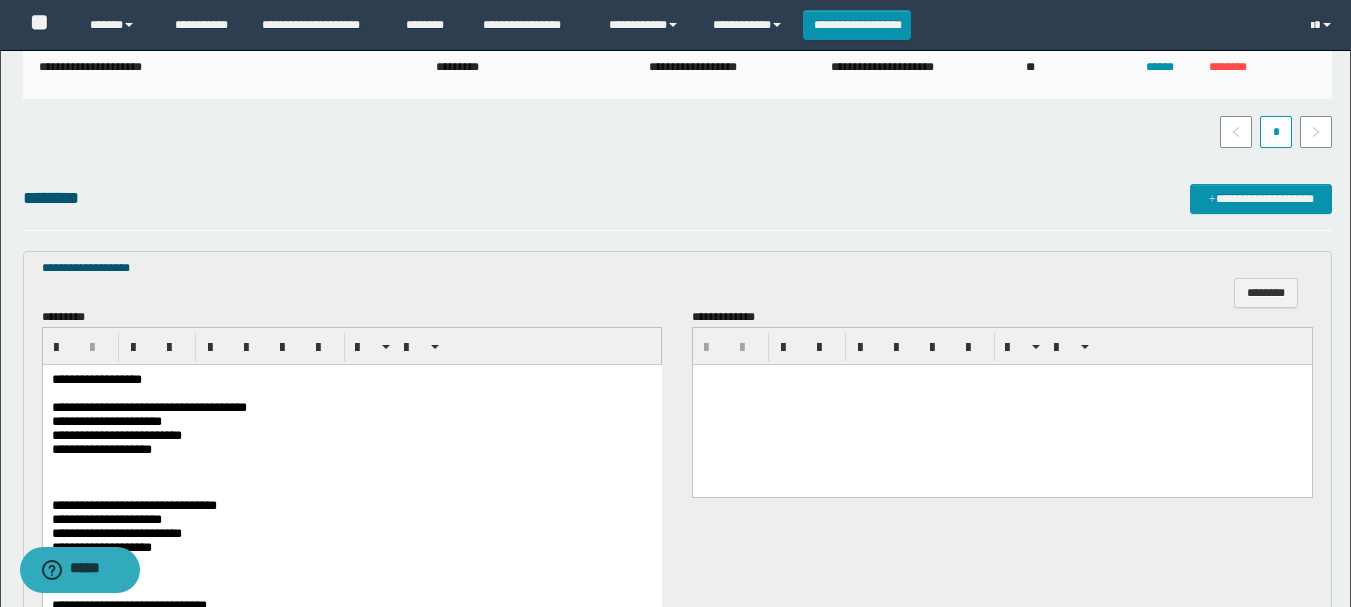 scroll, scrollTop: 600, scrollLeft: 0, axis: vertical 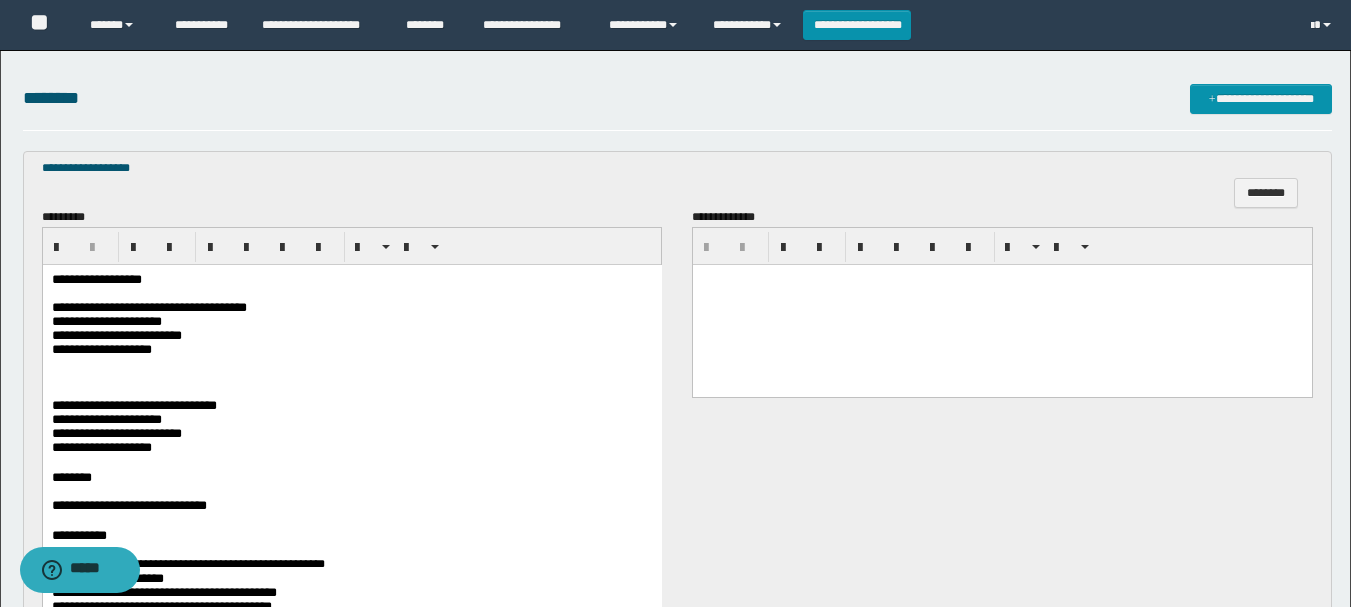 click at bounding box center [352, 657] 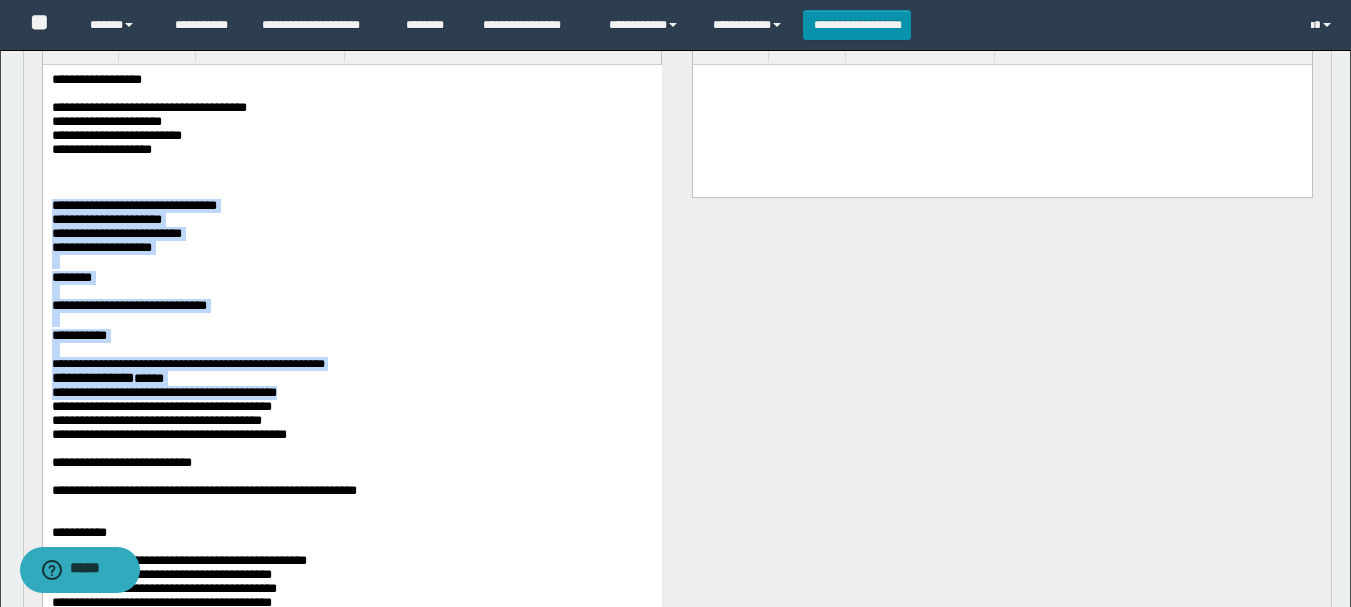 scroll, scrollTop: 1100, scrollLeft: 0, axis: vertical 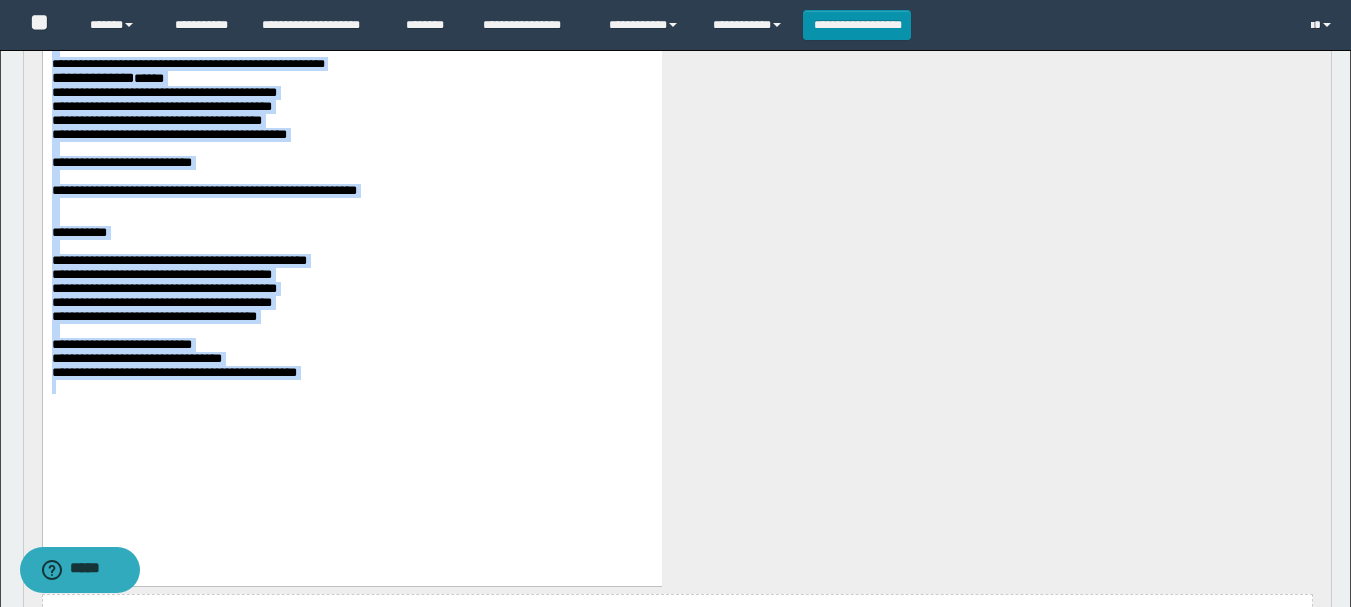 drag, startPoint x: 53, startPoint y: -71, endPoint x: 459, endPoint y: 523, distance: 719.49426 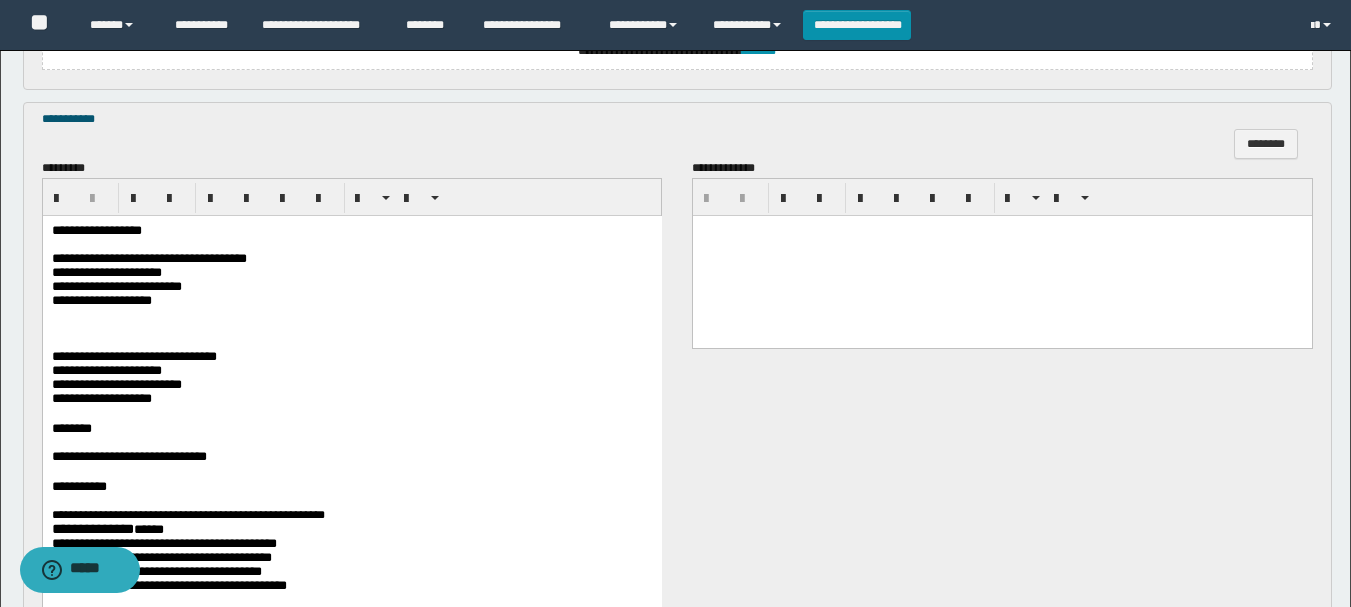 scroll, scrollTop: 1000, scrollLeft: 0, axis: vertical 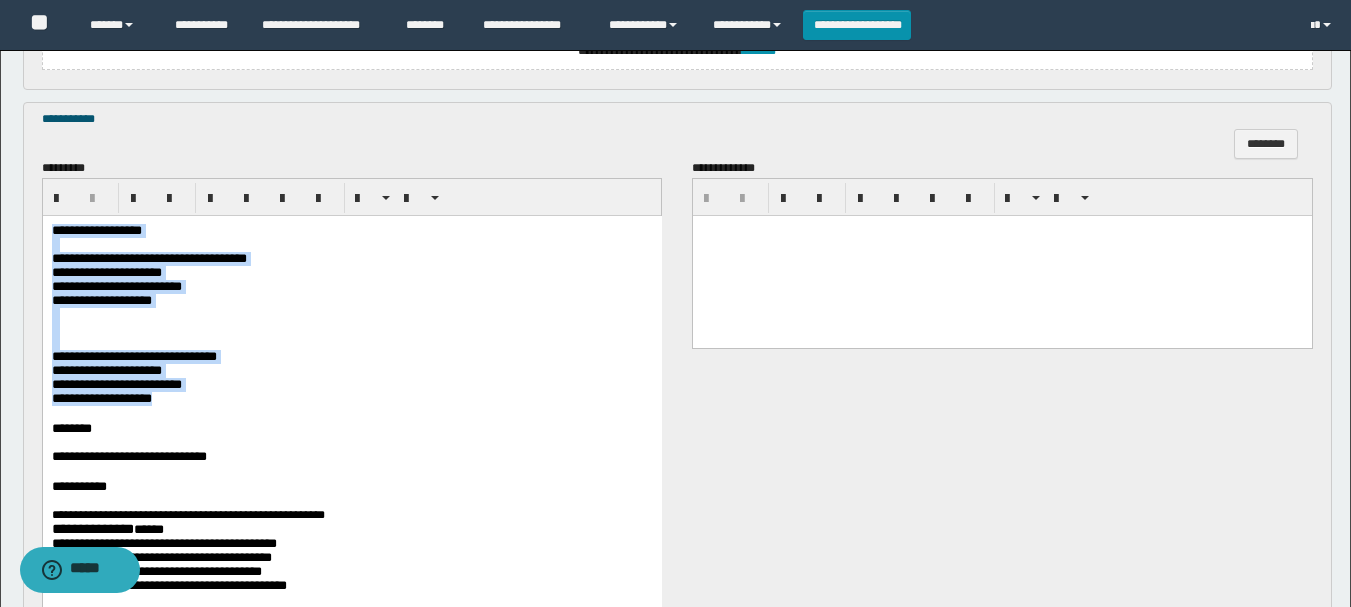 drag, startPoint x: 52, startPoint y: 226, endPoint x: 465, endPoint y: 421, distance: 456.72092 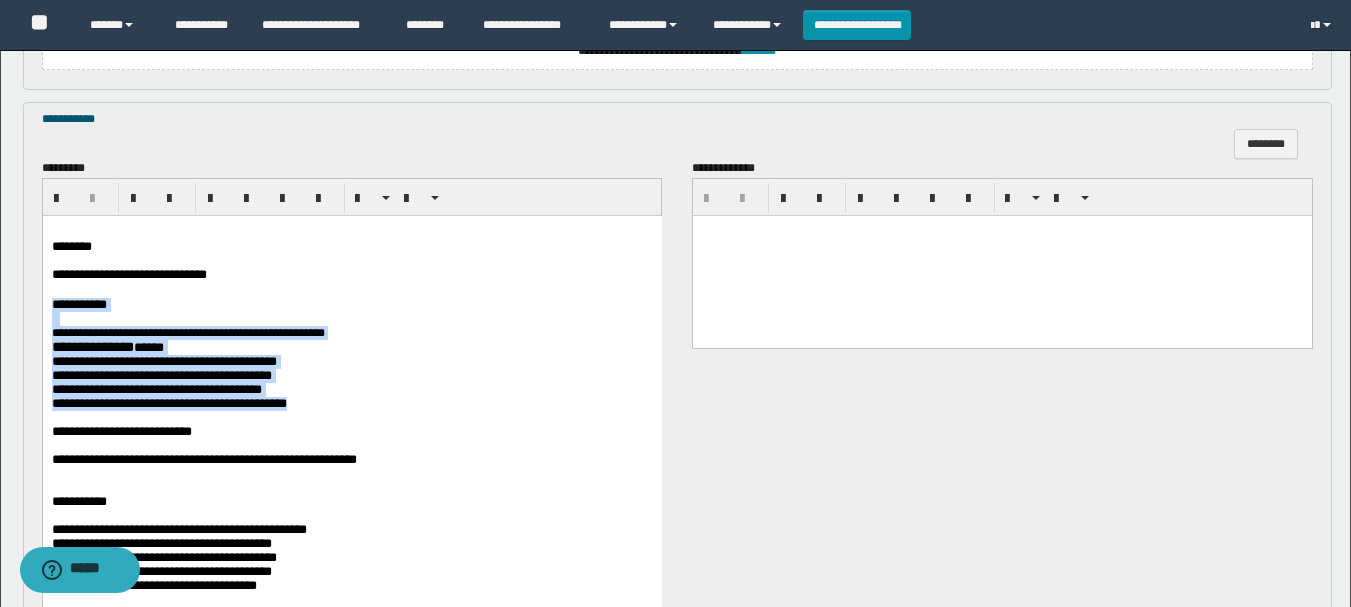 scroll, scrollTop: 1300, scrollLeft: 0, axis: vertical 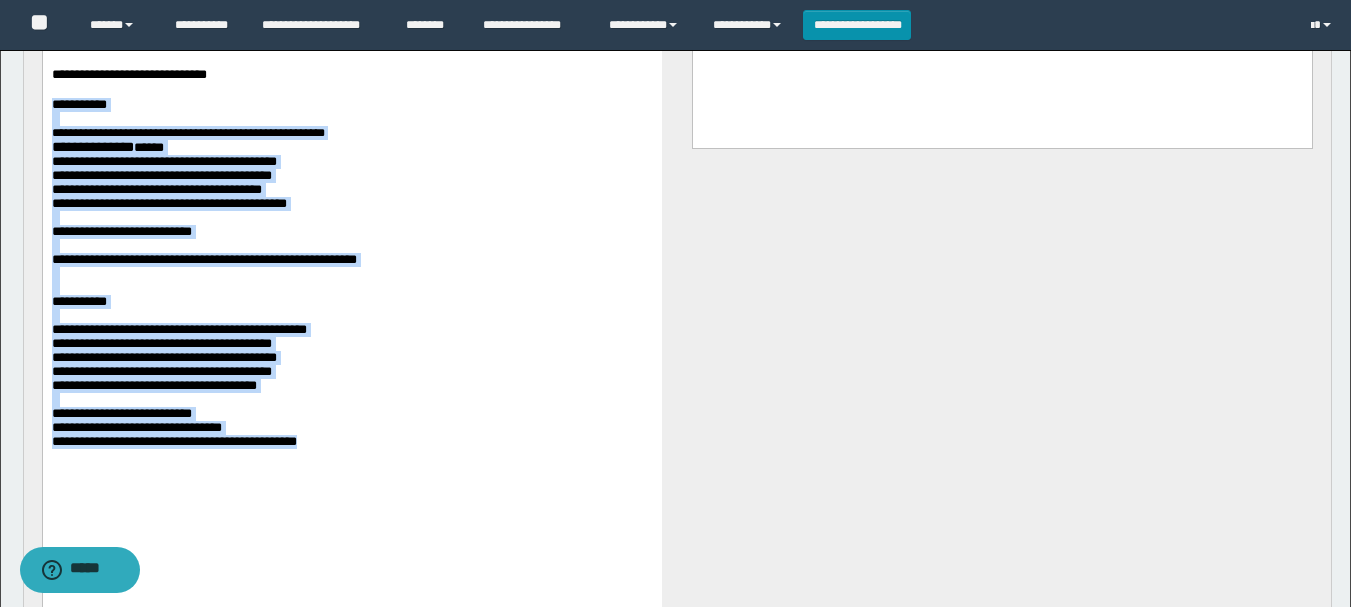 drag, startPoint x: 54, startPoint y: 115, endPoint x: 550, endPoint y: 499, distance: 627.27344 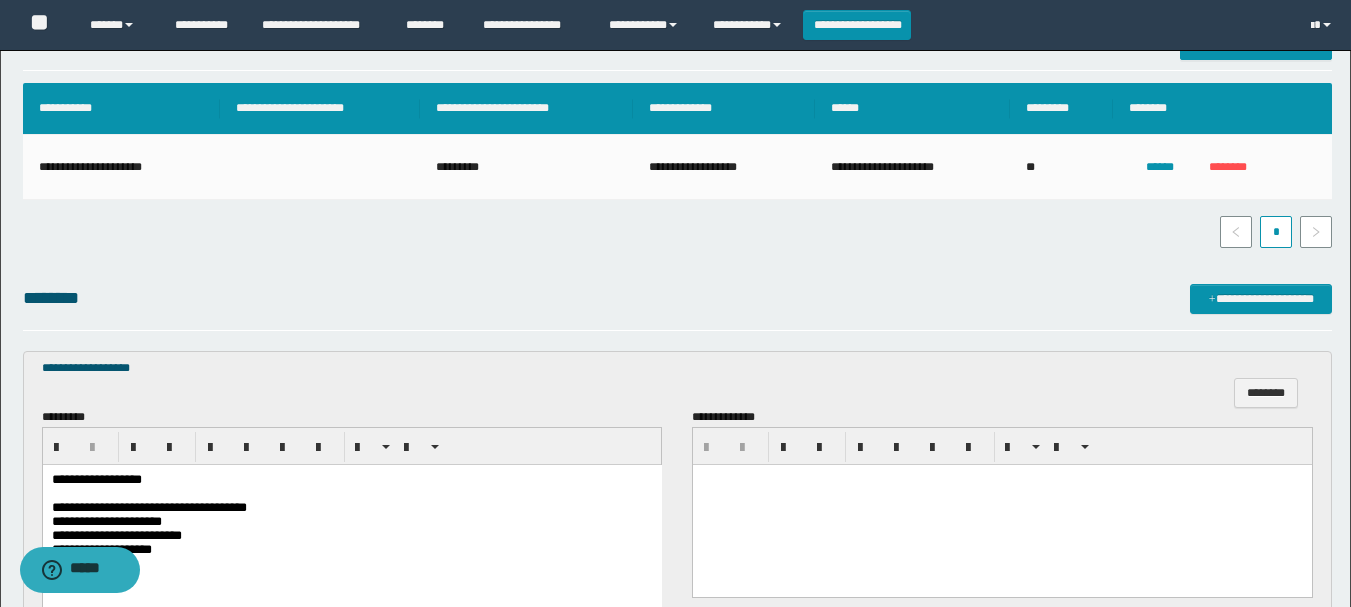 scroll, scrollTop: 600, scrollLeft: 0, axis: vertical 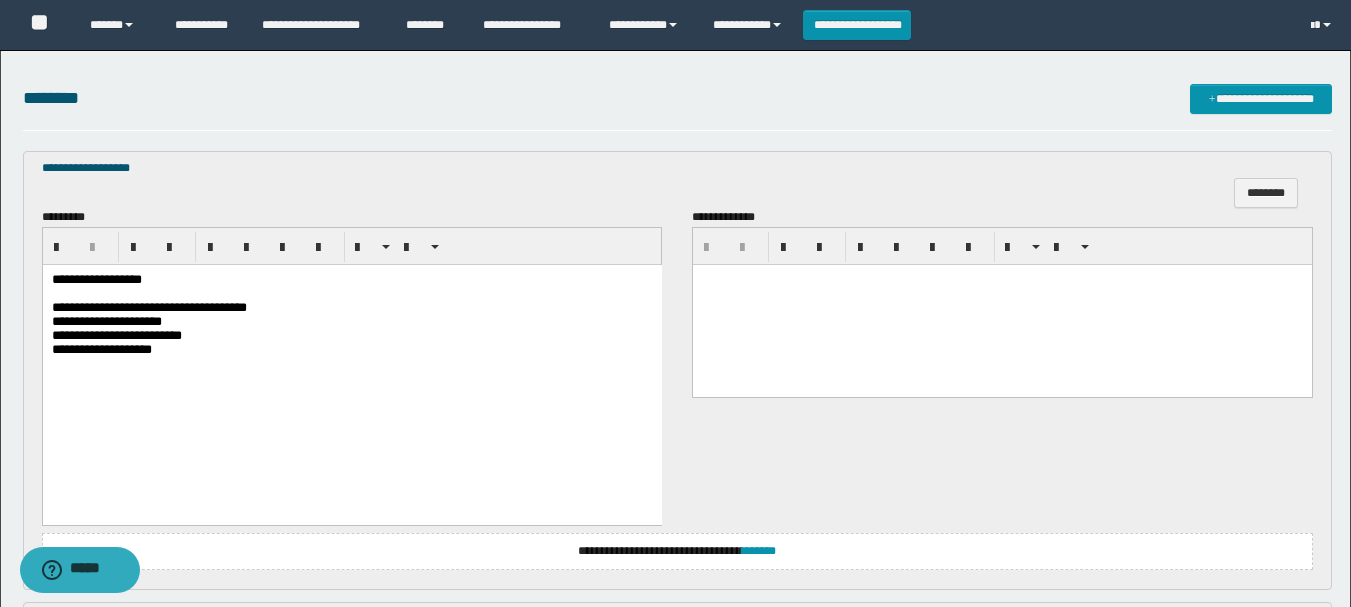 click on "**********" at bounding box center (351, 336) 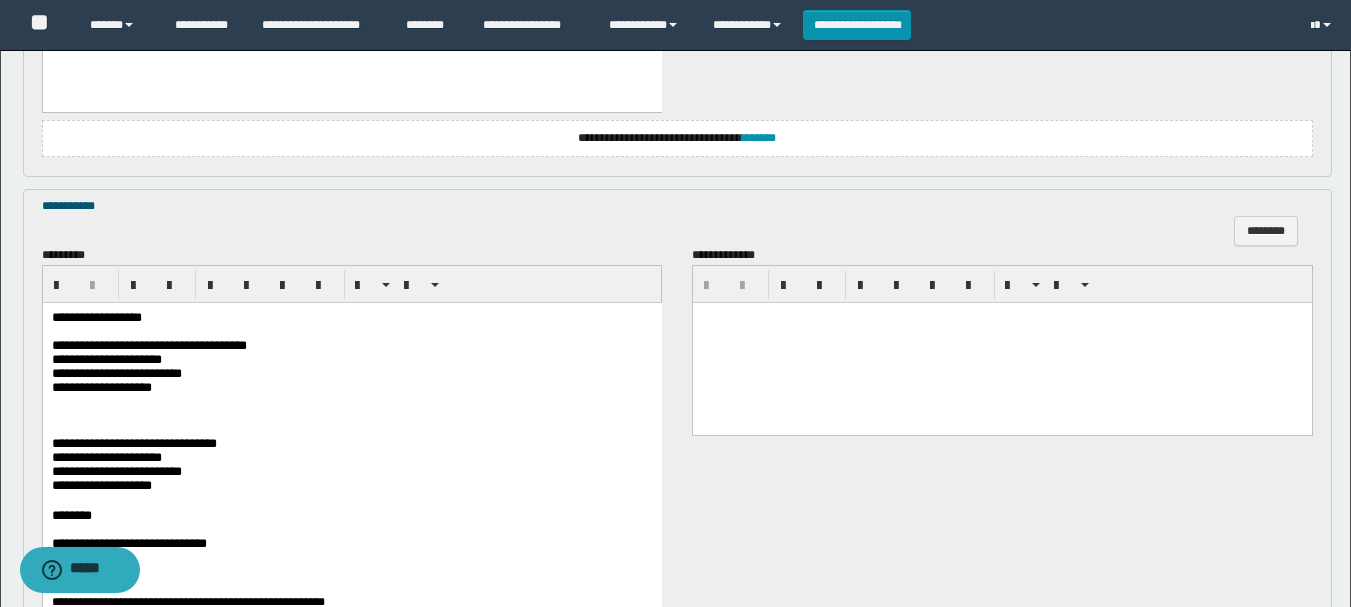 scroll, scrollTop: 1600, scrollLeft: 0, axis: vertical 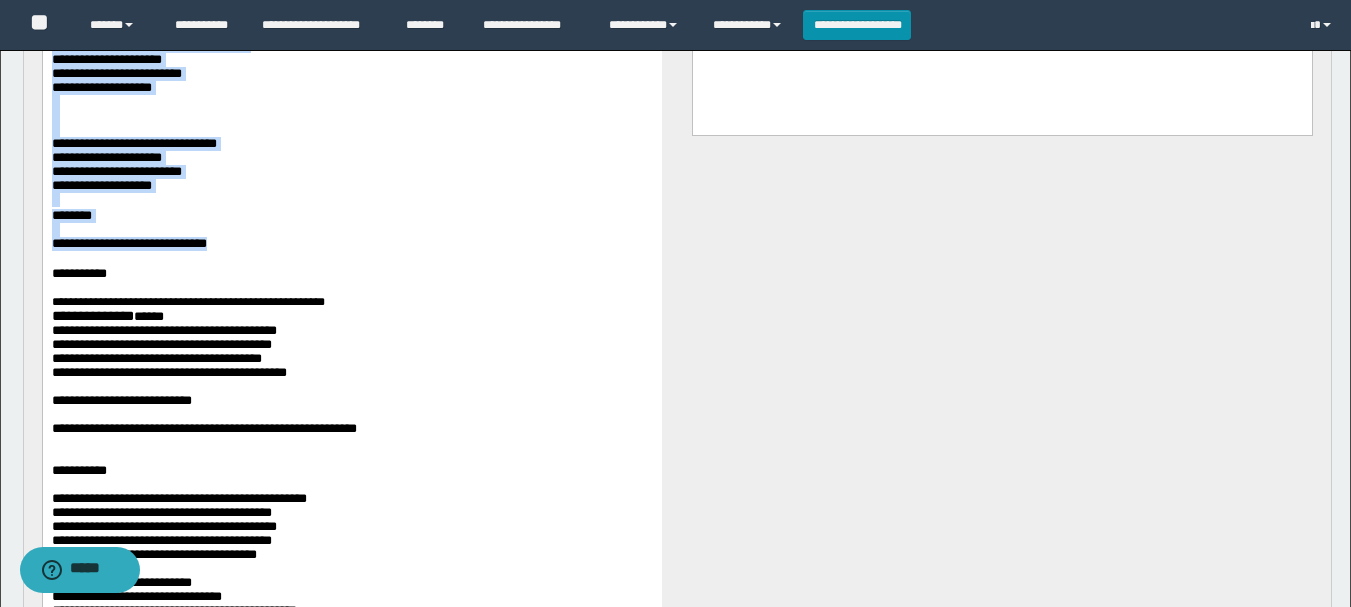 drag, startPoint x: 53, startPoint y: 16, endPoint x: 698, endPoint y: 276, distance: 695.4315 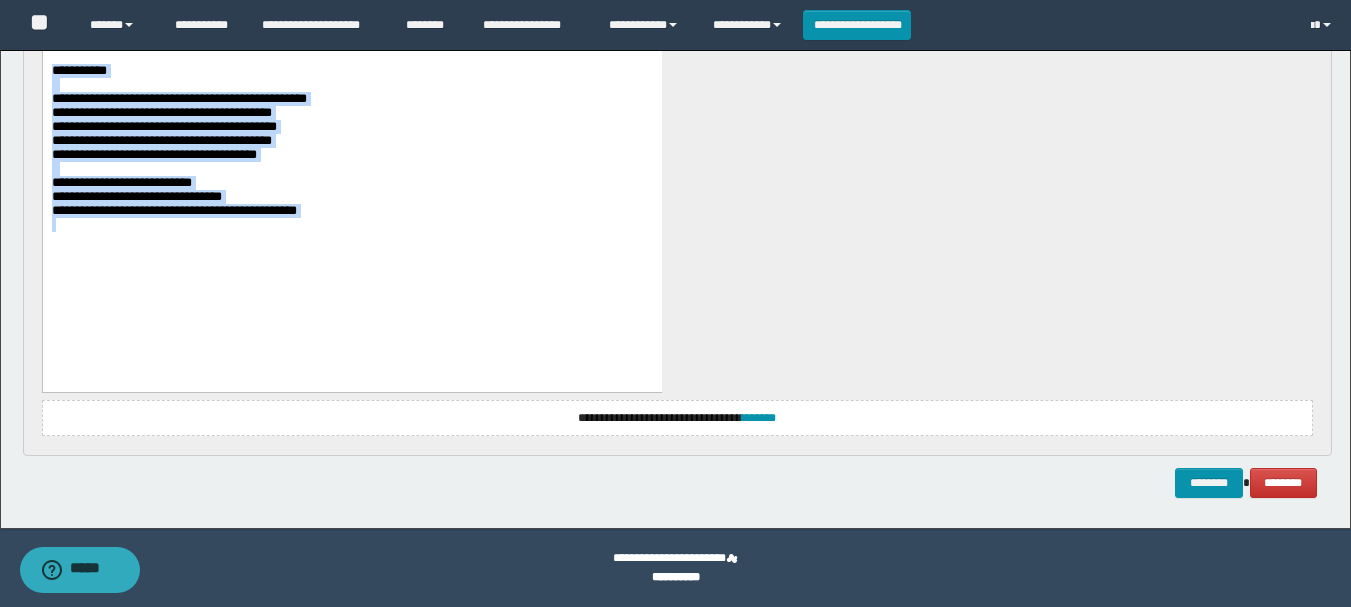 drag, startPoint x: 50, startPoint y: 100, endPoint x: 789, endPoint y: 598, distance: 891.1369 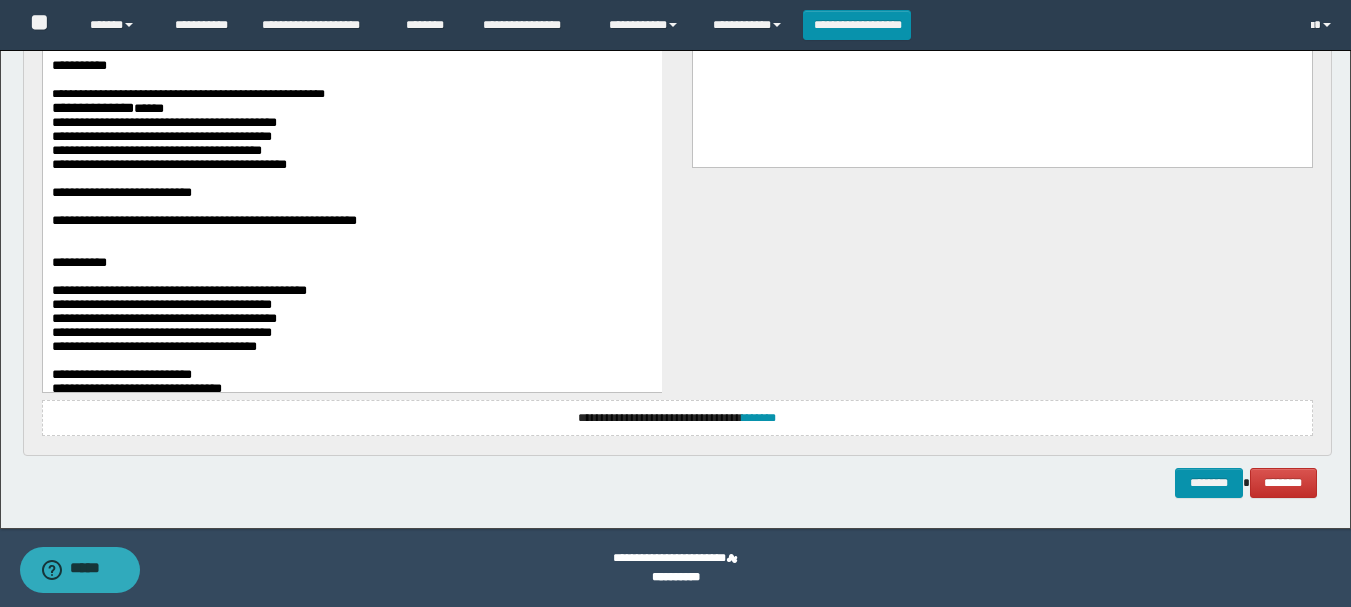 scroll, scrollTop: 1668, scrollLeft: 0, axis: vertical 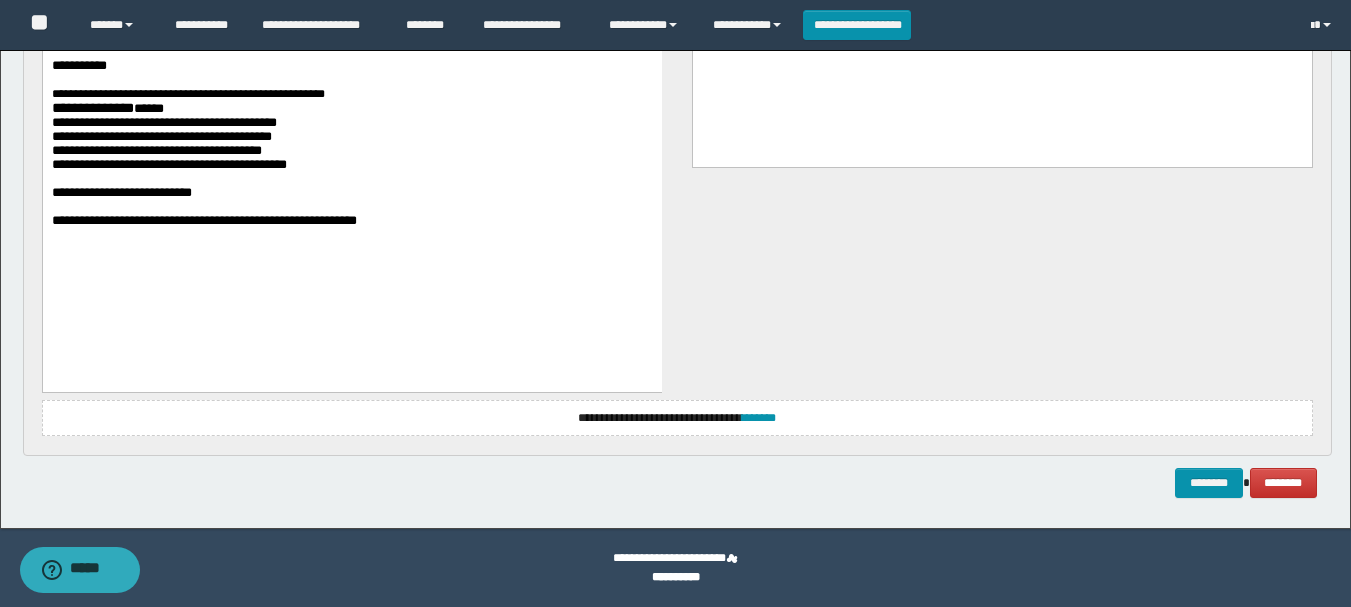 click on "**********" at bounding box center [351, 192] 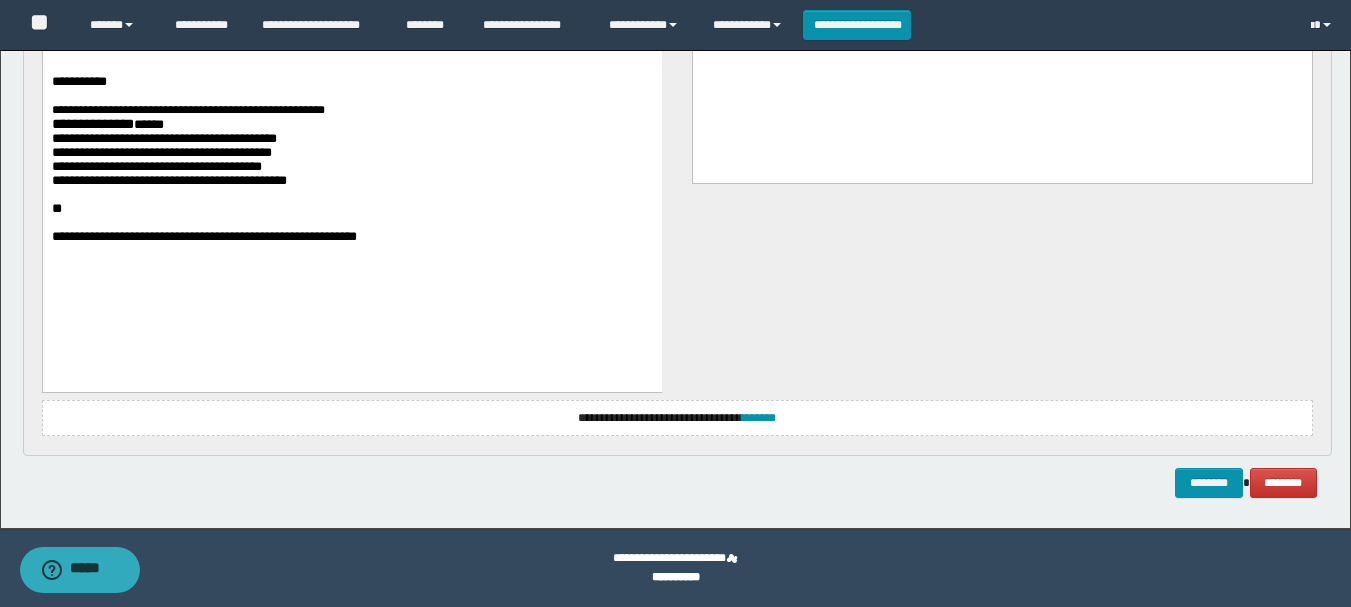 scroll, scrollTop: 1652, scrollLeft: 0, axis: vertical 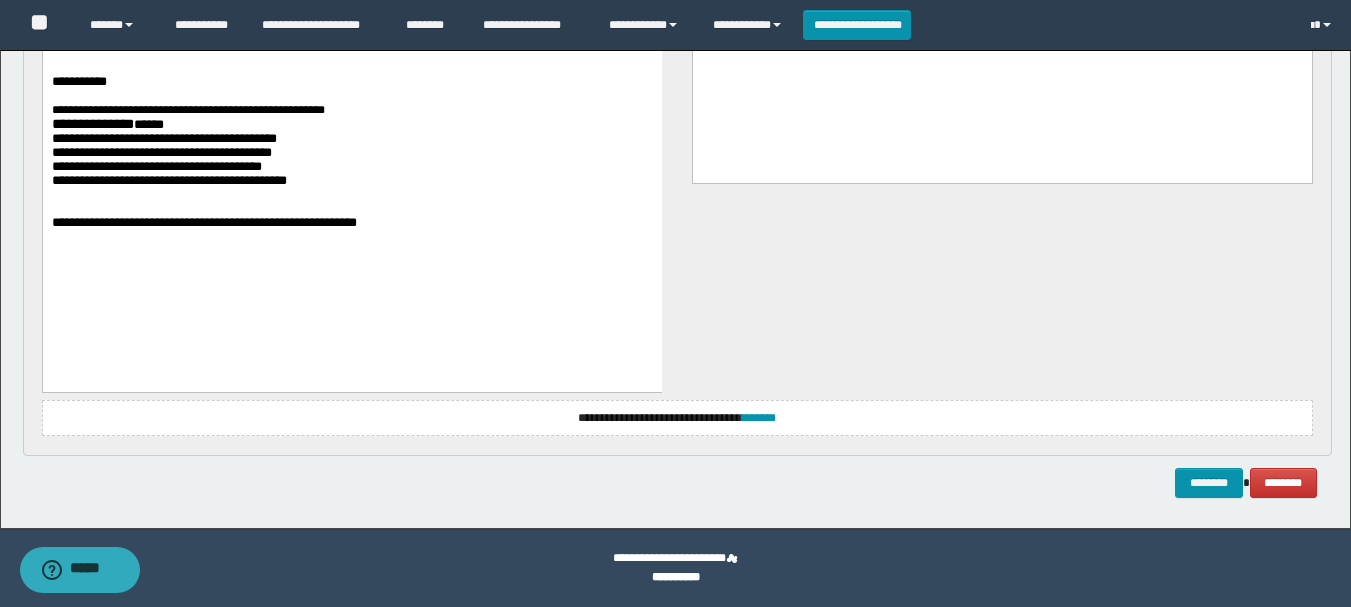 click on "**********" at bounding box center [351, 180] 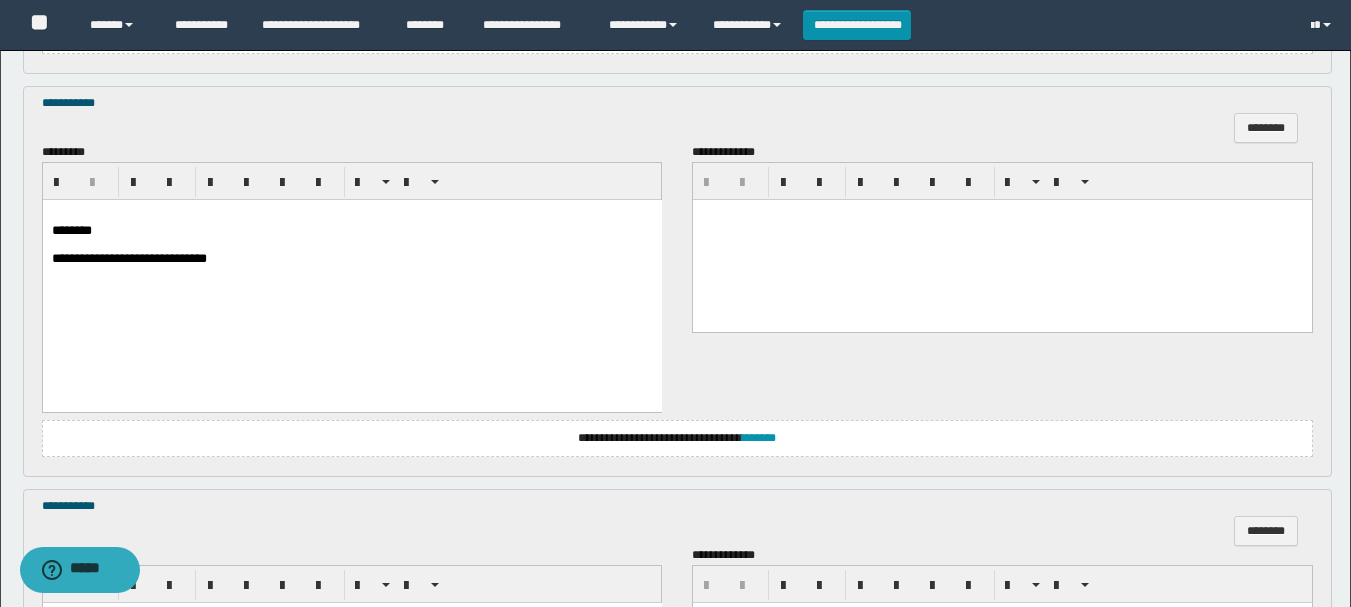 scroll, scrollTop: 1636, scrollLeft: 0, axis: vertical 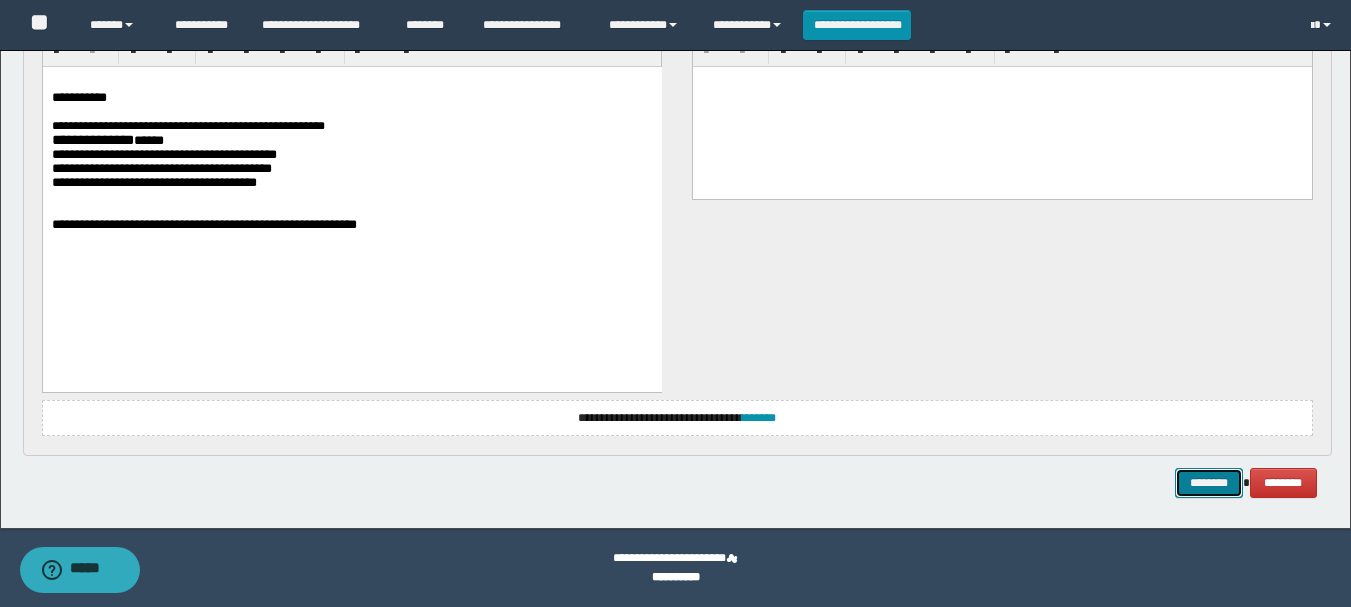 click on "********" at bounding box center [1209, 483] 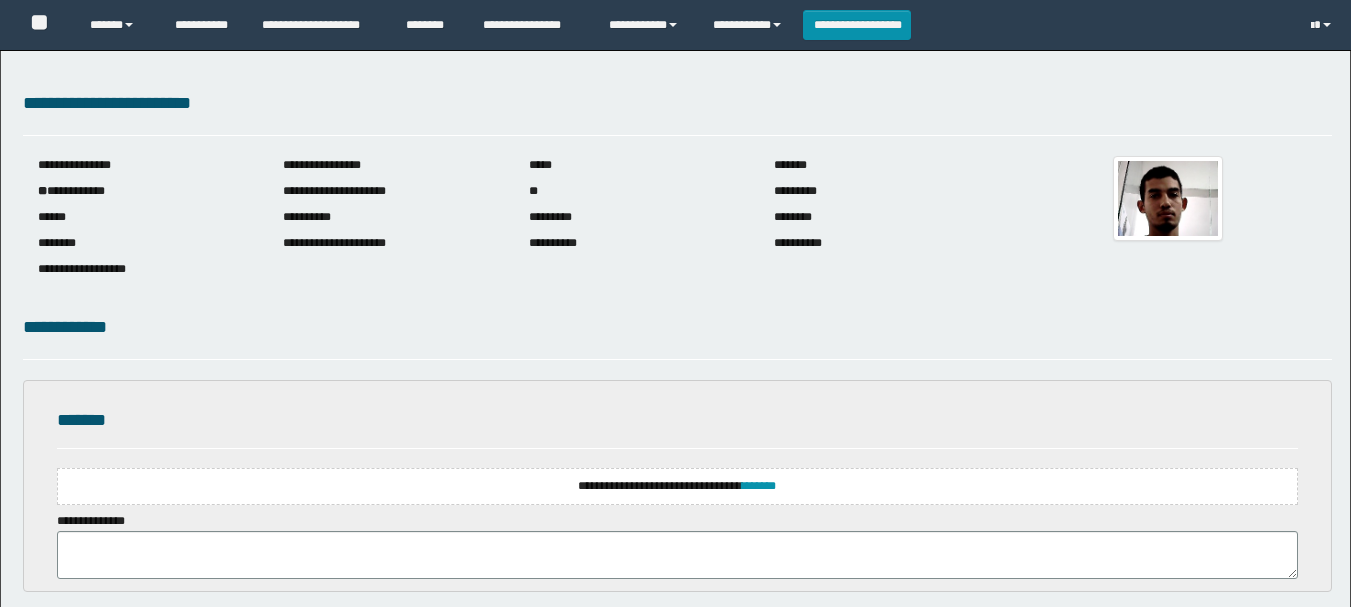 scroll, scrollTop: 125, scrollLeft: 0, axis: vertical 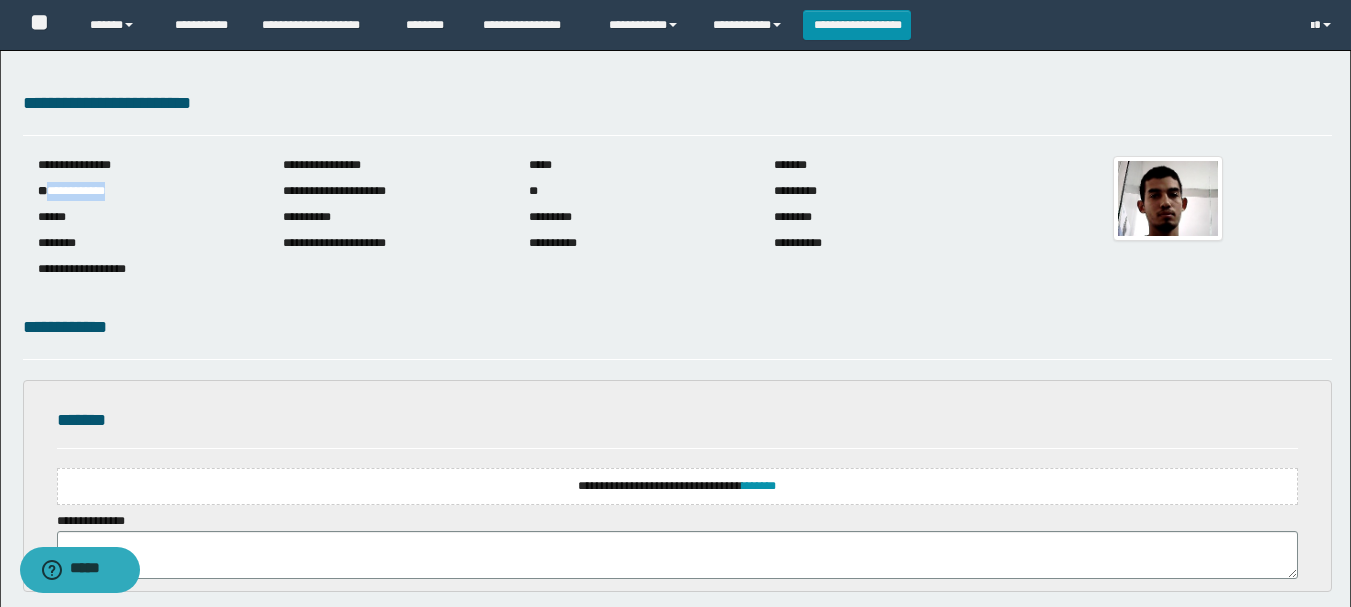 drag, startPoint x: 53, startPoint y: 192, endPoint x: 137, endPoint y: 194, distance: 84.0238 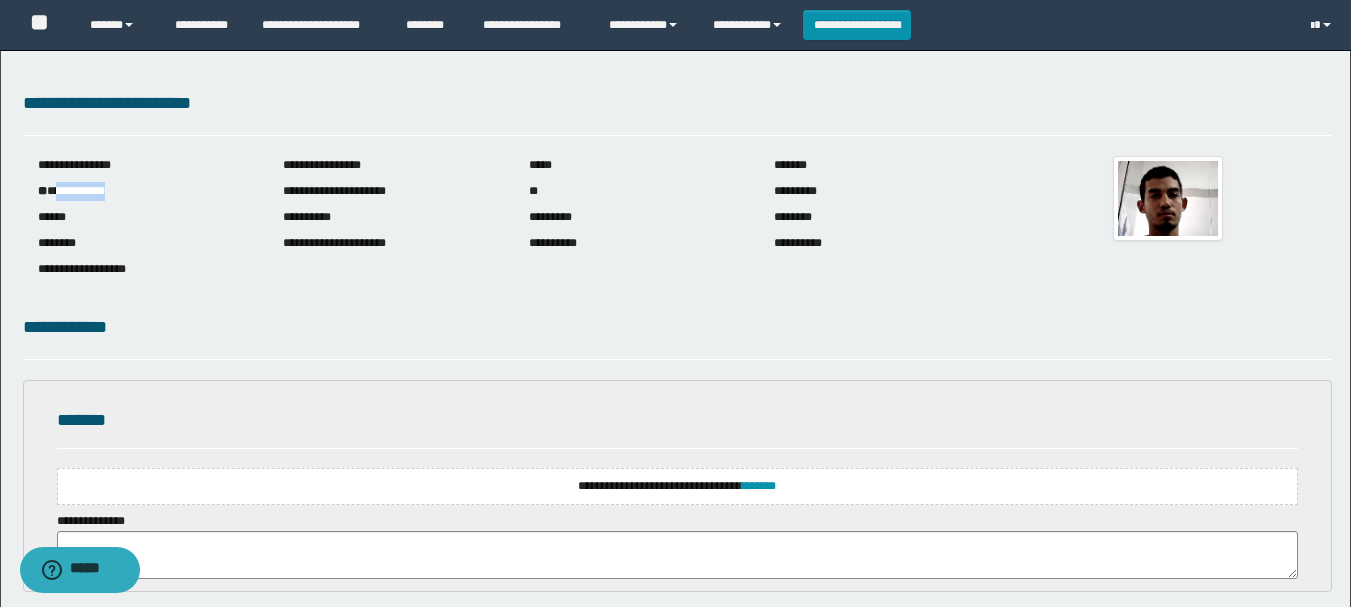 drag, startPoint x: 61, startPoint y: 192, endPoint x: 143, endPoint y: 200, distance: 82.38932 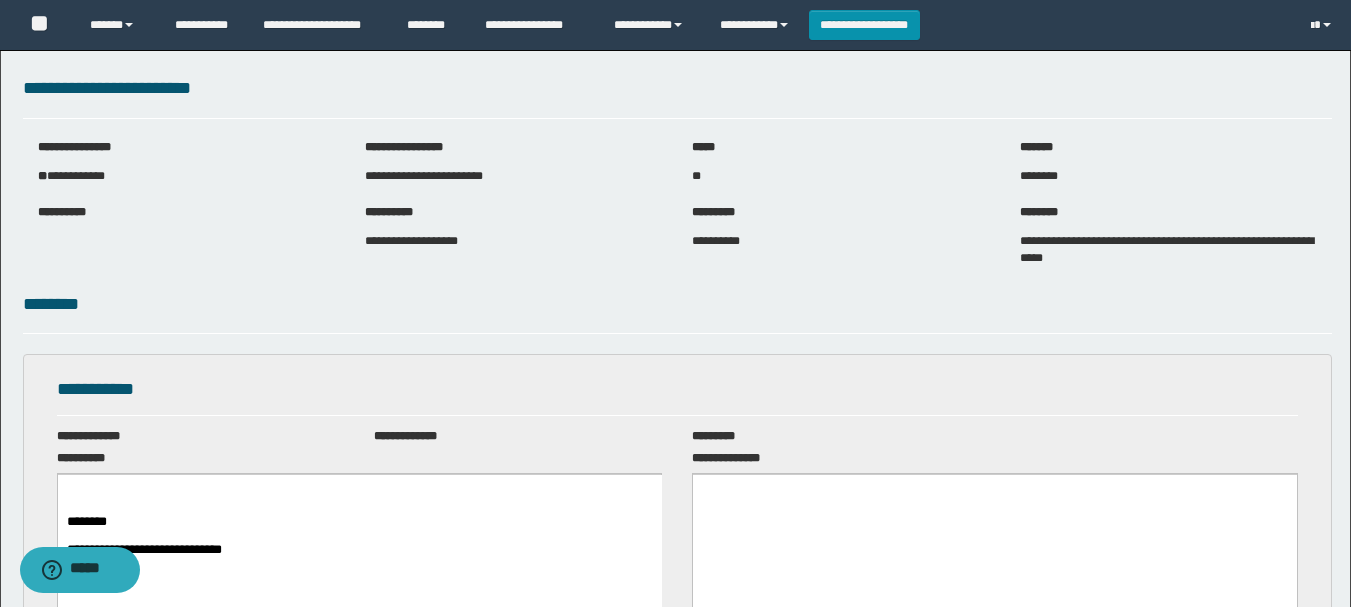 scroll, scrollTop: 0, scrollLeft: 0, axis: both 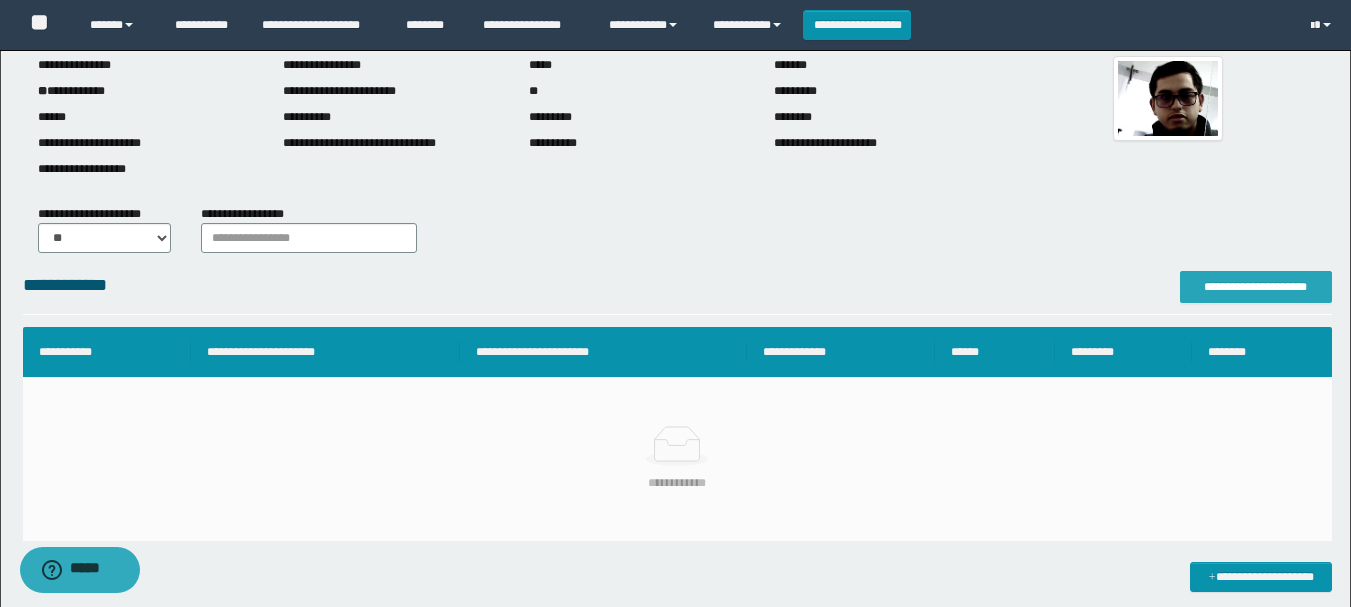 click on "**********" at bounding box center [1256, 287] 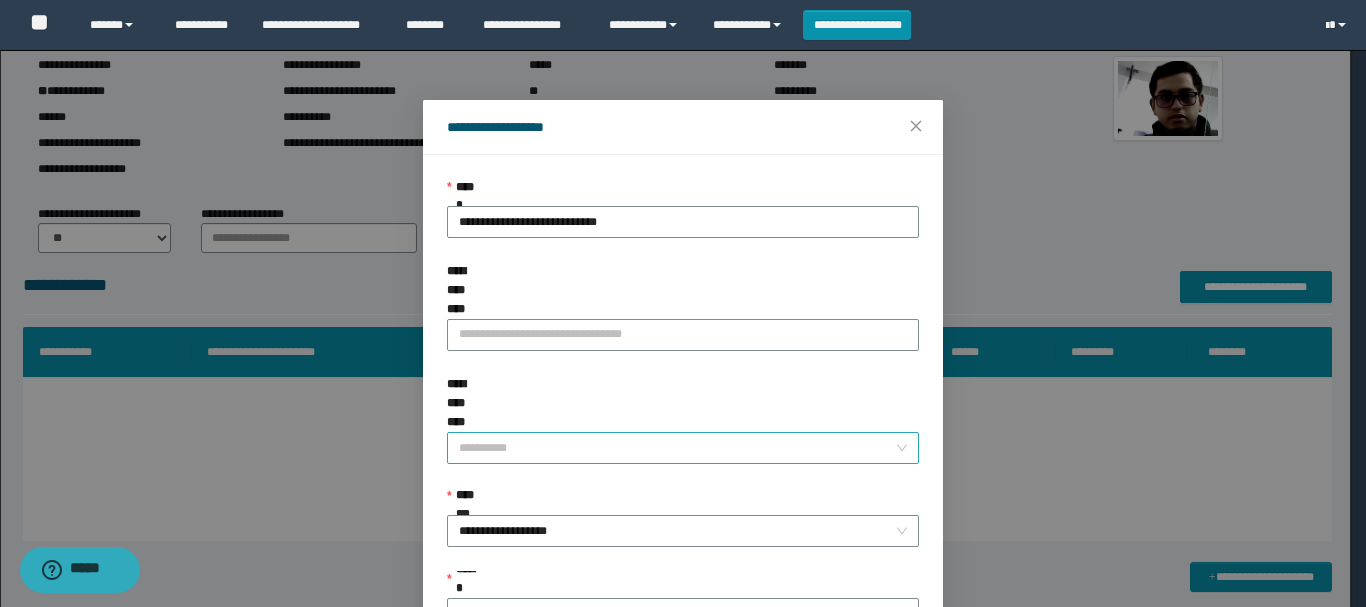 click on "**********" at bounding box center [677, 448] 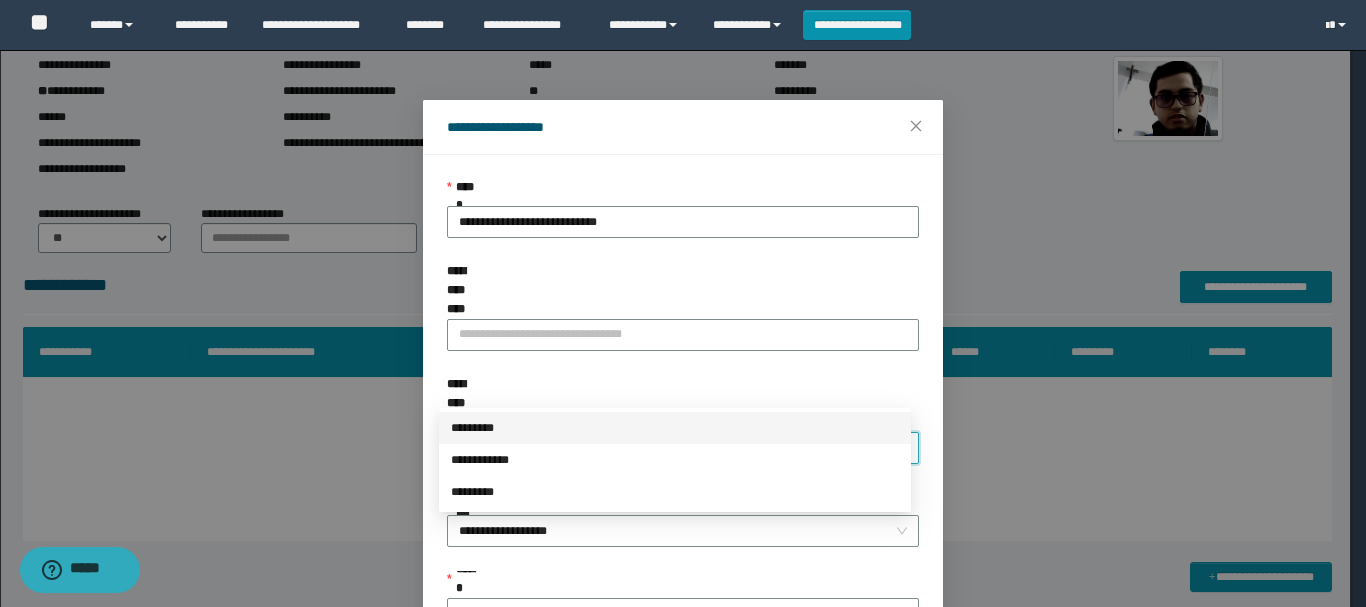click on "*********" at bounding box center (675, 428) 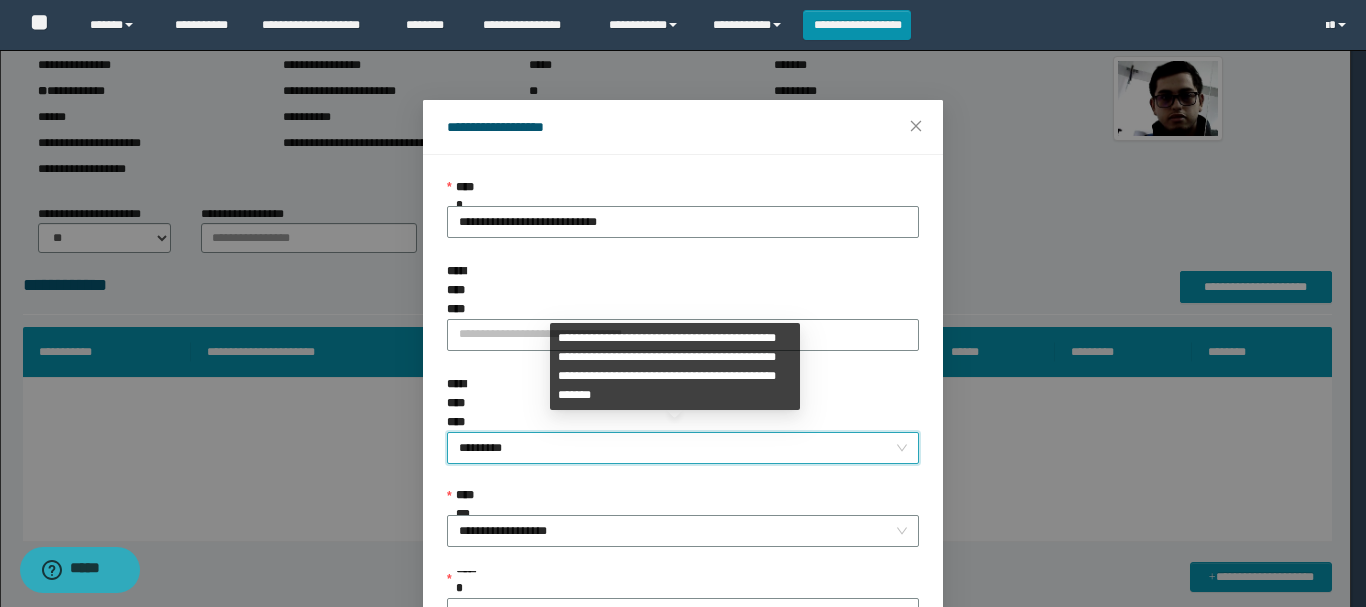 scroll, scrollTop: 145, scrollLeft: 0, axis: vertical 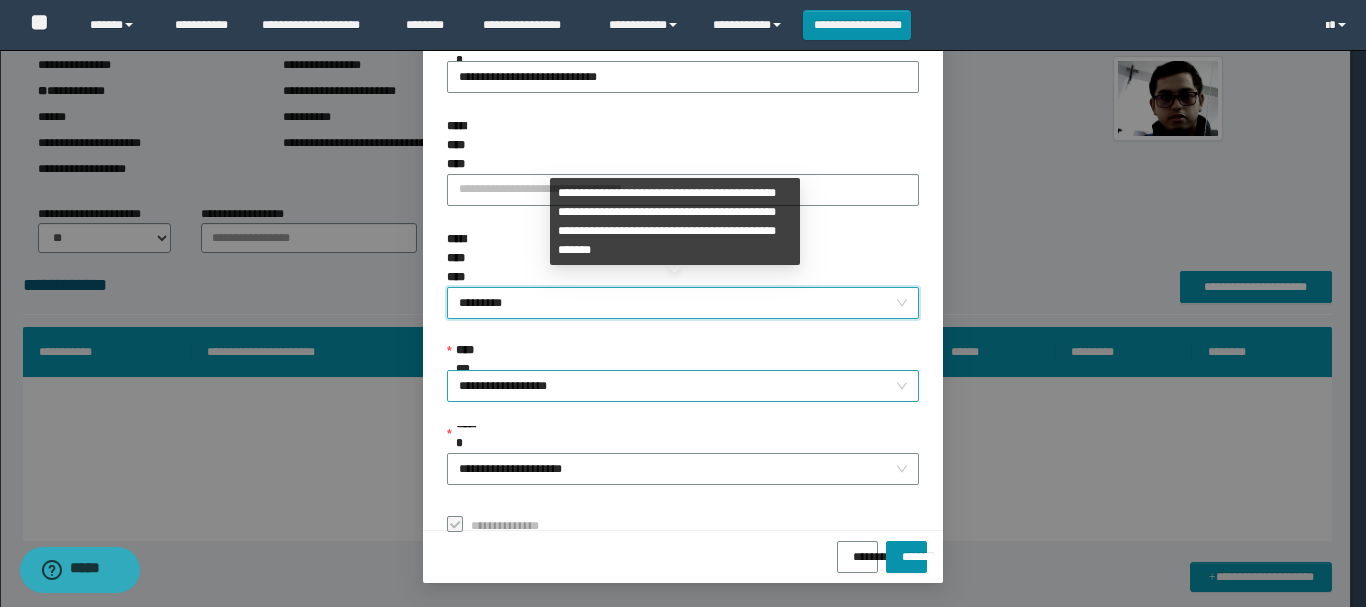 click on "**********" at bounding box center [683, 386] 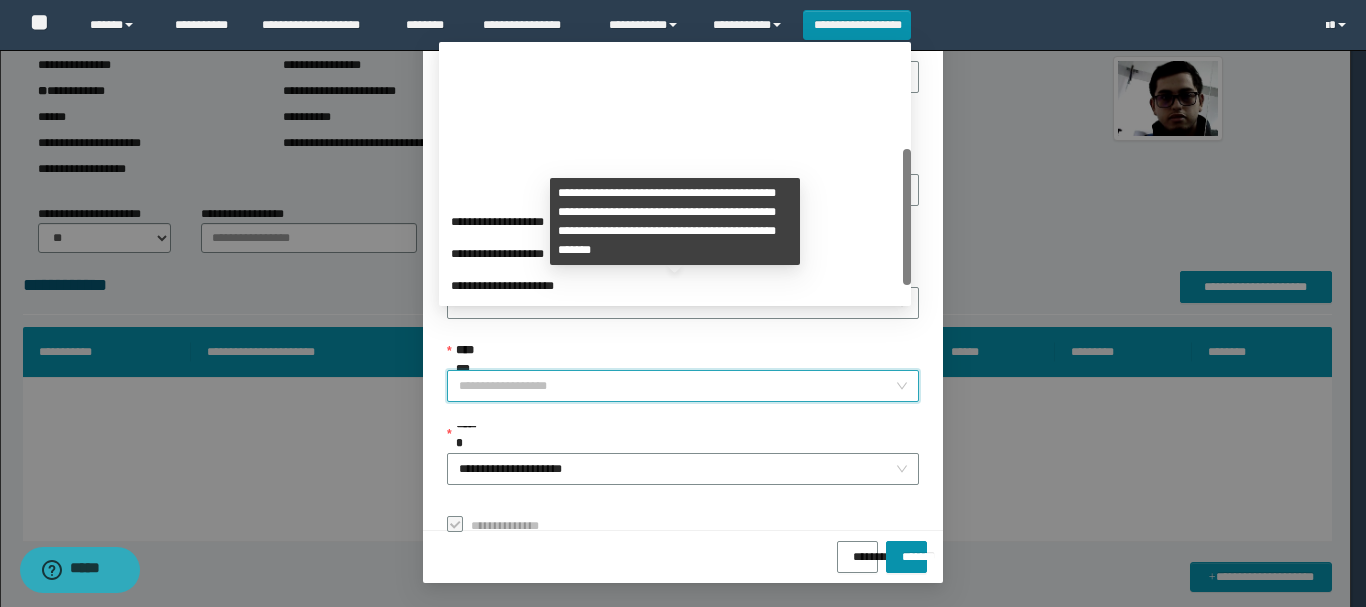 scroll, scrollTop: 192, scrollLeft: 0, axis: vertical 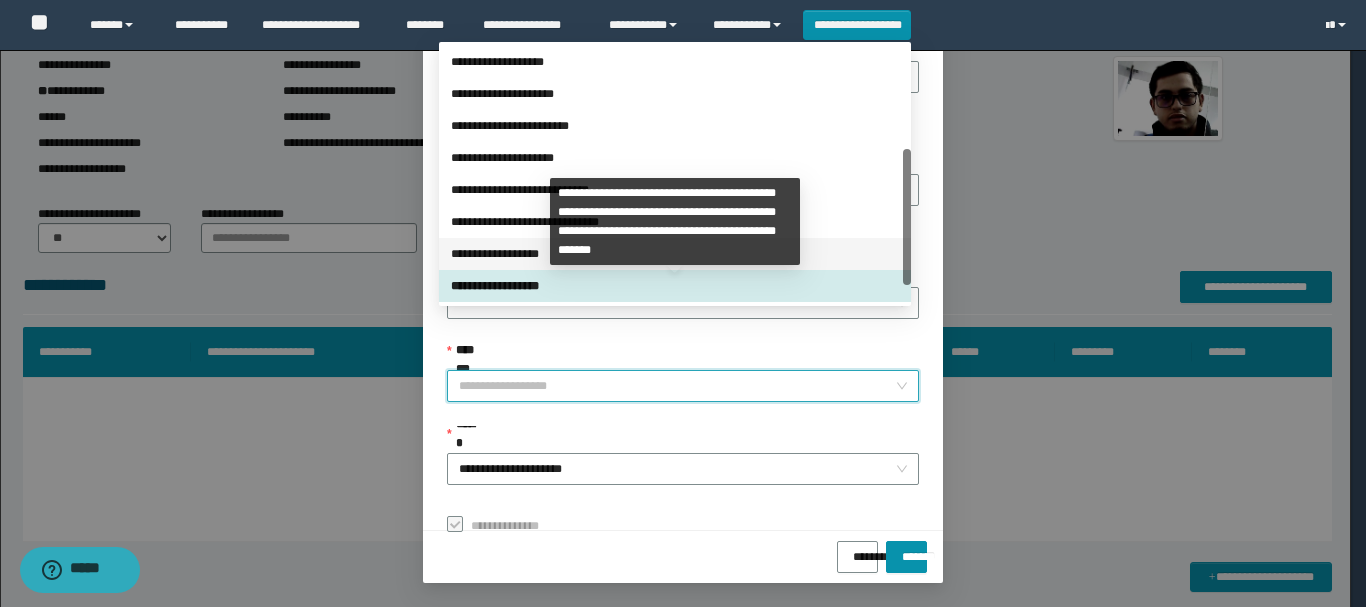 click on "**********" at bounding box center [675, 254] 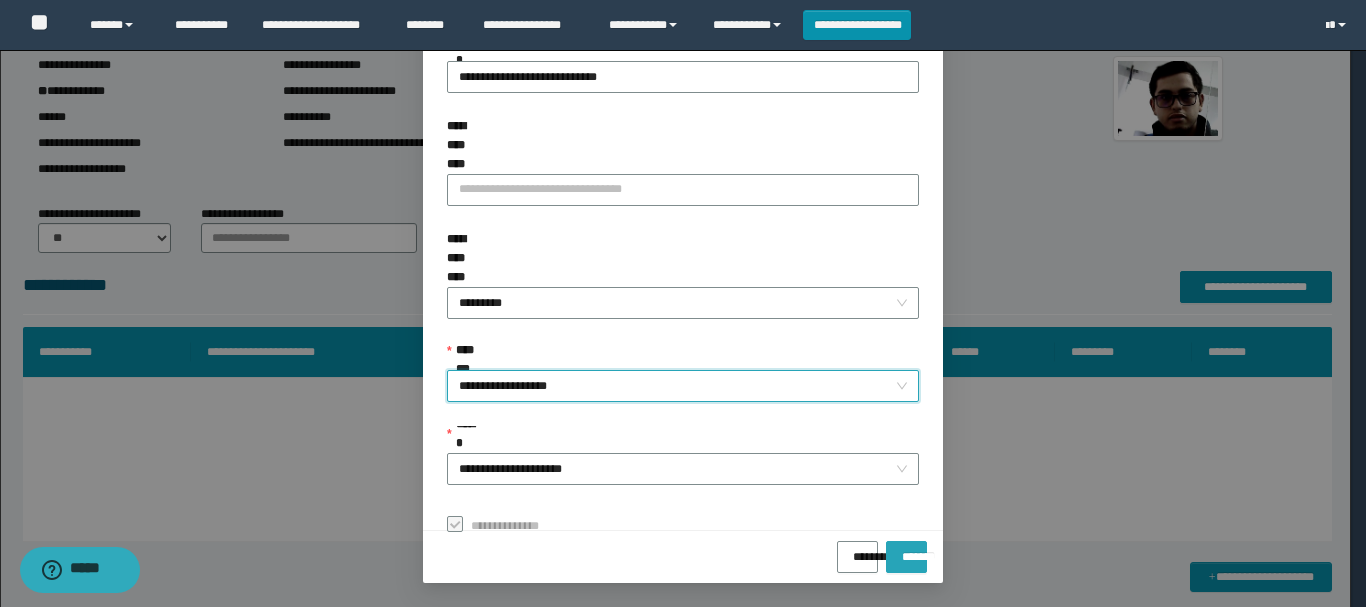 click on "*******" at bounding box center (906, 557) 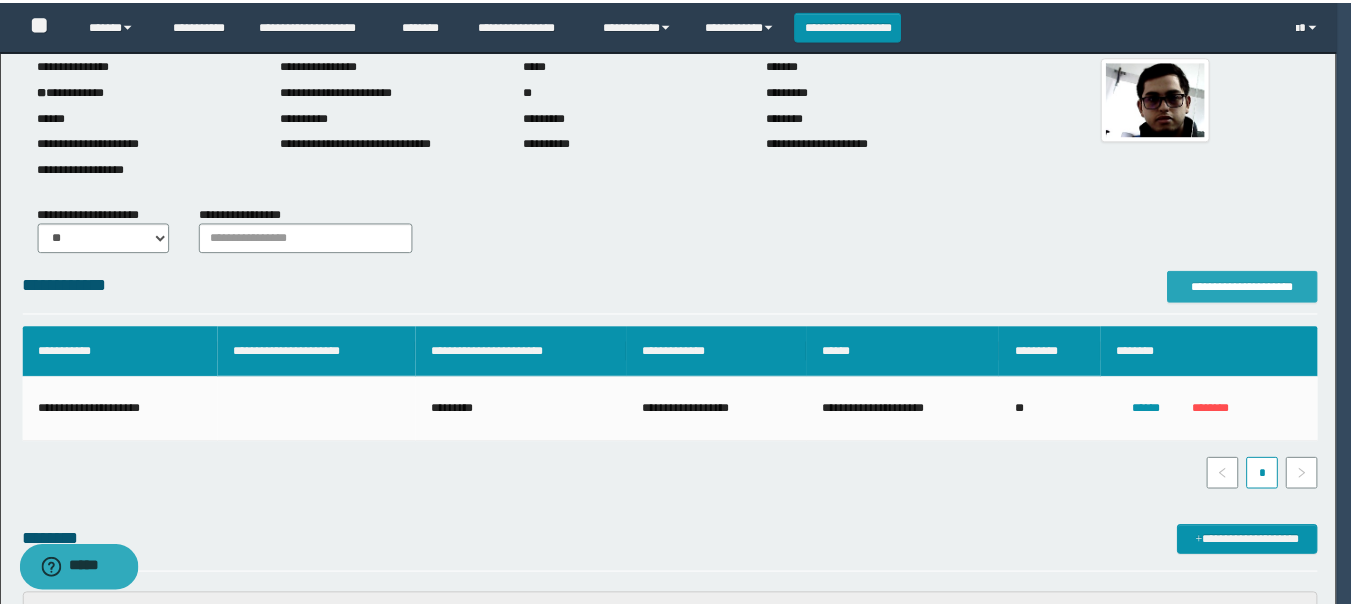 scroll, scrollTop: 0, scrollLeft: 0, axis: both 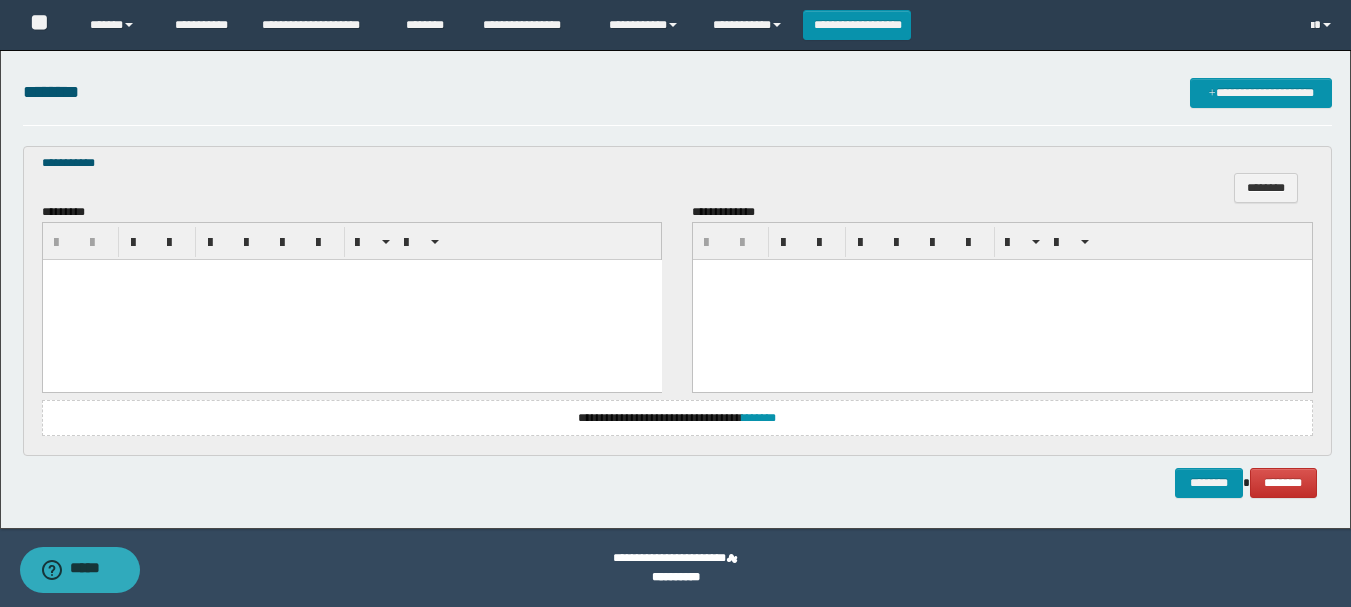 click at bounding box center [351, 274] 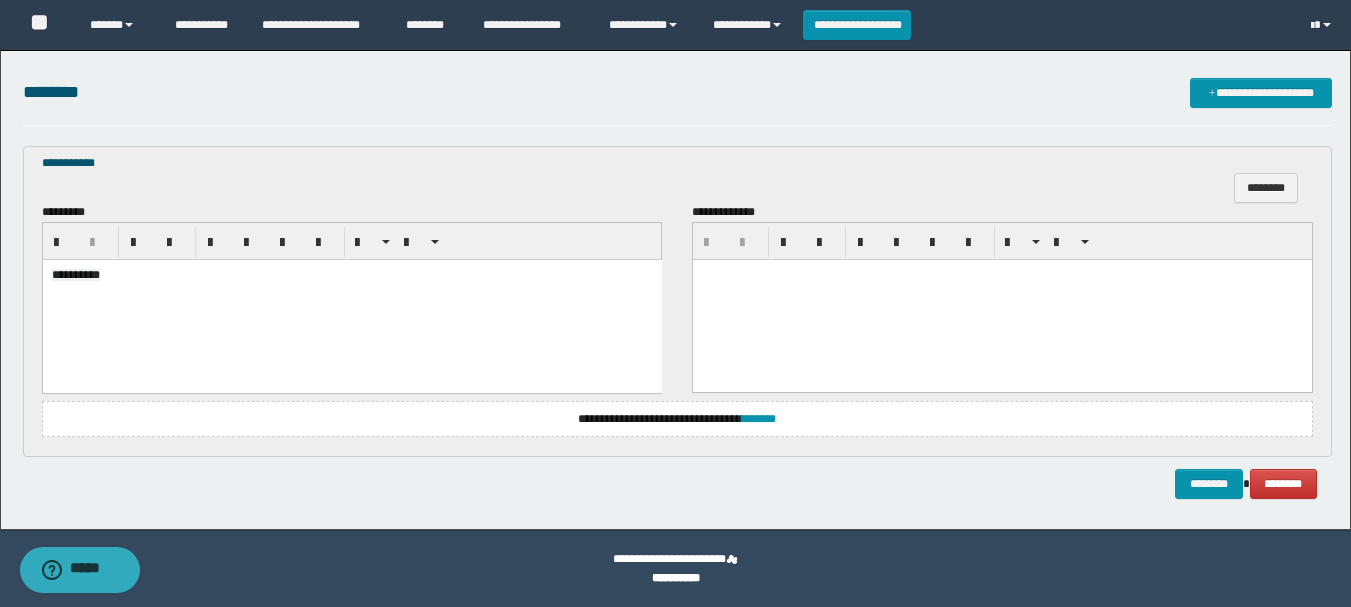type 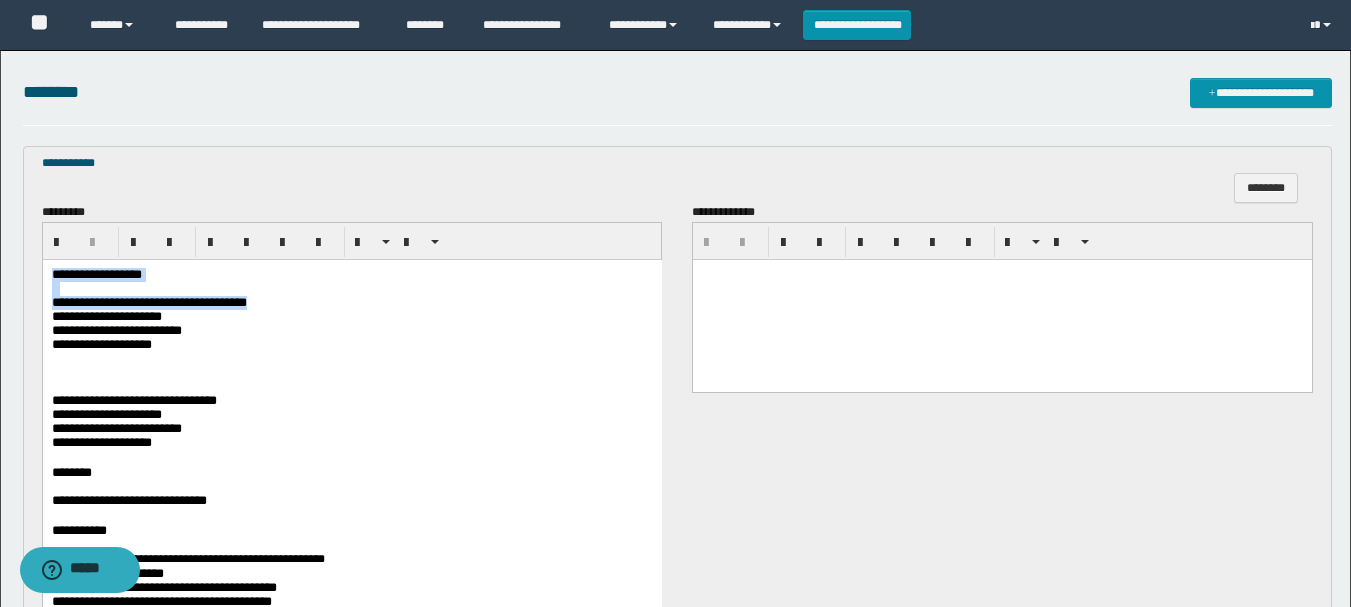 scroll, scrollTop: 849, scrollLeft: 0, axis: vertical 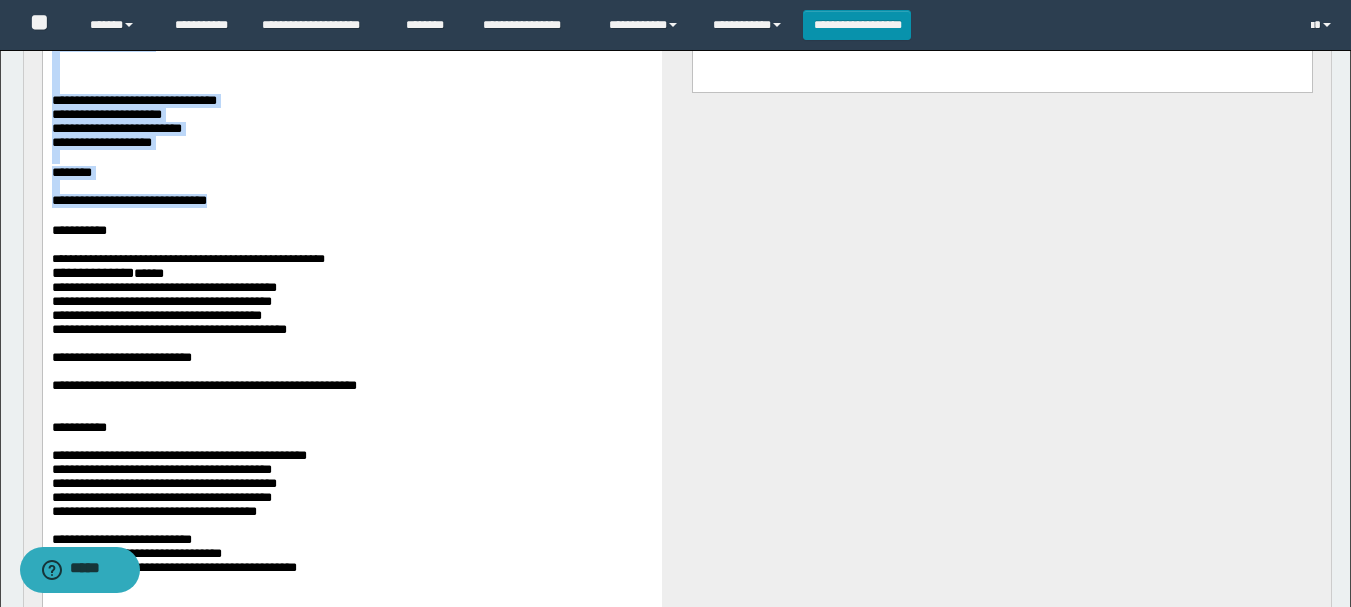 drag, startPoint x: 49, startPoint y: -27, endPoint x: 441, endPoint y: 224, distance: 465.47287 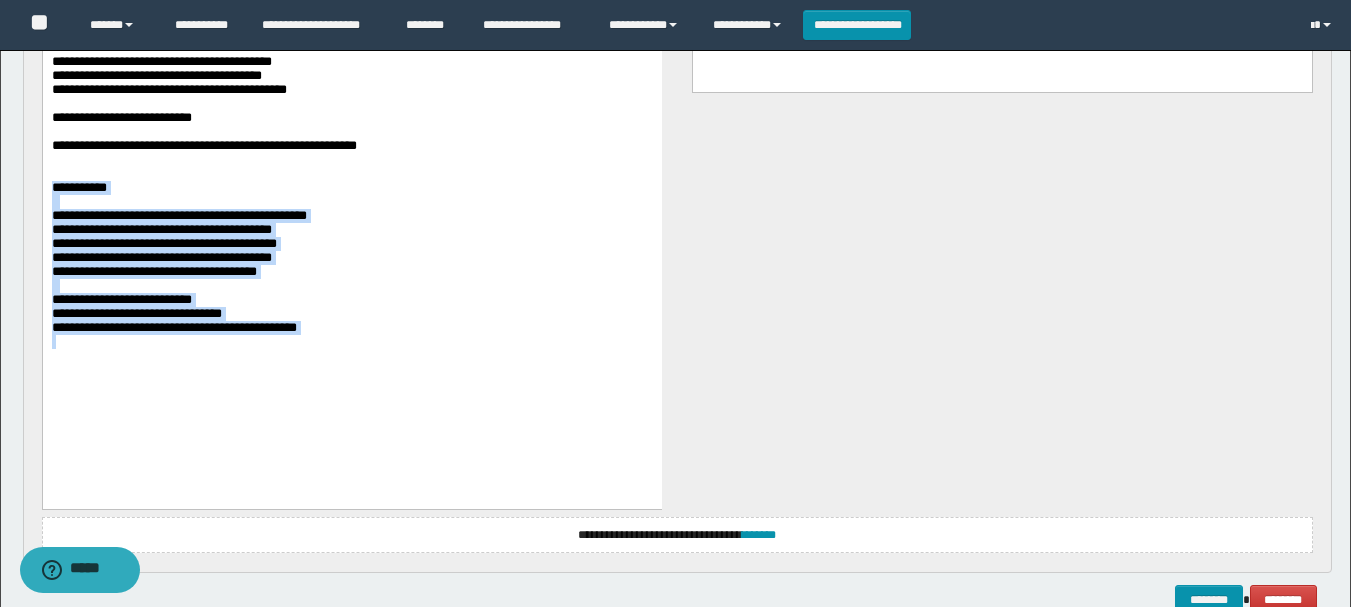 drag, startPoint x: 50, startPoint y: 213, endPoint x: 544, endPoint y: 450, distance: 547.90967 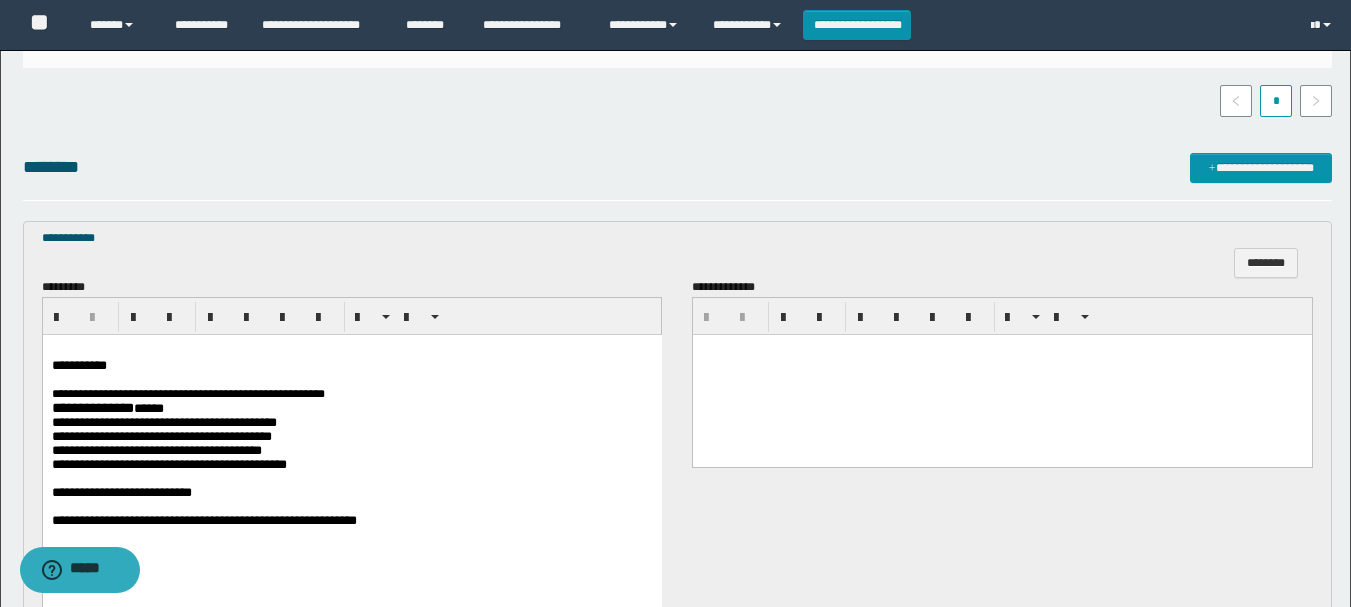 scroll, scrollTop: 674, scrollLeft: 0, axis: vertical 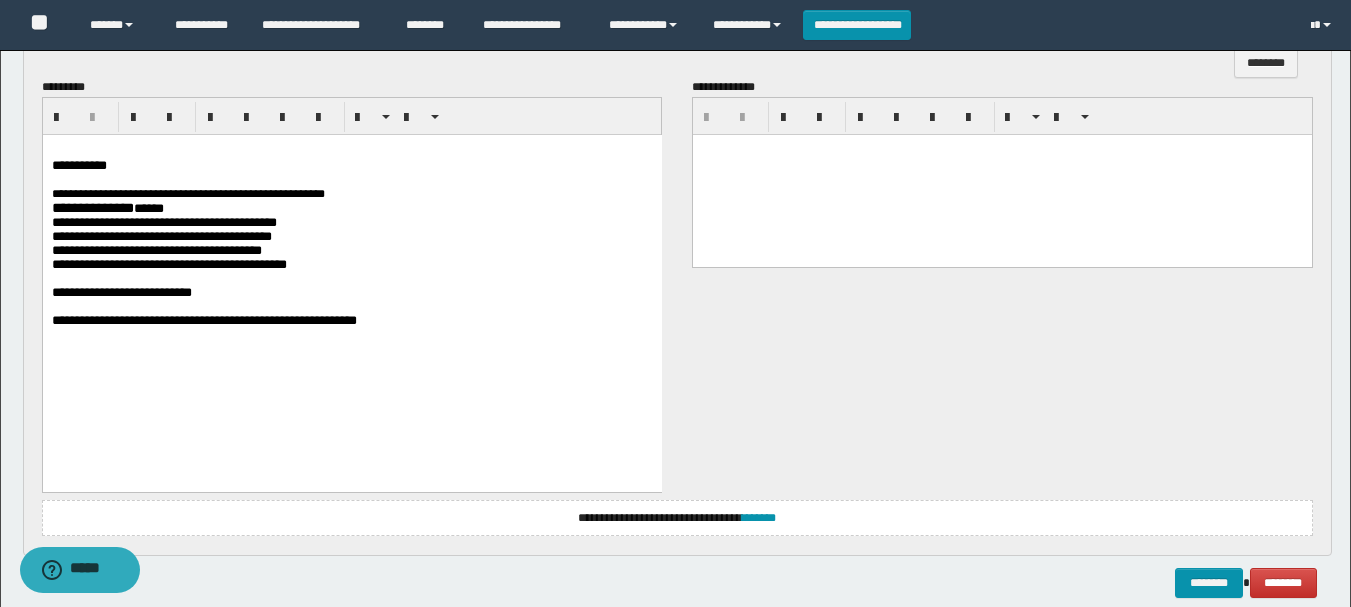 click on "**********" at bounding box center [351, 292] 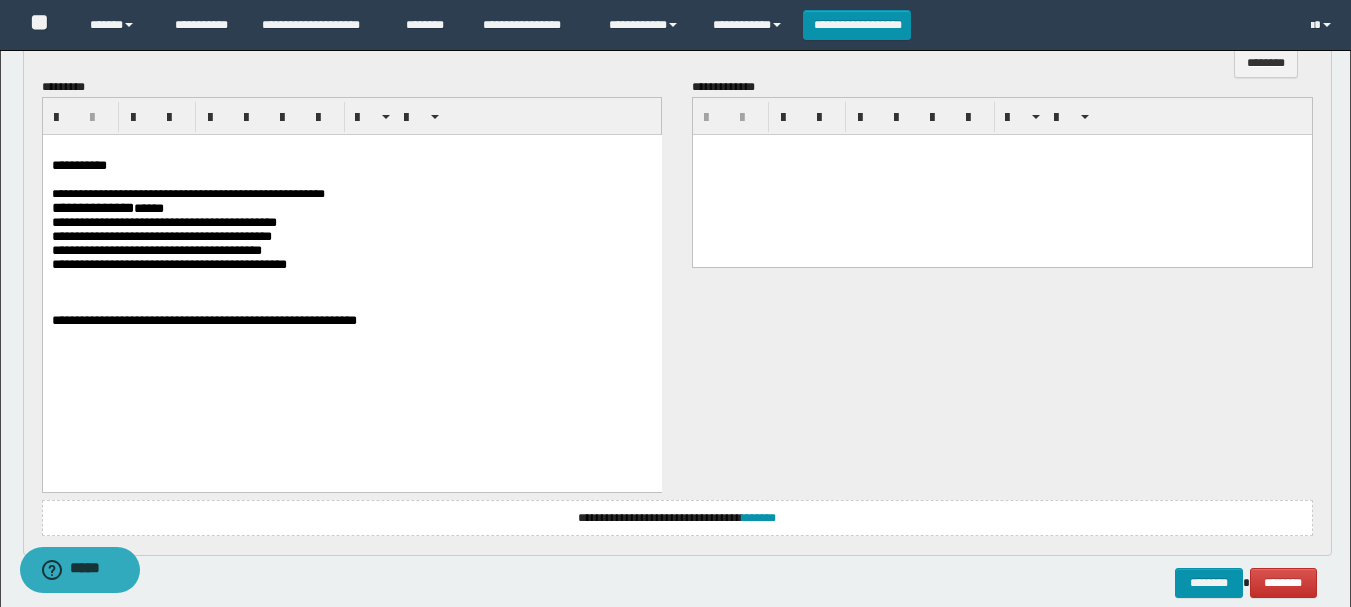 click on "**********" at bounding box center (351, 264) 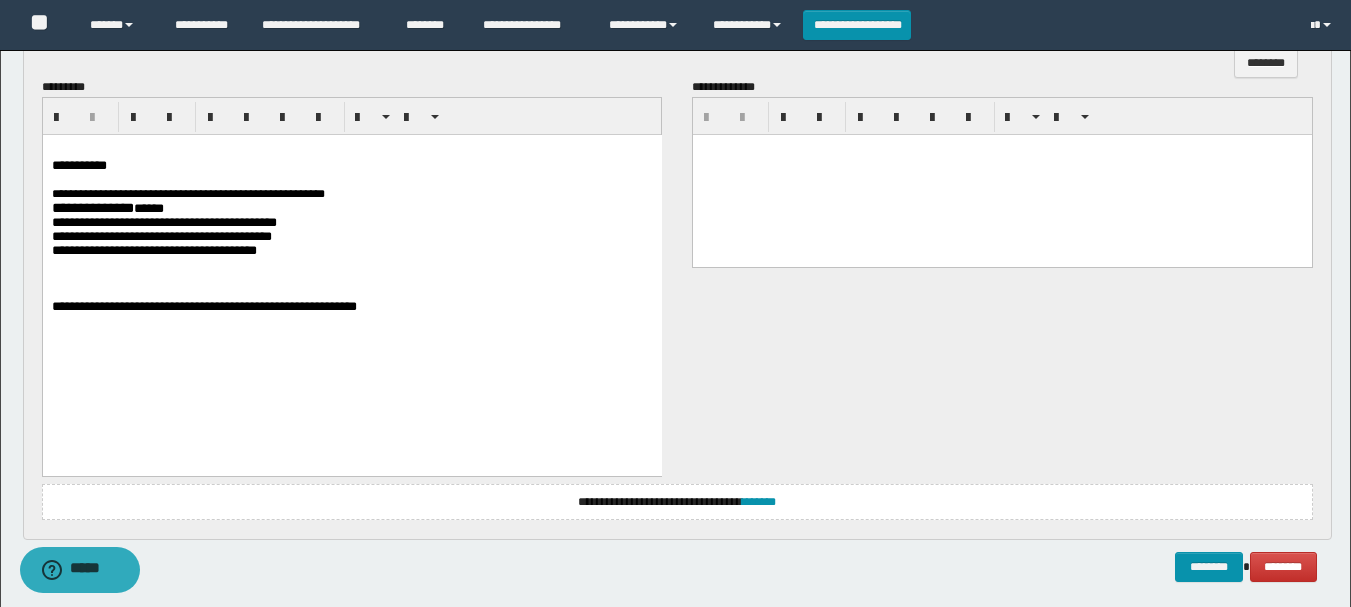 scroll, scrollTop: 758, scrollLeft: 0, axis: vertical 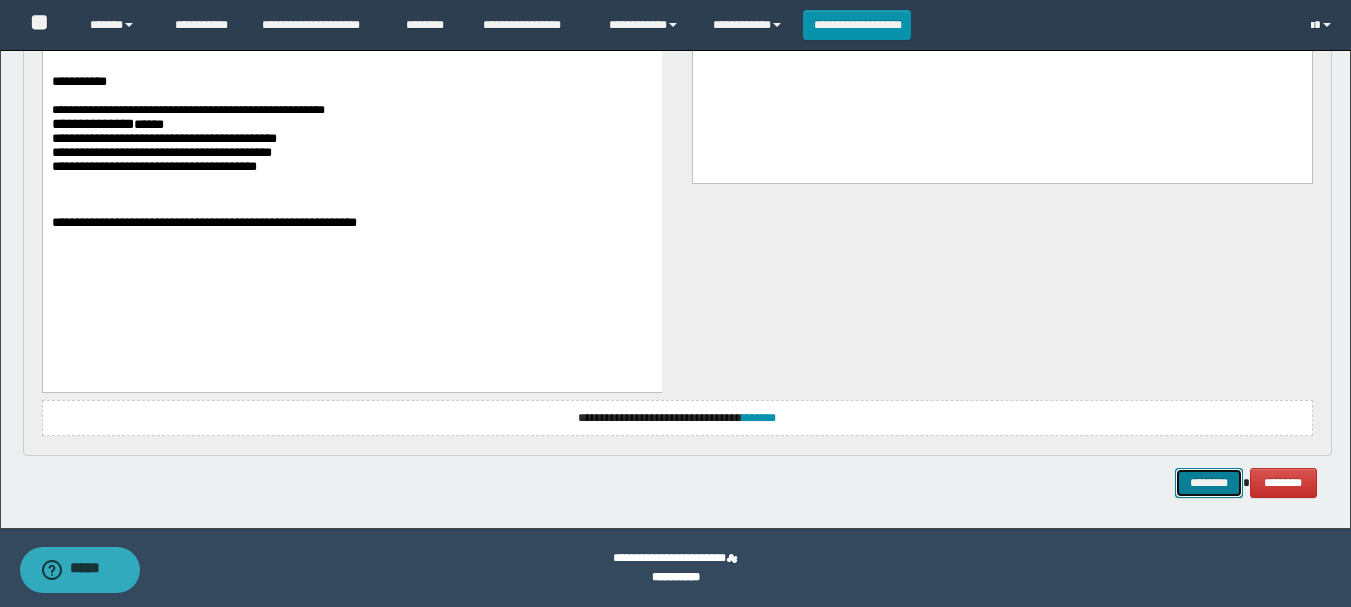 click on "********" at bounding box center (1209, 483) 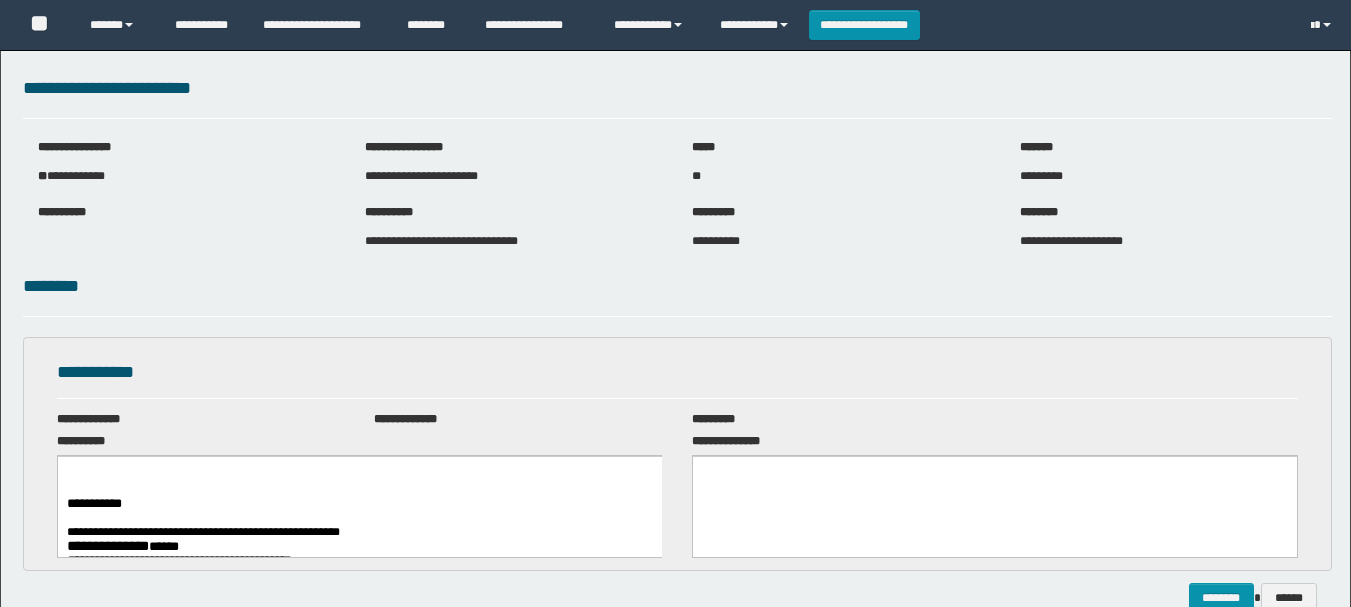 scroll, scrollTop: 0, scrollLeft: 0, axis: both 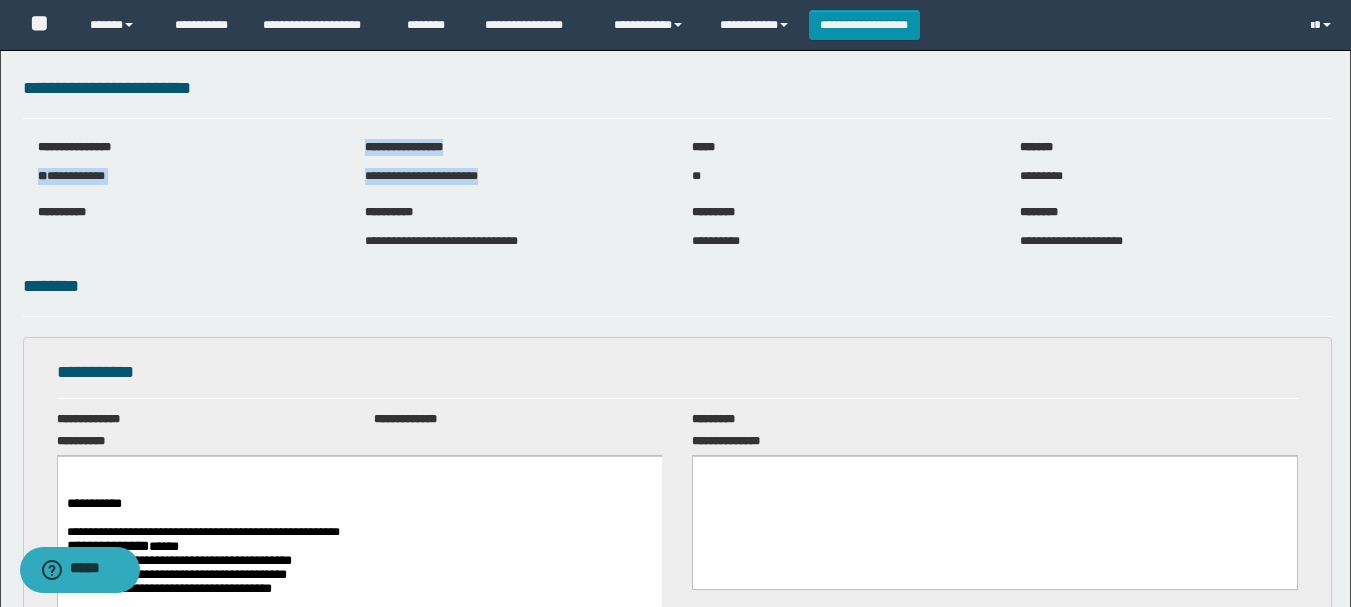 drag, startPoint x: 38, startPoint y: 174, endPoint x: 523, endPoint y: 173, distance: 485.00104 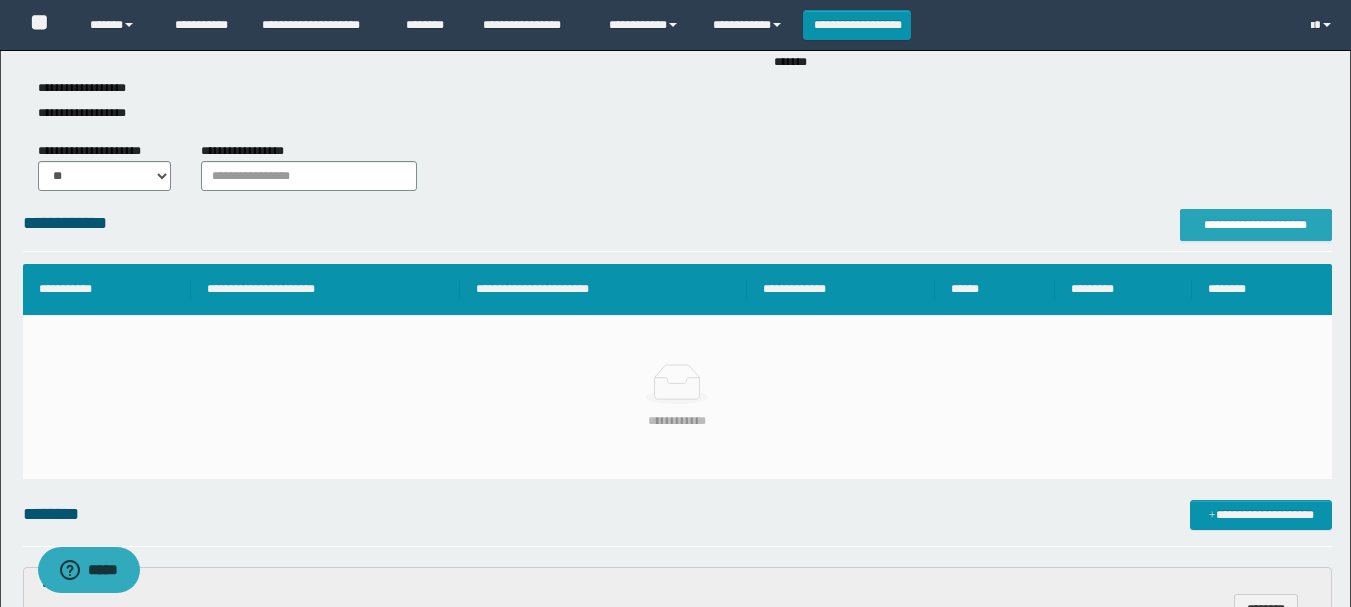 scroll, scrollTop: 0, scrollLeft: 0, axis: both 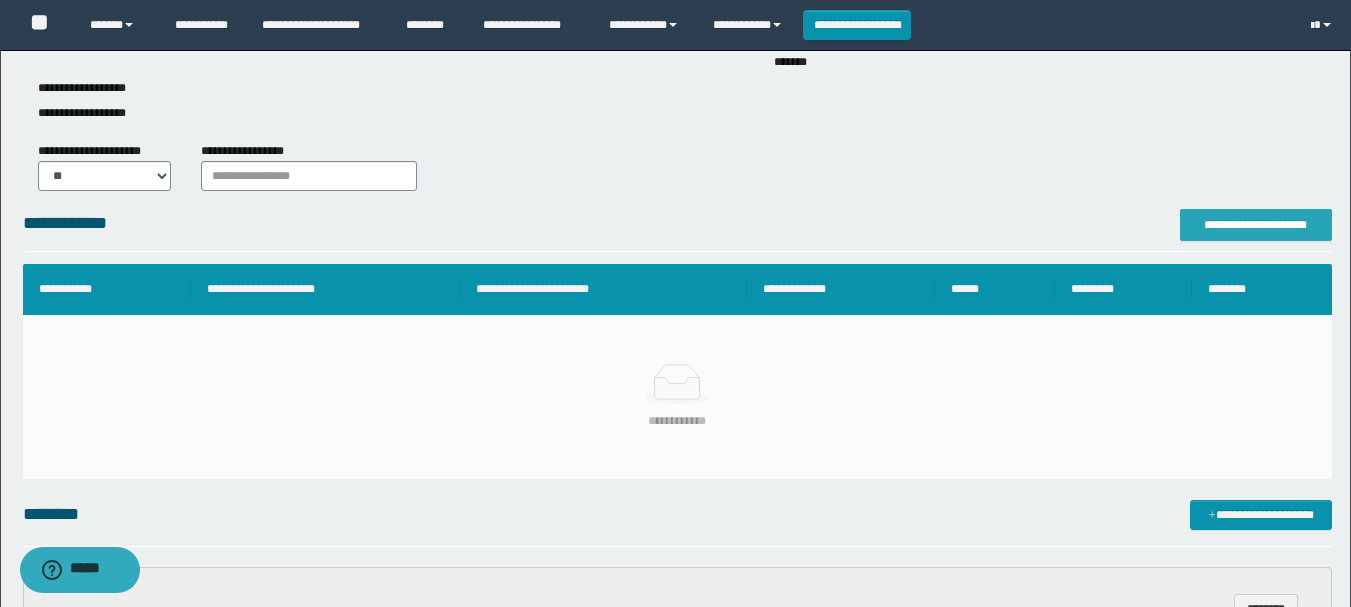 click on "**********" at bounding box center (1256, 225) 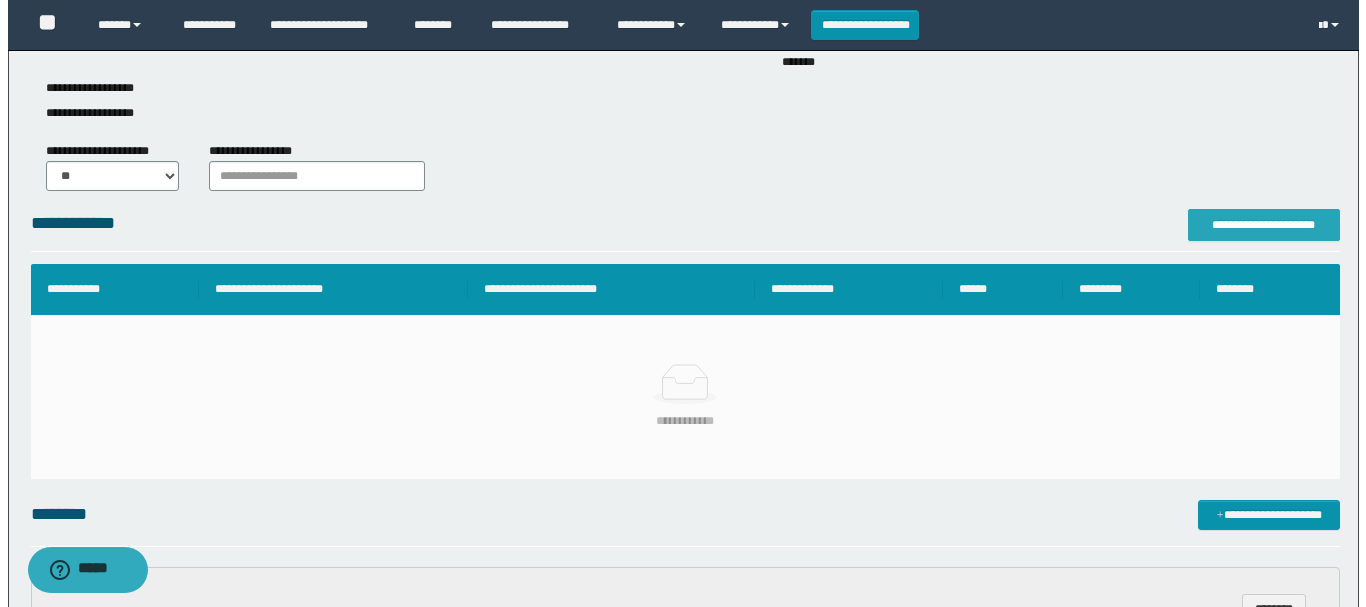 scroll, scrollTop: 0, scrollLeft: 0, axis: both 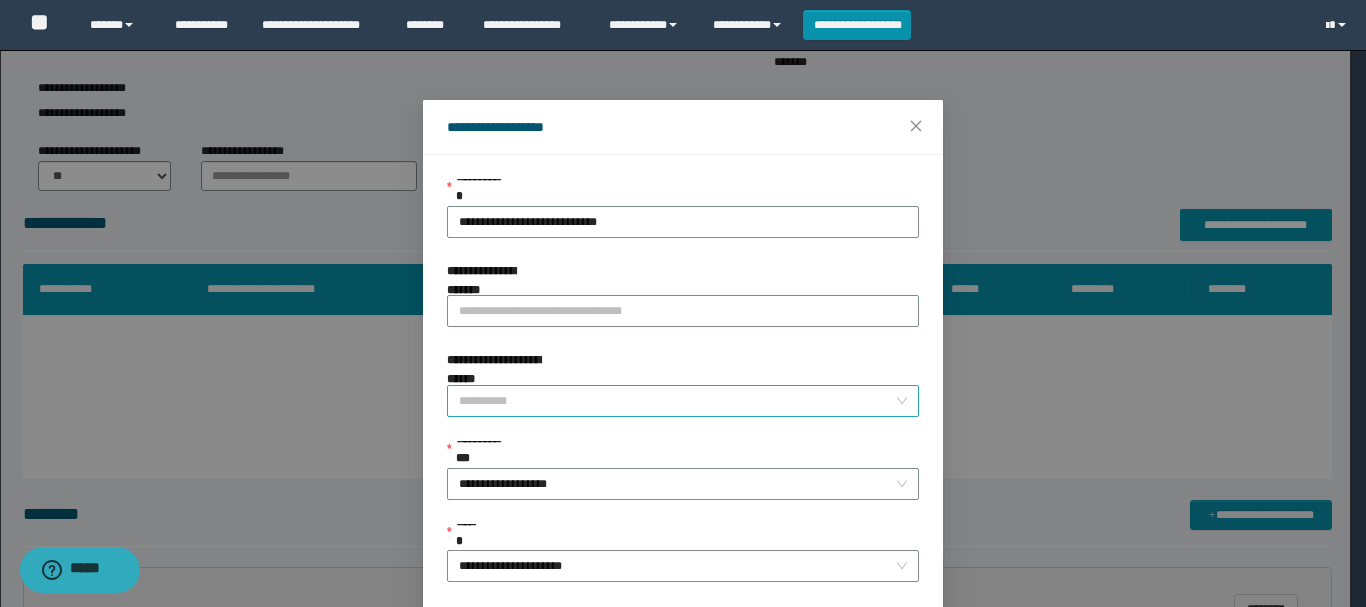 click on "**********" at bounding box center (677, 401) 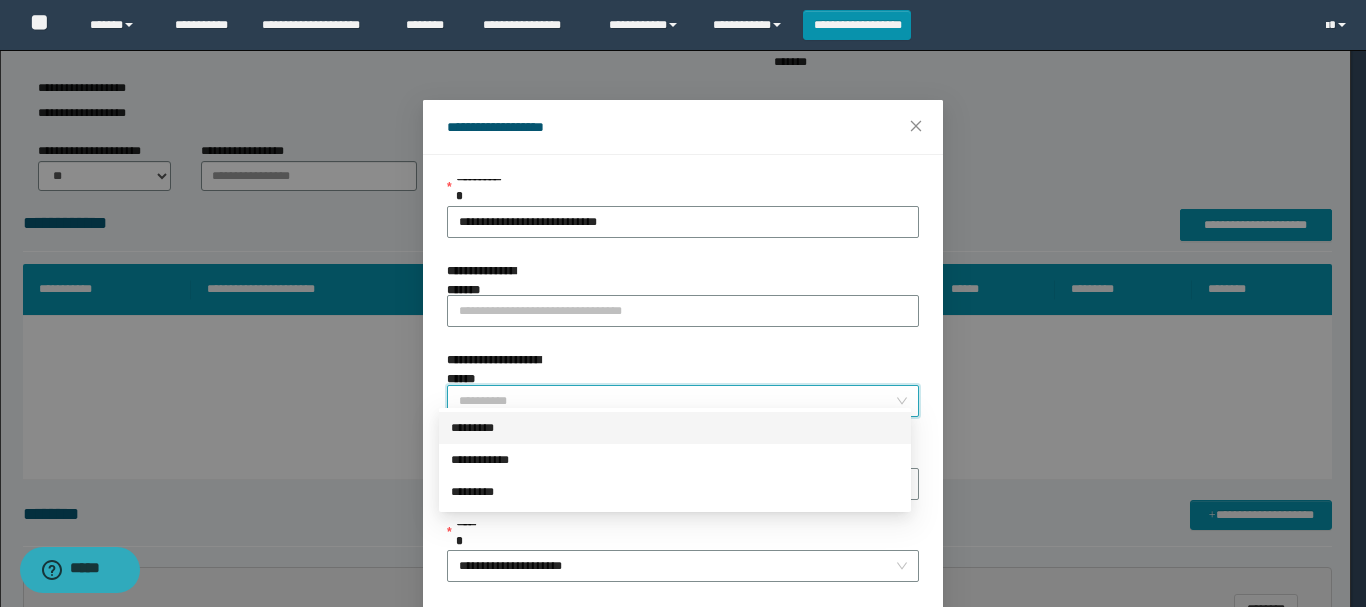 click on "*********" at bounding box center [675, 428] 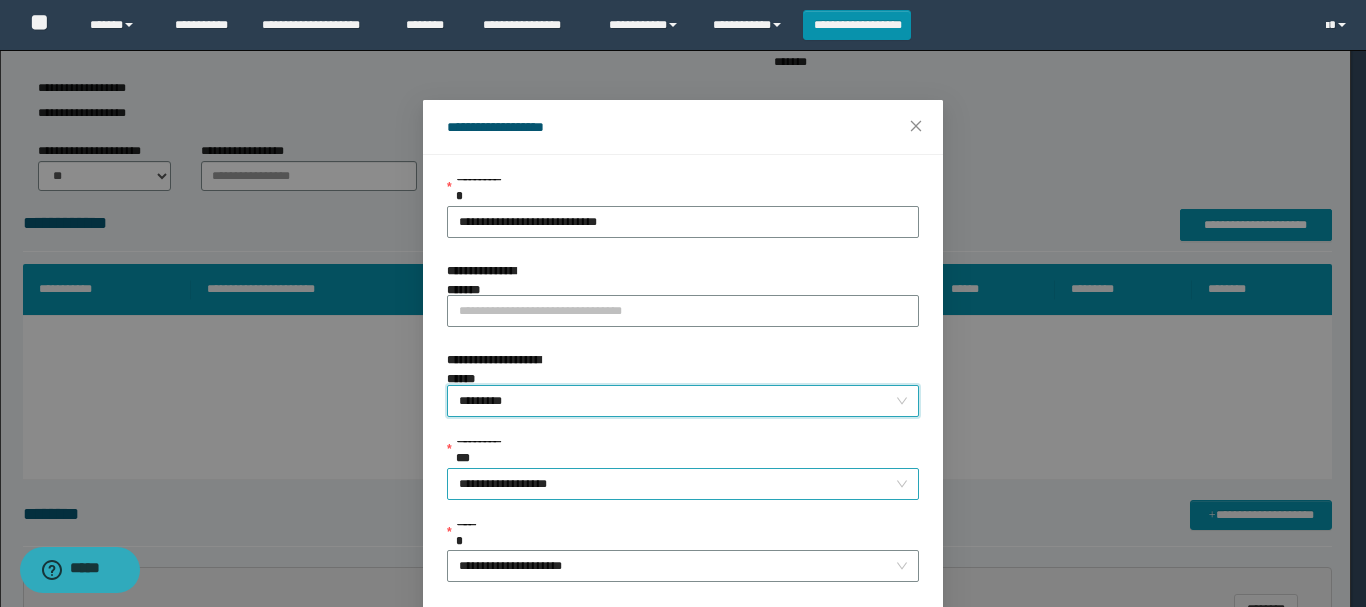 click on "**********" at bounding box center (683, 484) 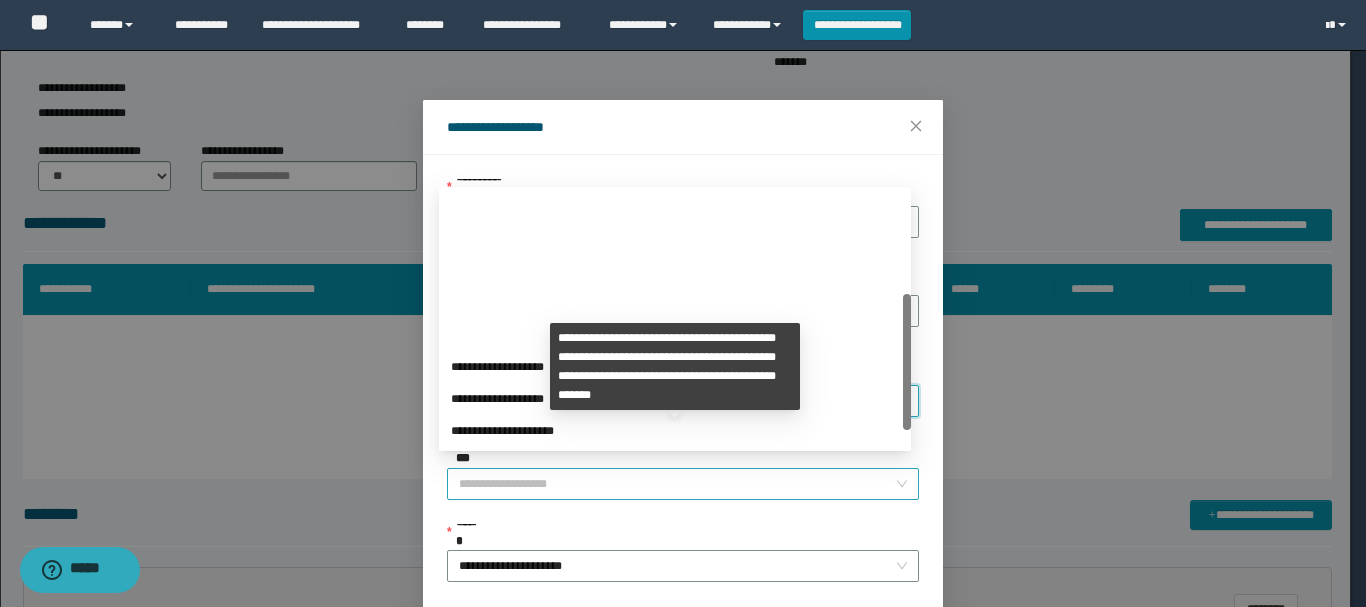 scroll, scrollTop: 192, scrollLeft: 0, axis: vertical 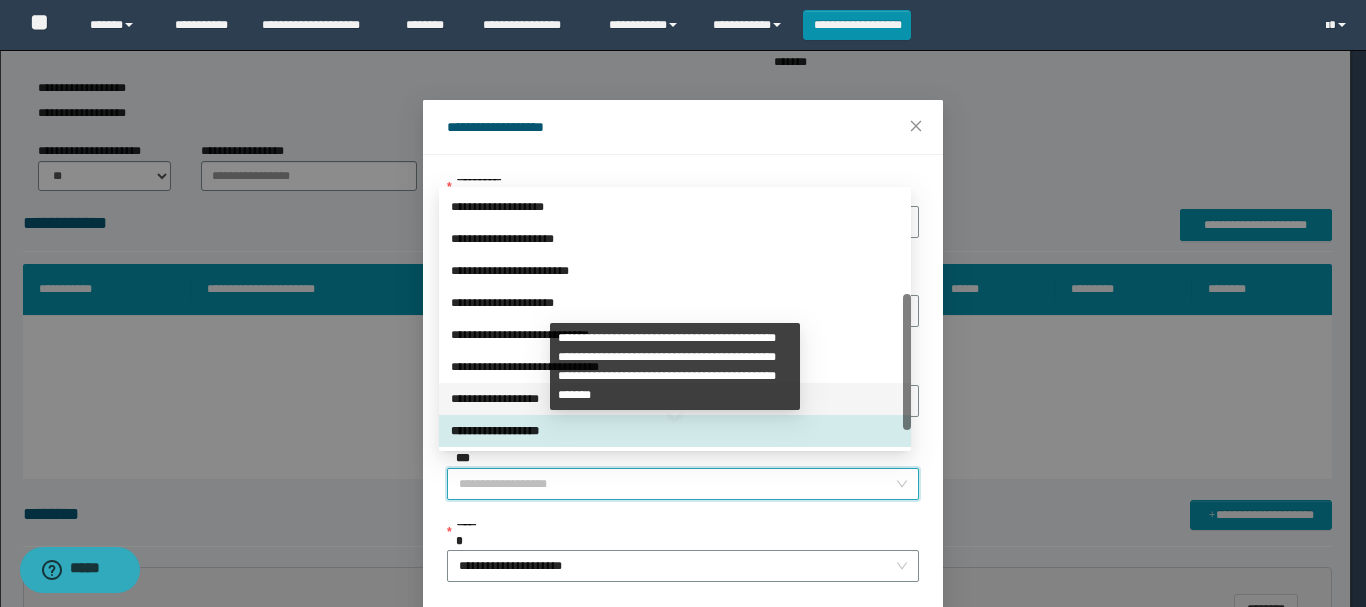 click on "**********" at bounding box center [675, 399] 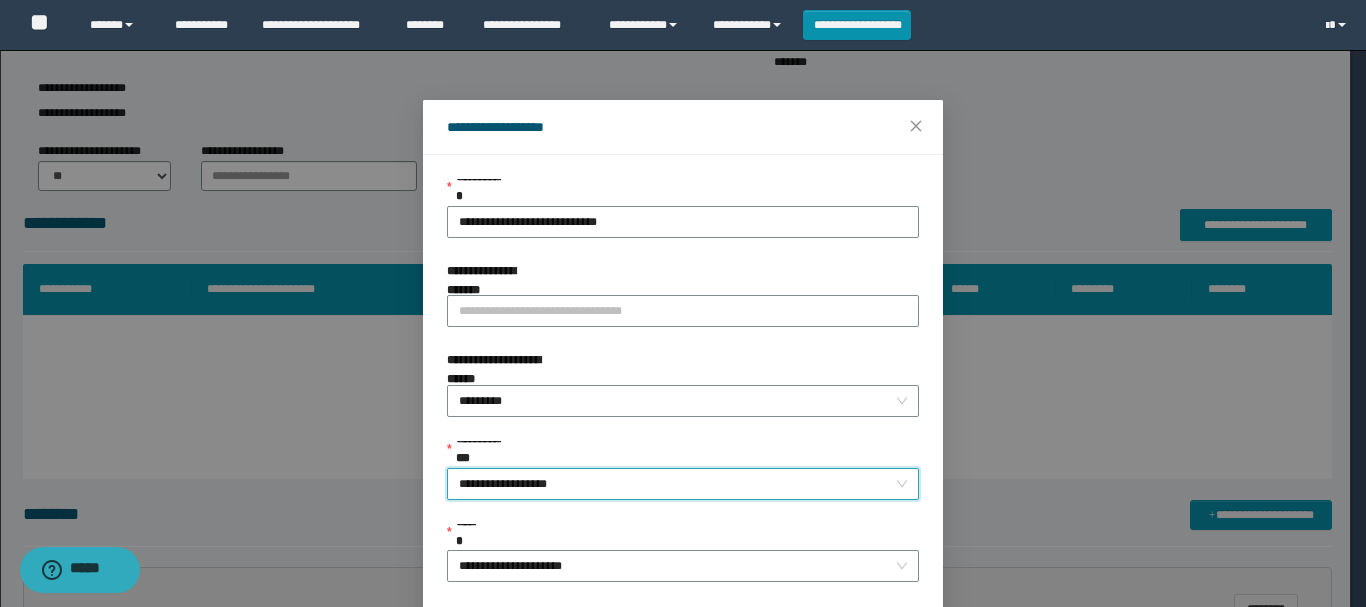 scroll, scrollTop: 145, scrollLeft: 0, axis: vertical 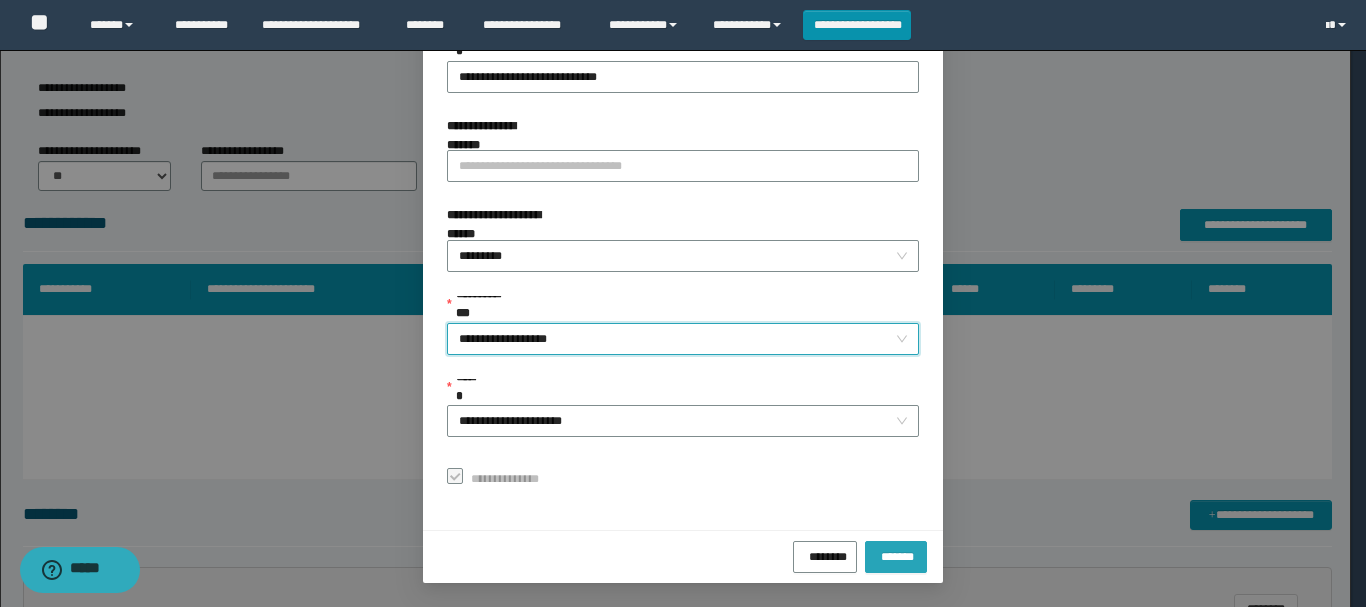click on "*******" at bounding box center [896, 554] 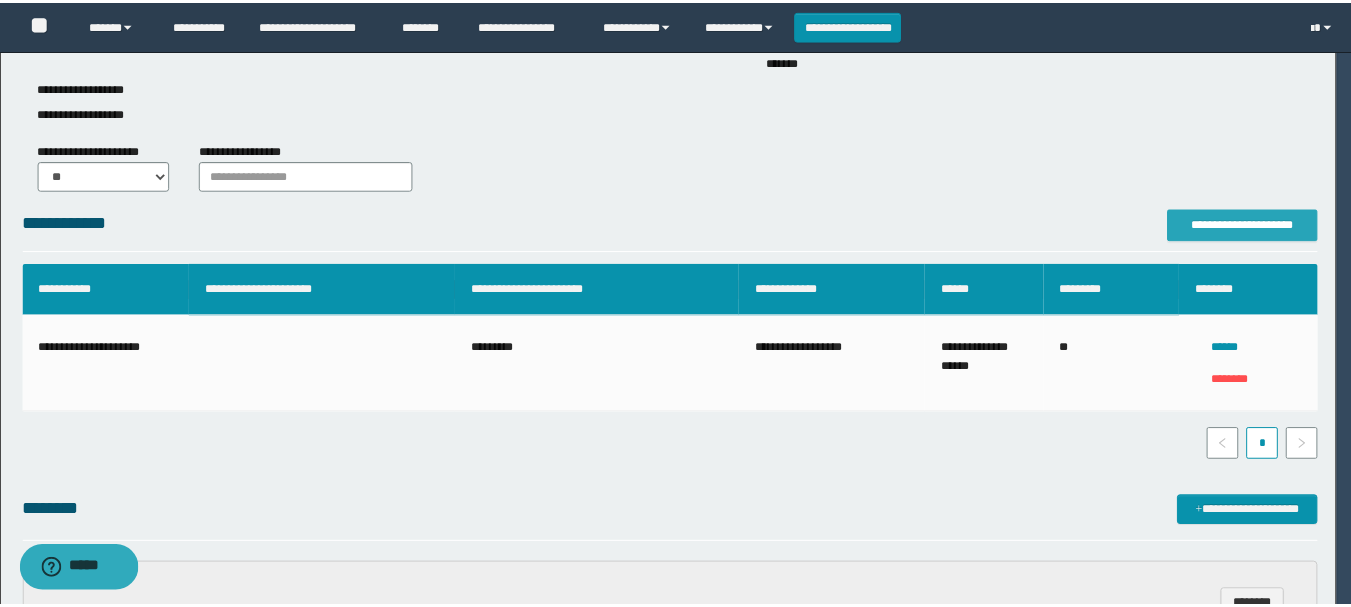 scroll, scrollTop: 0, scrollLeft: 0, axis: both 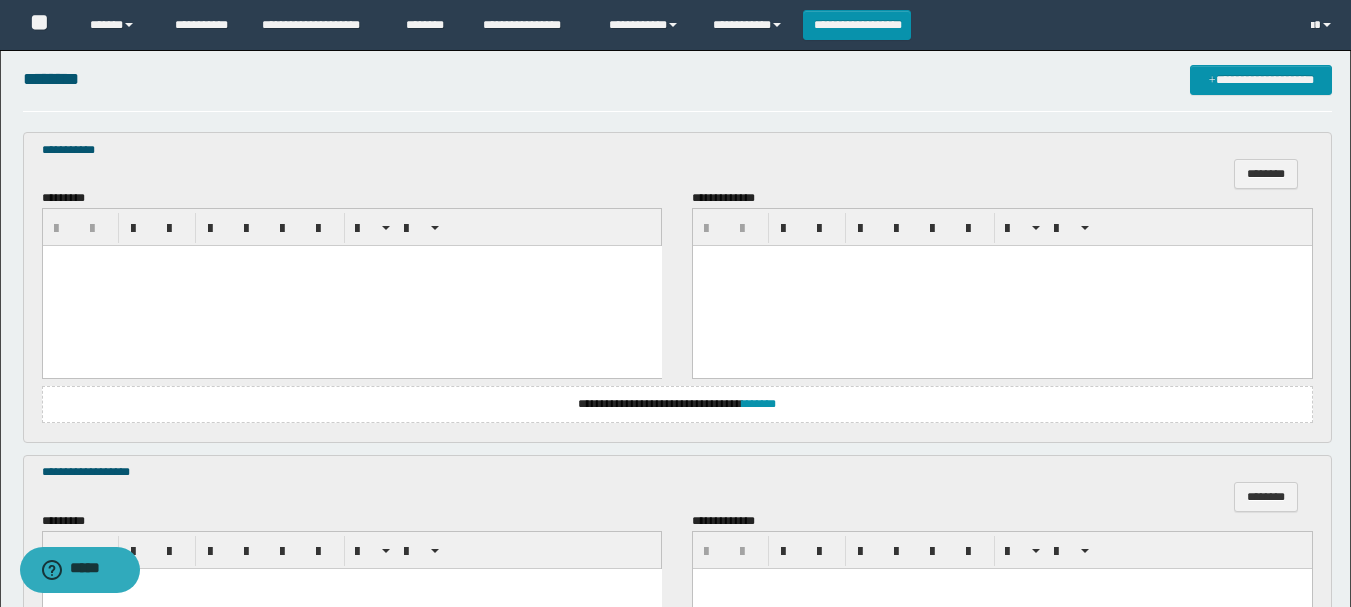 click at bounding box center (351, 286) 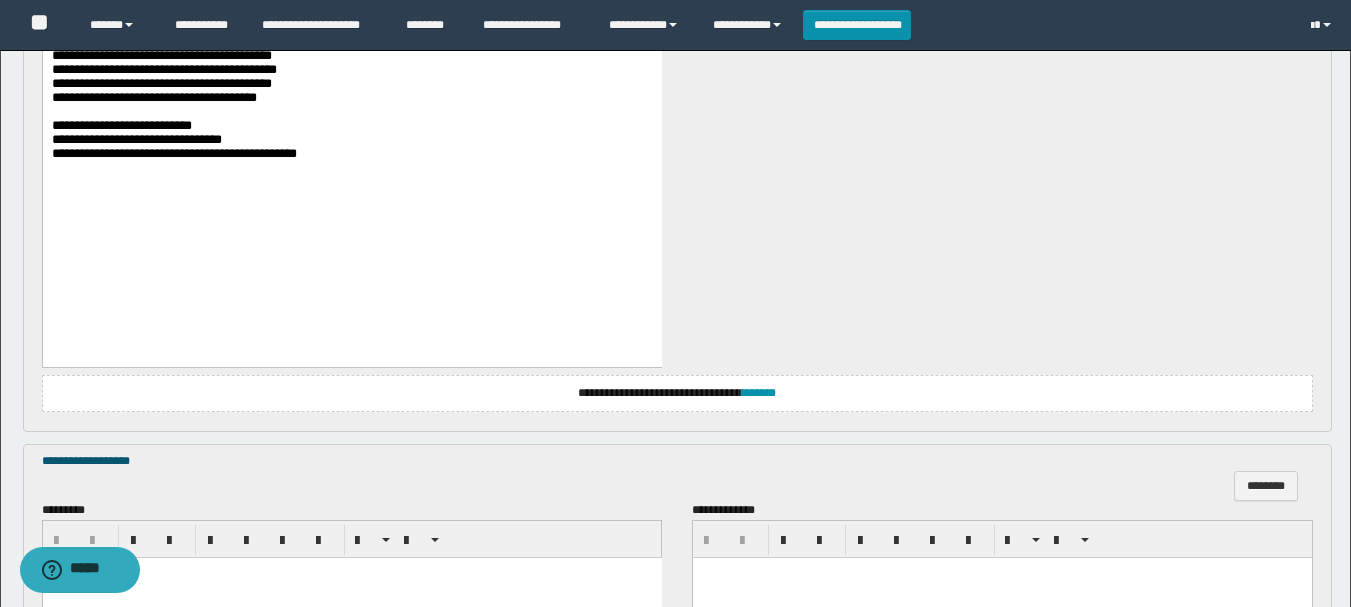 scroll, scrollTop: 1500, scrollLeft: 0, axis: vertical 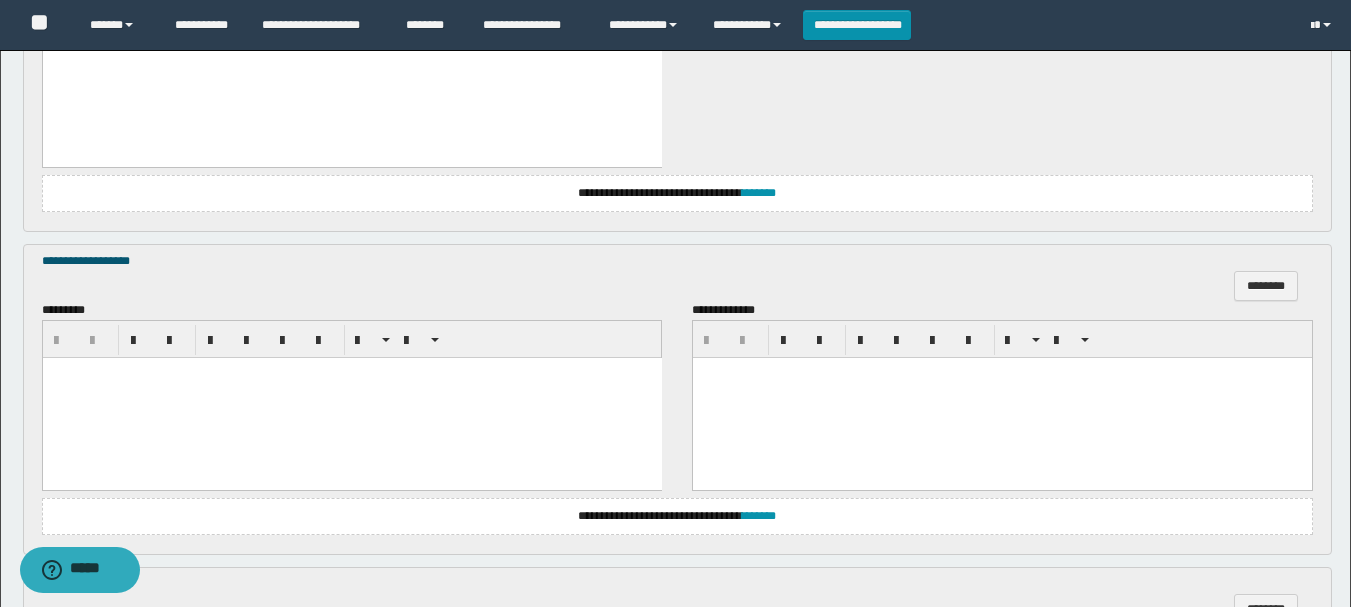 click at bounding box center (351, 373) 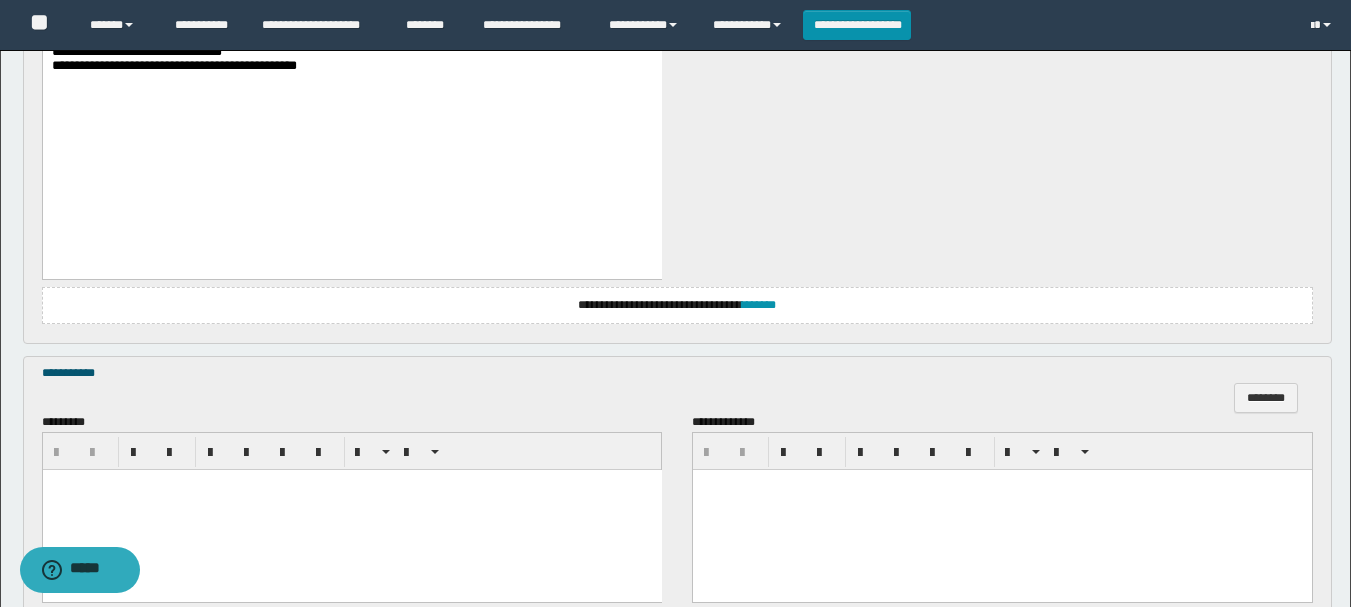 scroll, scrollTop: 2600, scrollLeft: 0, axis: vertical 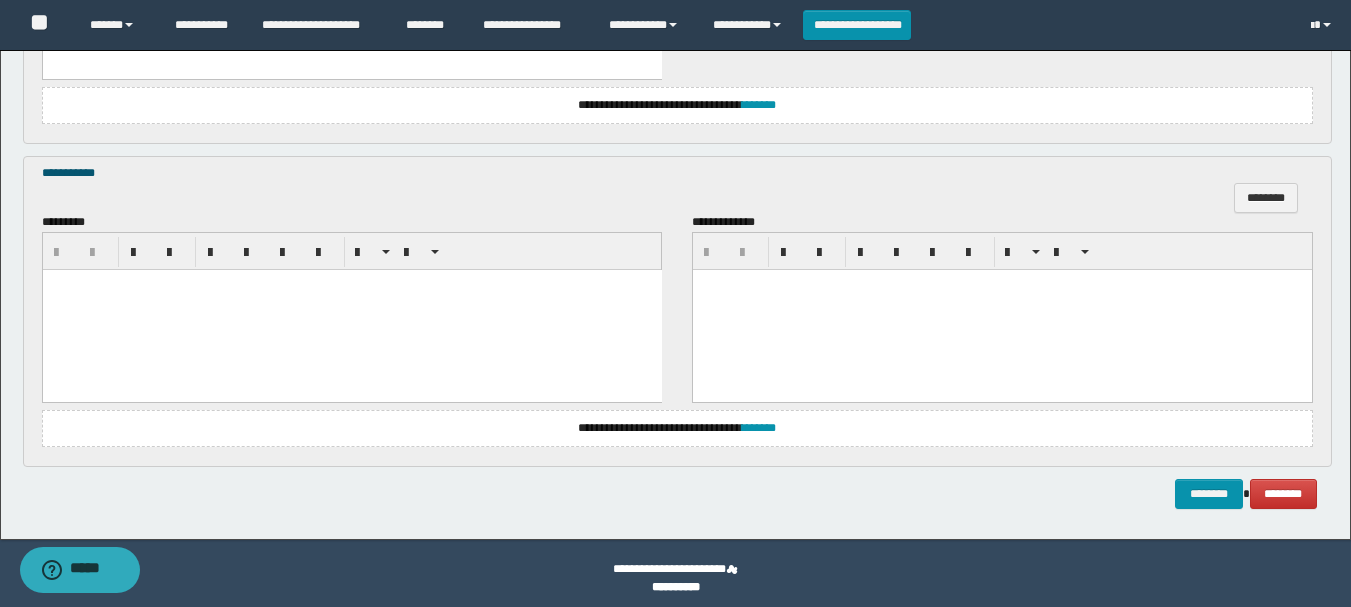 click at bounding box center (351, 284) 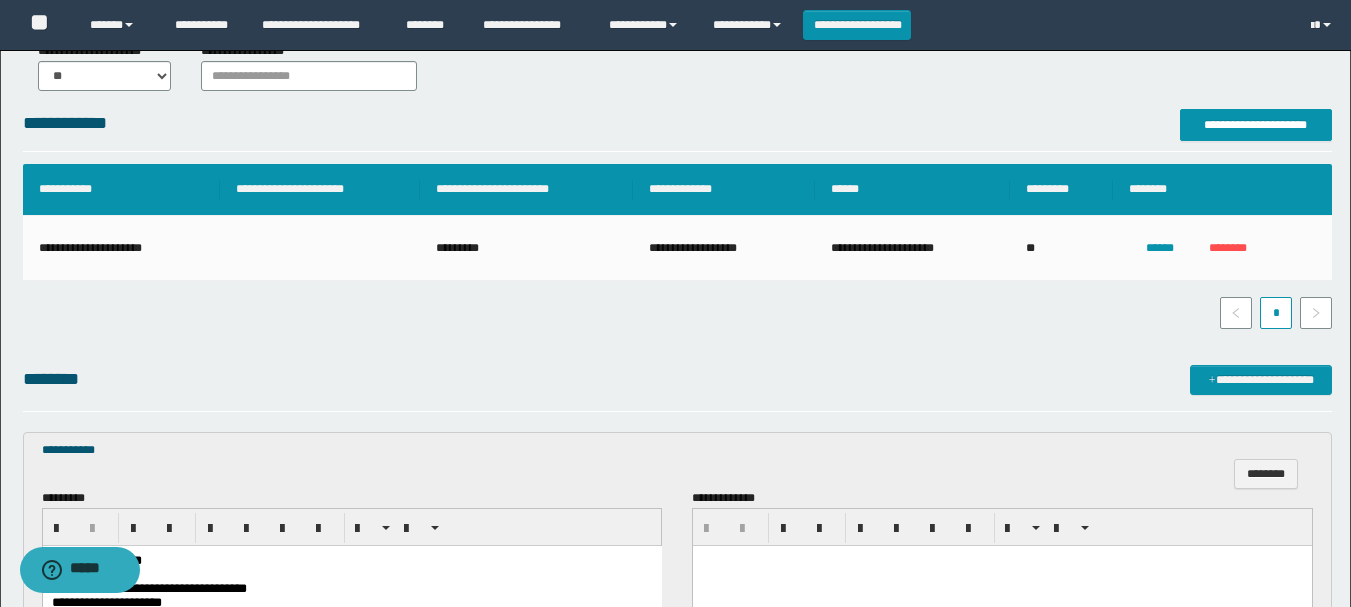 scroll, scrollTop: 600, scrollLeft: 0, axis: vertical 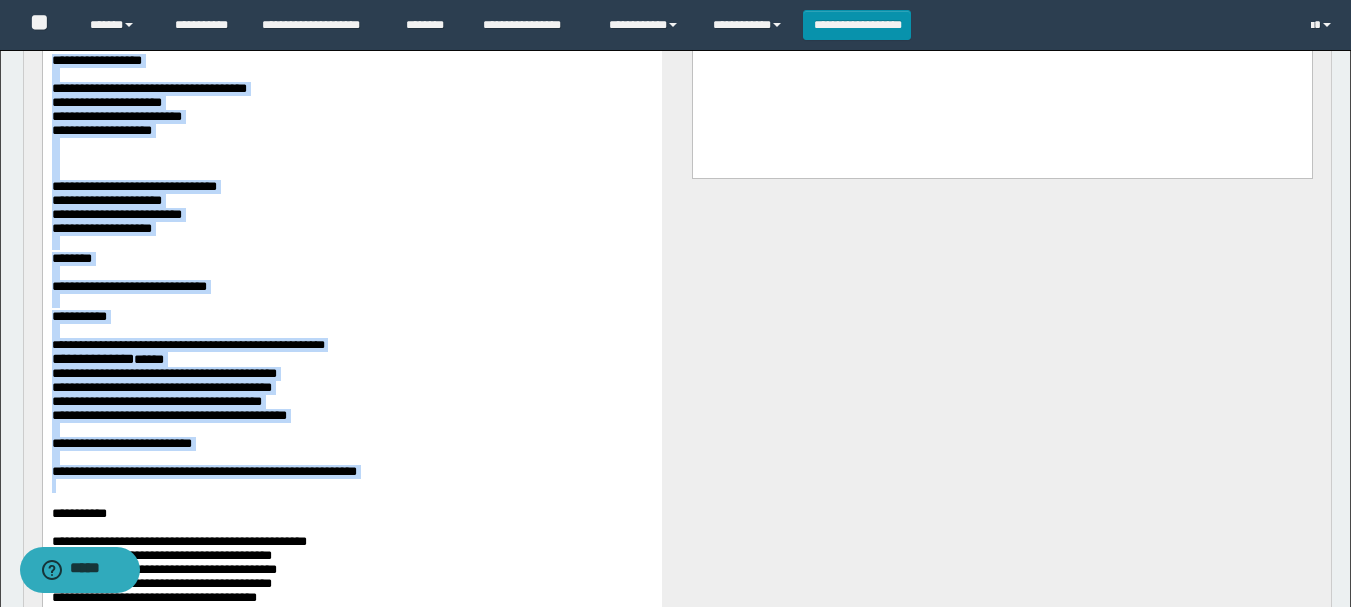 drag, startPoint x: 51, startPoint y: 60, endPoint x: 580, endPoint y: 540, distance: 714.3116 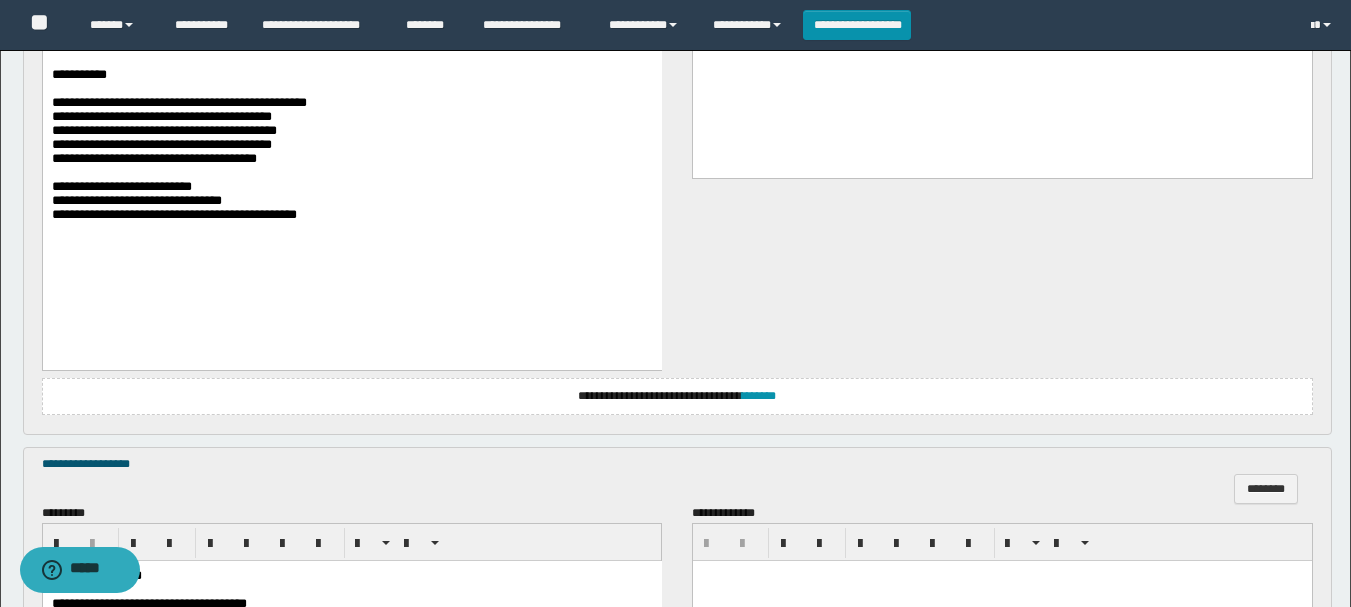 scroll, scrollTop: 700, scrollLeft: 0, axis: vertical 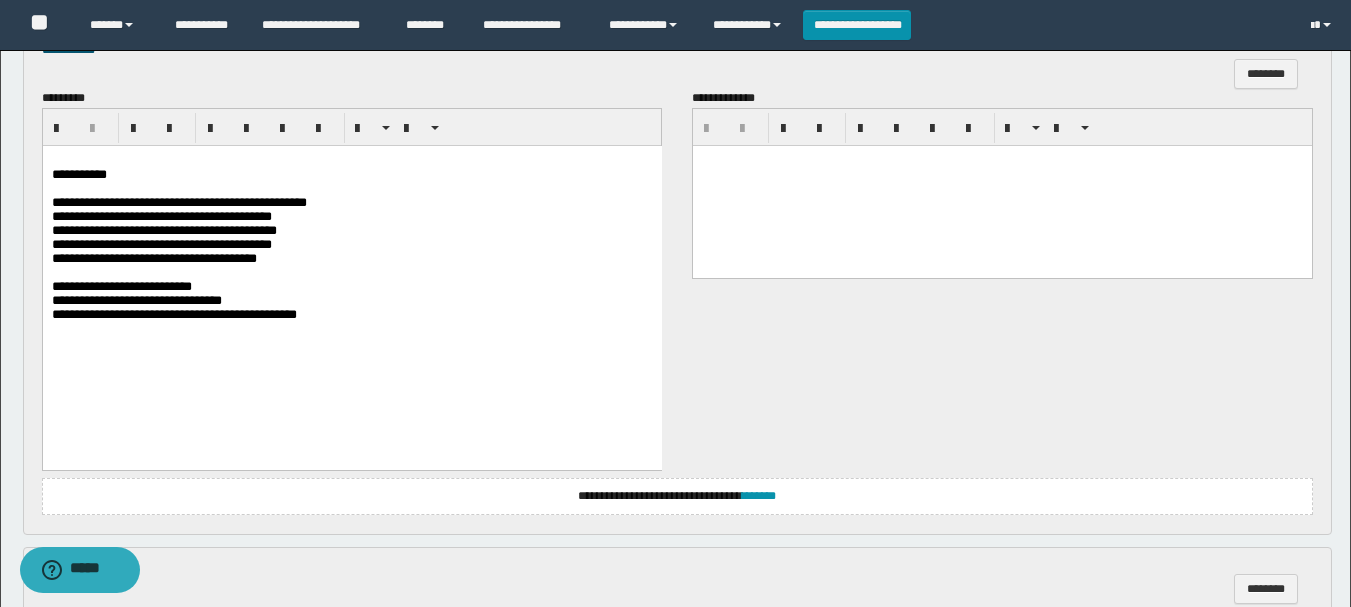 click on "**********" at bounding box center (351, 287) 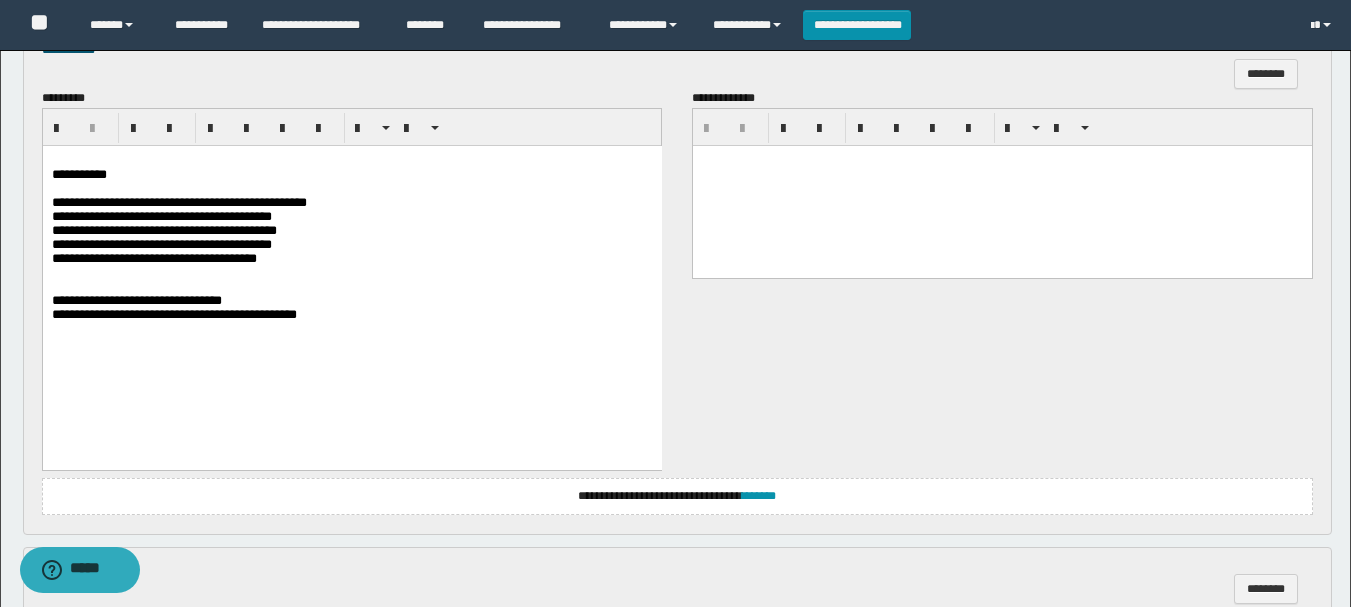 click on "**********" at bounding box center (351, 315) 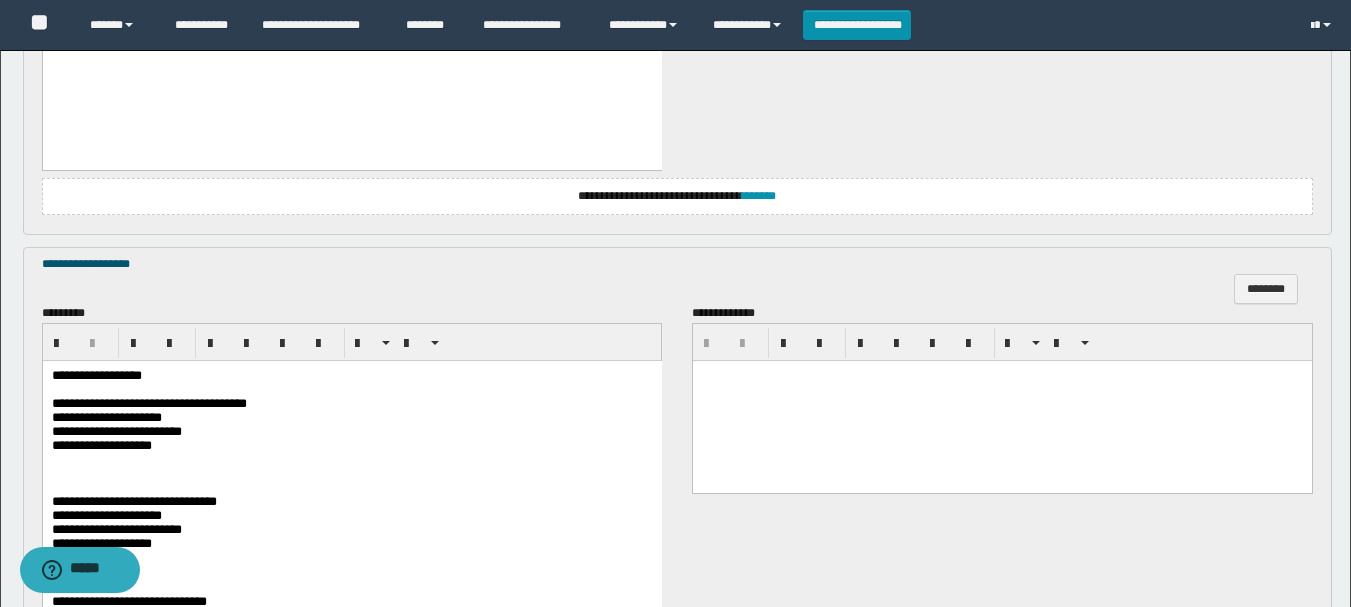 scroll, scrollTop: 1200, scrollLeft: 0, axis: vertical 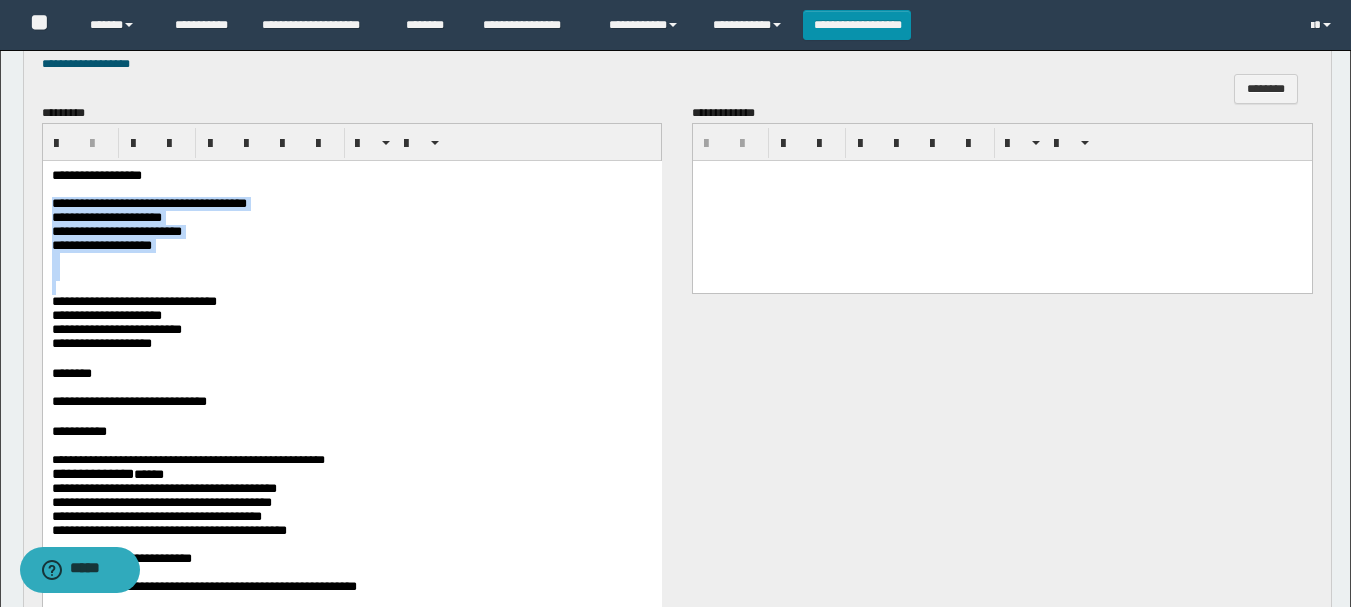 drag, startPoint x: 50, startPoint y: 206, endPoint x: 538, endPoint y: 302, distance: 497.353 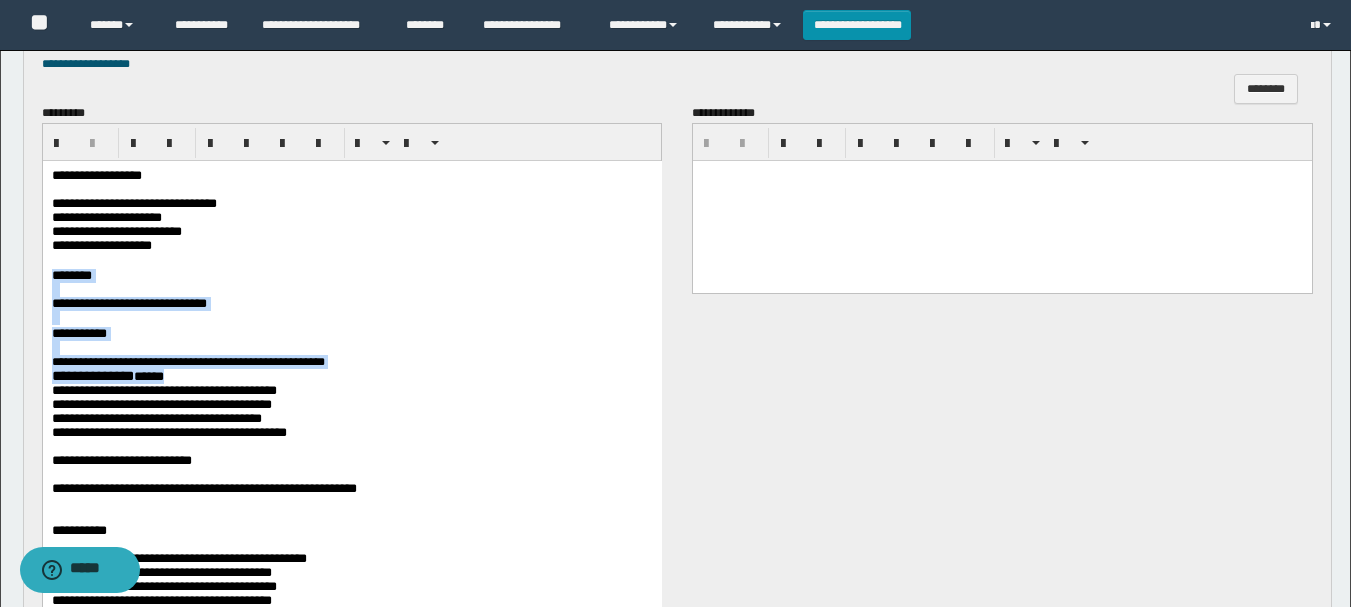 scroll, scrollTop: 1500, scrollLeft: 0, axis: vertical 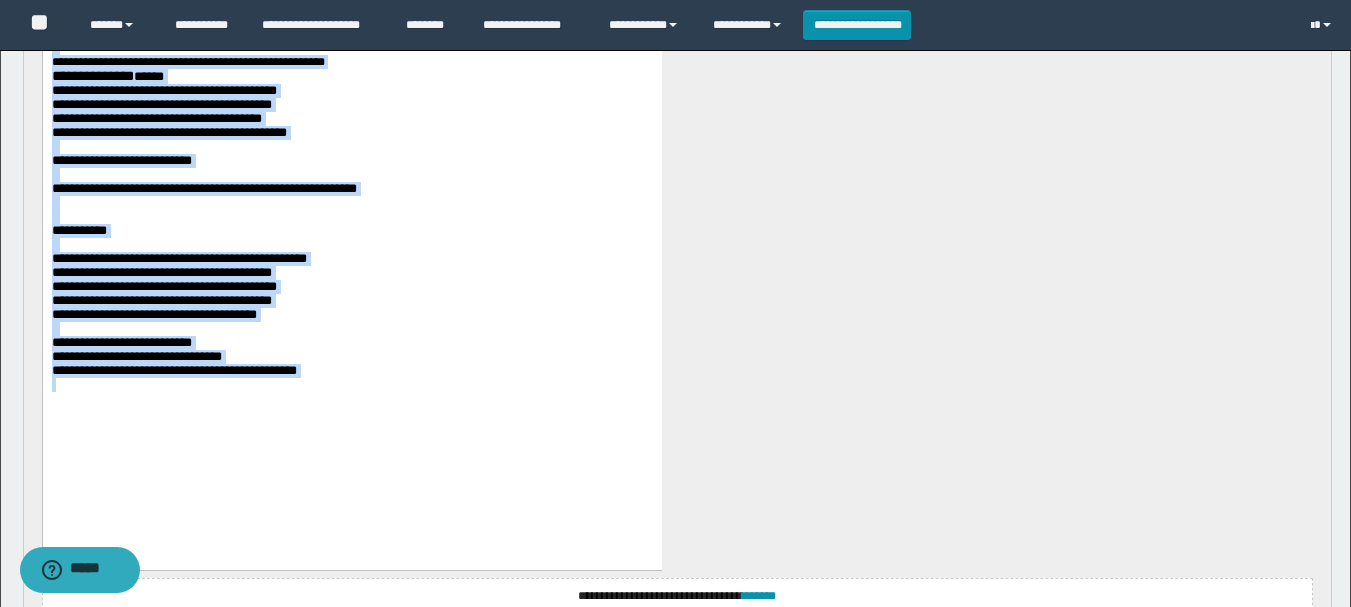 drag, startPoint x: 53, startPoint y: -12, endPoint x: 425, endPoint y: 464, distance: 604.1192 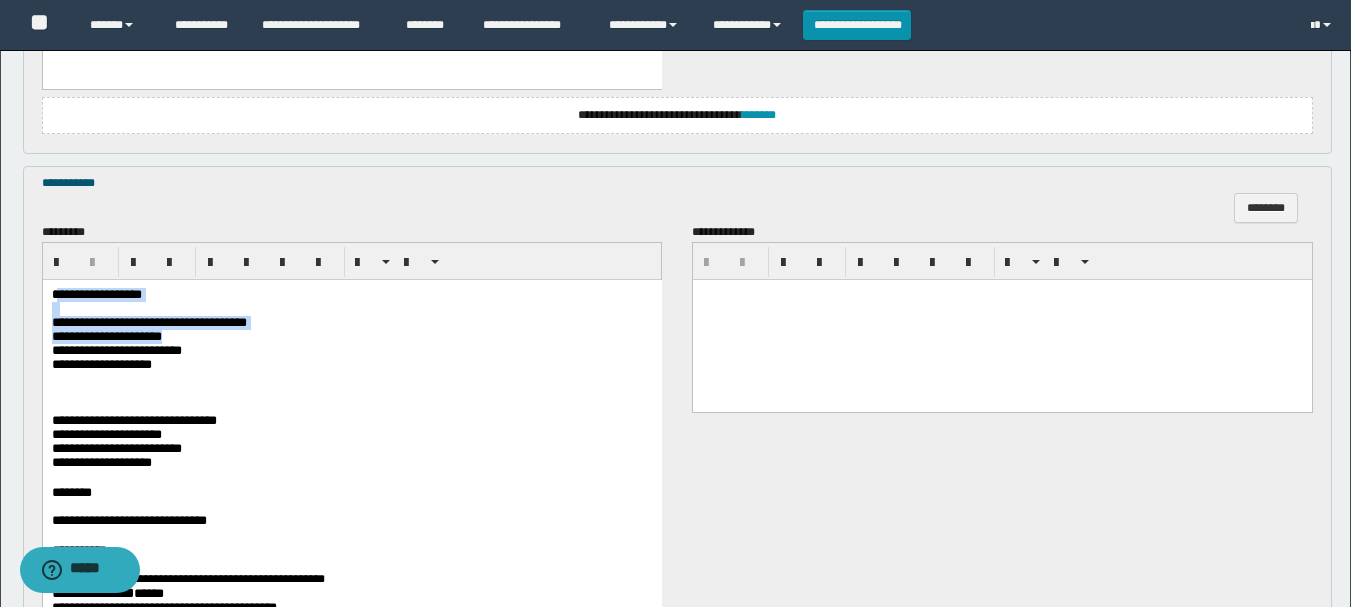 drag, startPoint x: 55, startPoint y: 287, endPoint x: 229, endPoint y: 345, distance: 183.41211 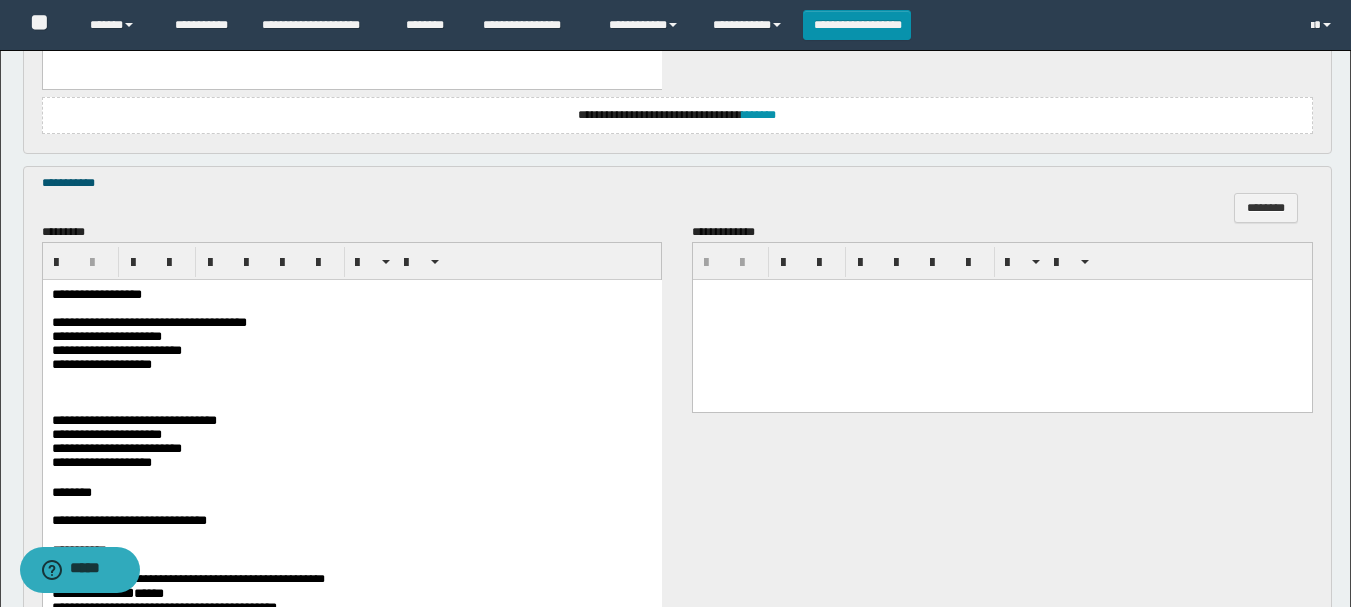 click on "**********" at bounding box center [351, 434] 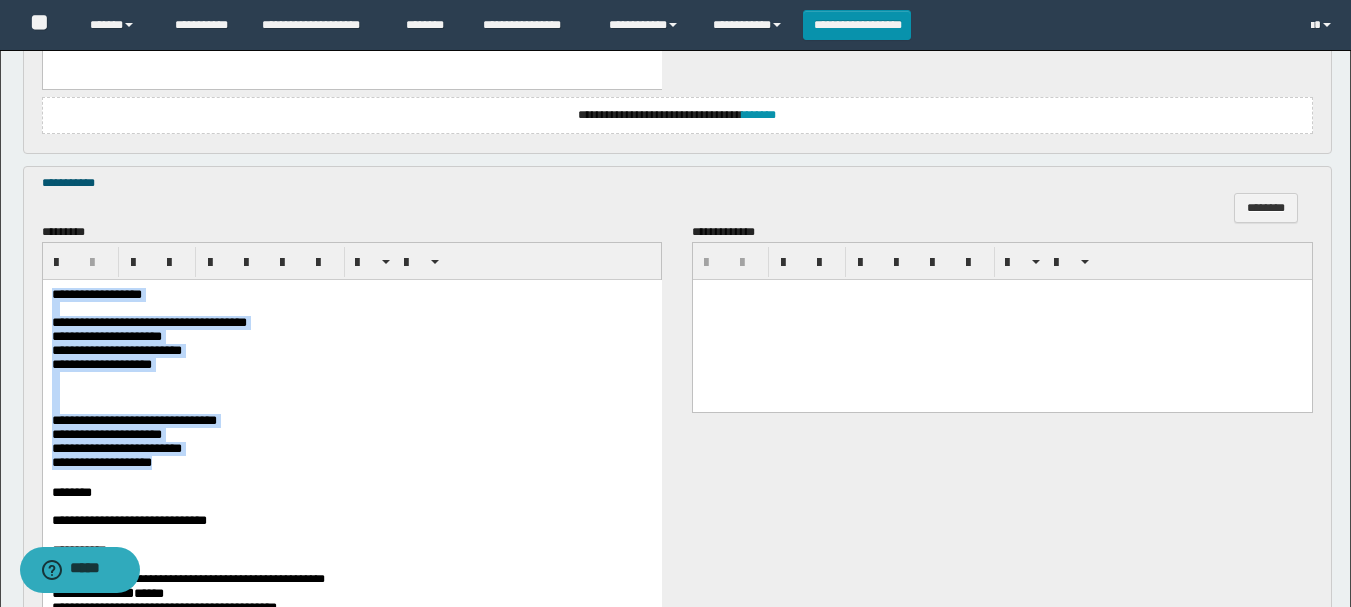 drag, startPoint x: 49, startPoint y: 292, endPoint x: 472, endPoint y: 492, distance: 467.8985 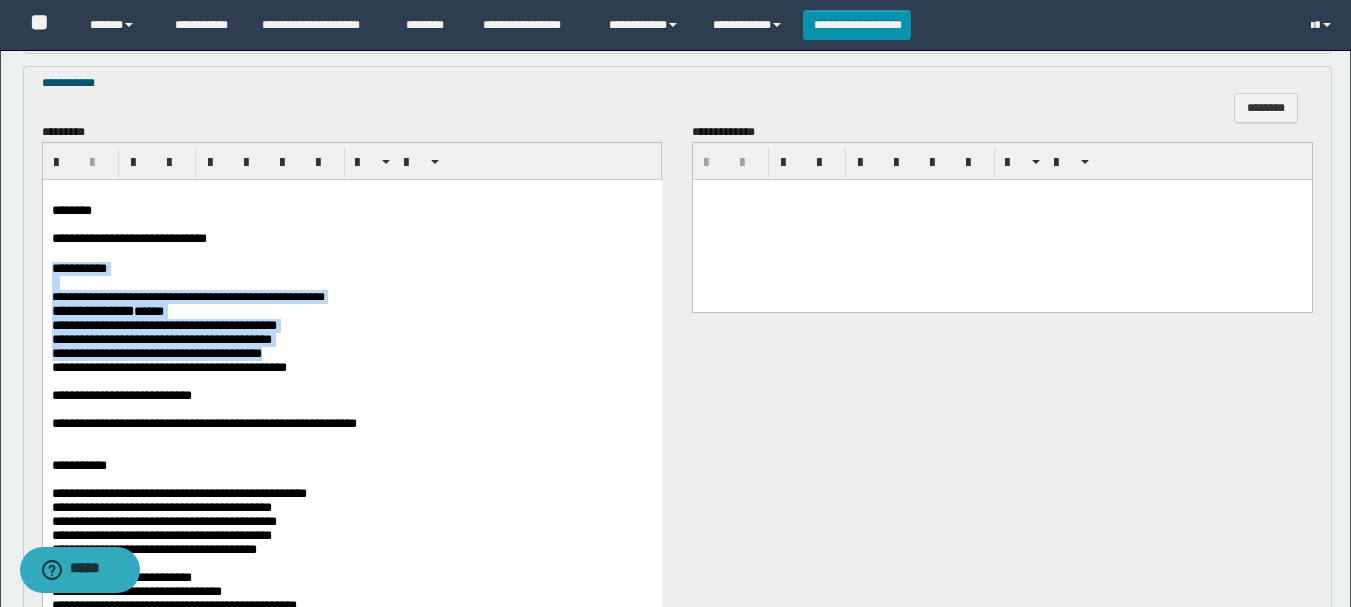 scroll, scrollTop: 1800, scrollLeft: 0, axis: vertical 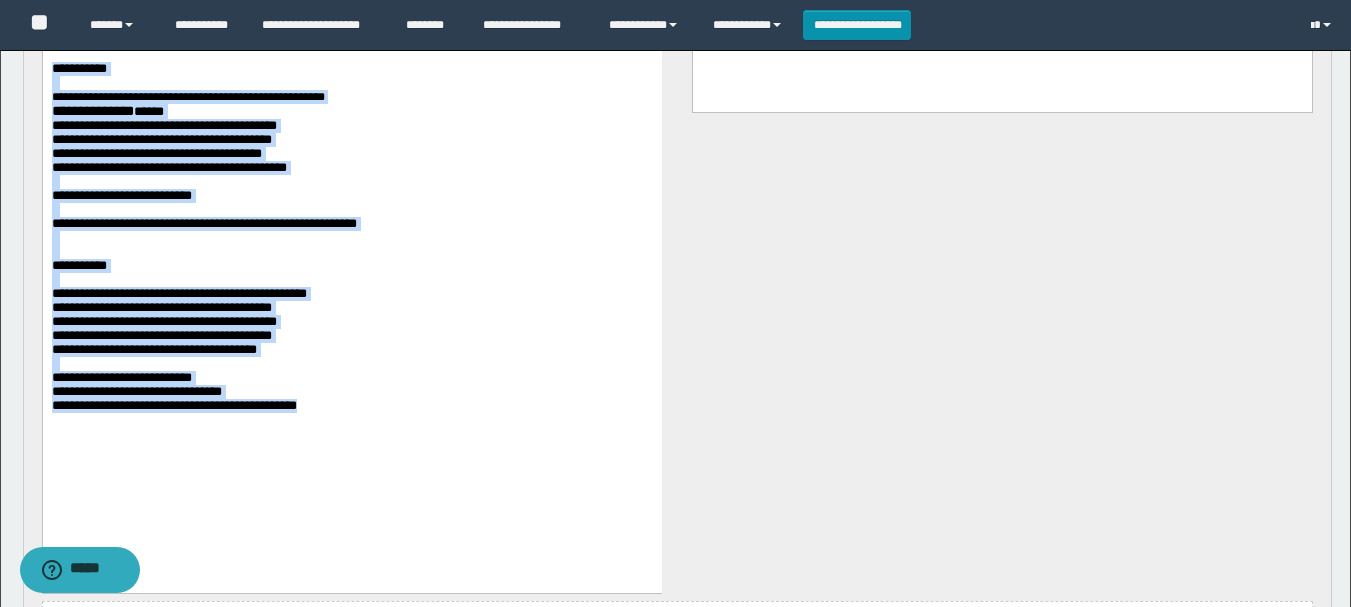 drag, startPoint x: 55, startPoint y: 74, endPoint x: 474, endPoint y: 466, distance: 573.7813 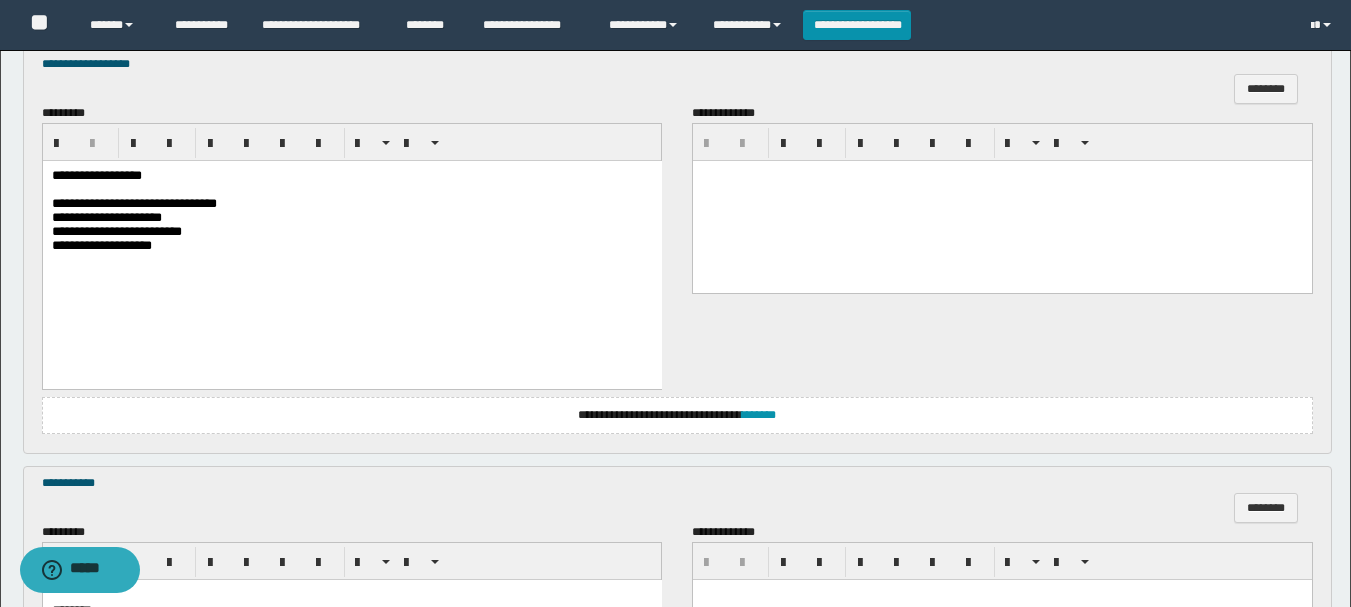 scroll, scrollTop: 1600, scrollLeft: 0, axis: vertical 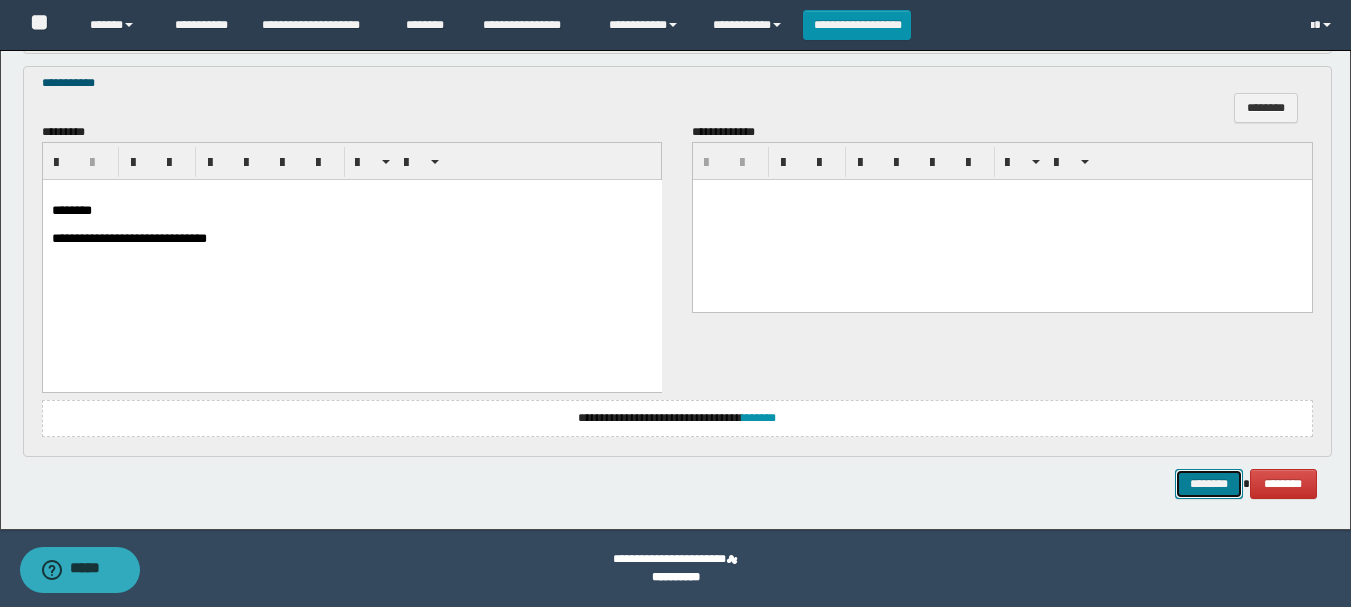 click on "********" at bounding box center [1209, 484] 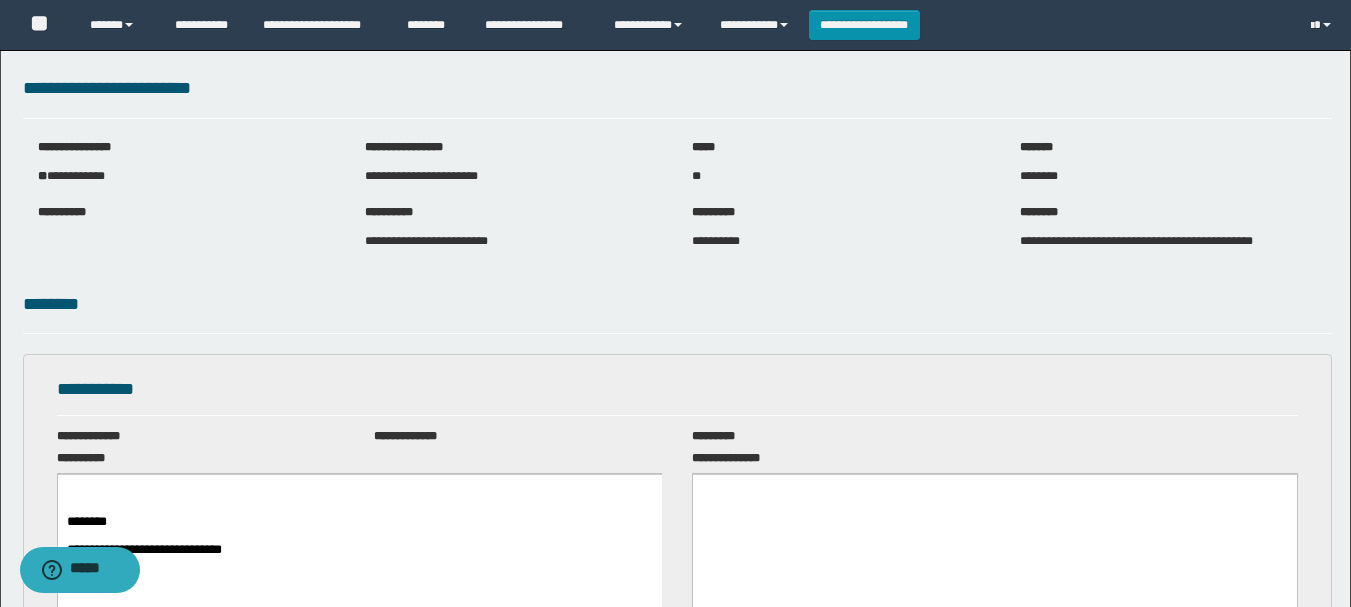 scroll, scrollTop: 0, scrollLeft: 0, axis: both 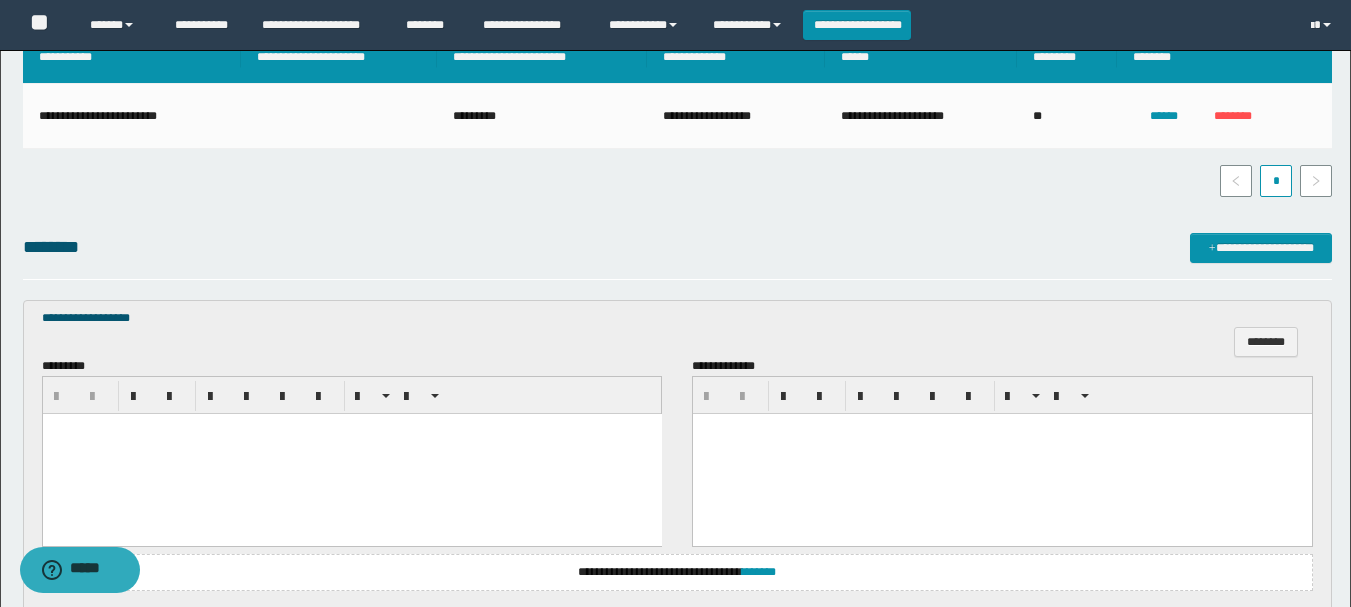 click at bounding box center [351, 454] 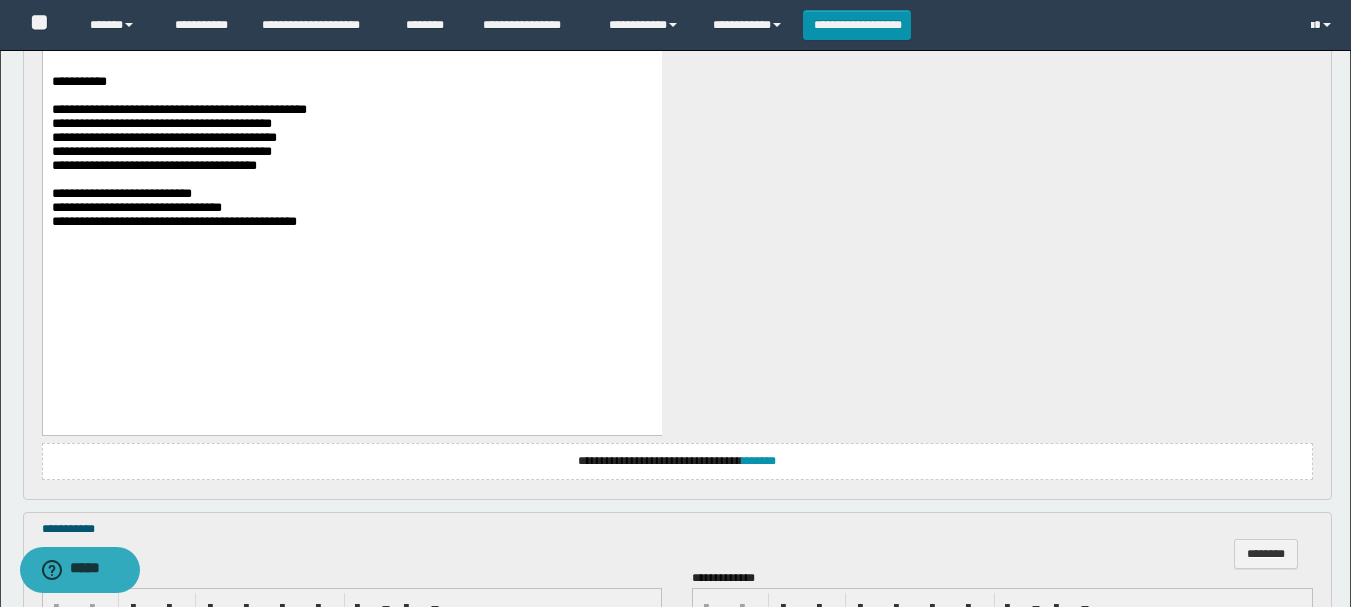 scroll, scrollTop: 1632, scrollLeft: 0, axis: vertical 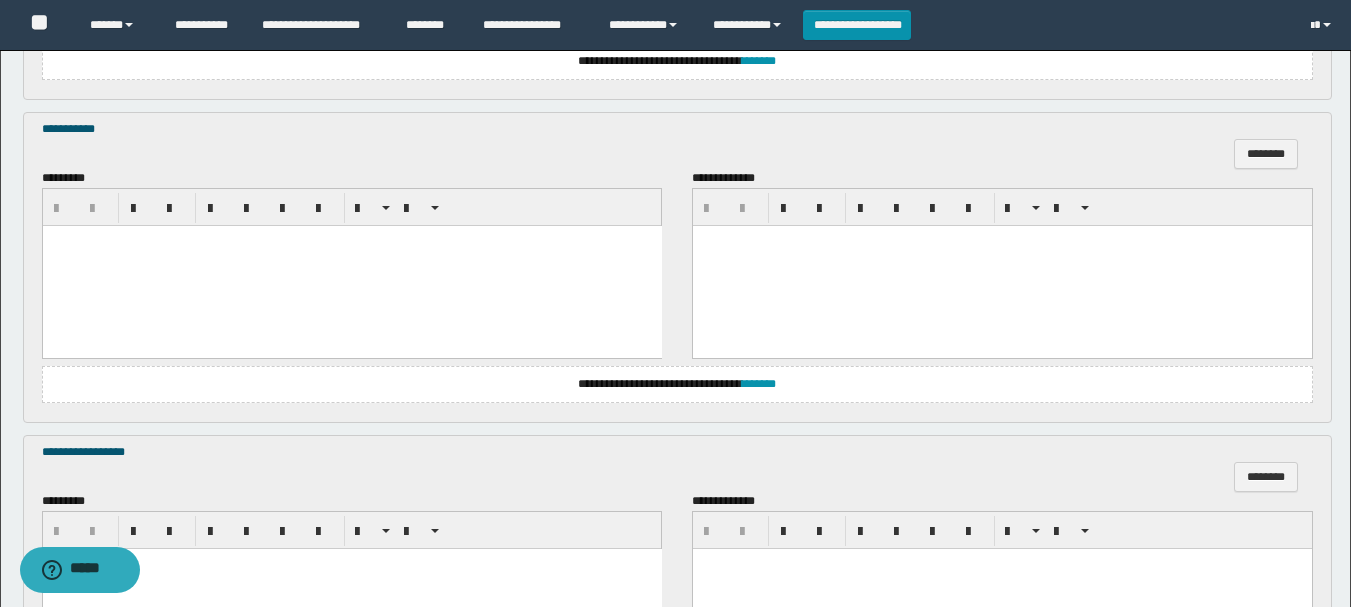 click at bounding box center (351, 266) 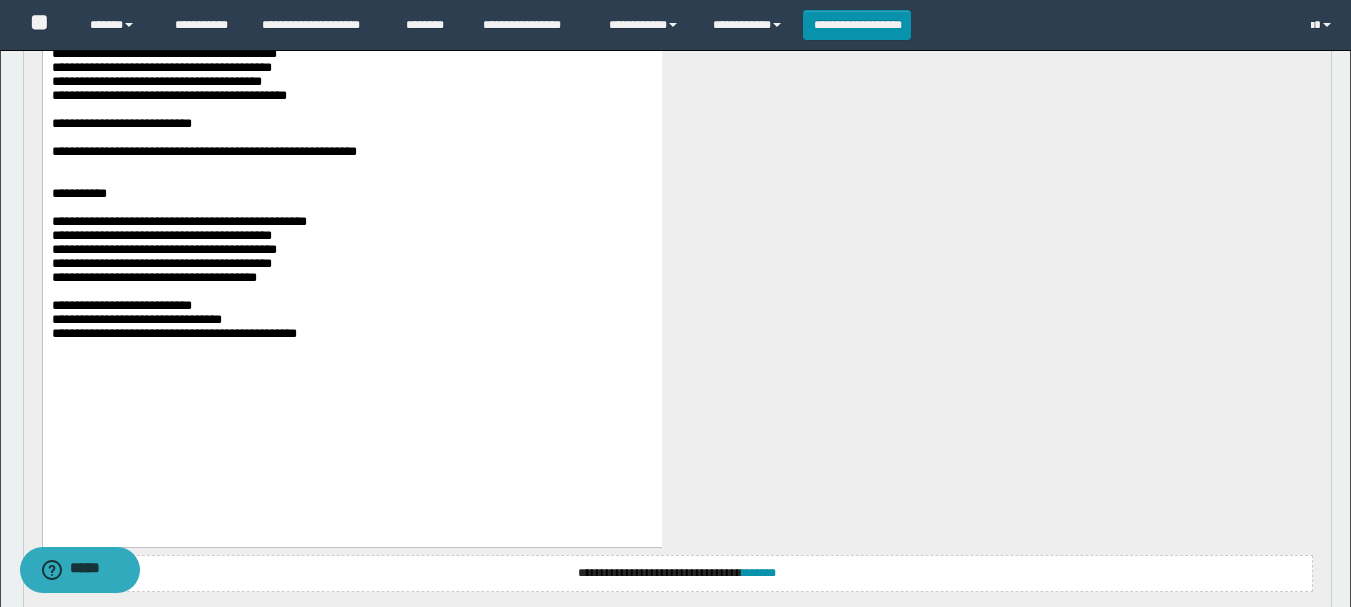 scroll, scrollTop: 2532, scrollLeft: 0, axis: vertical 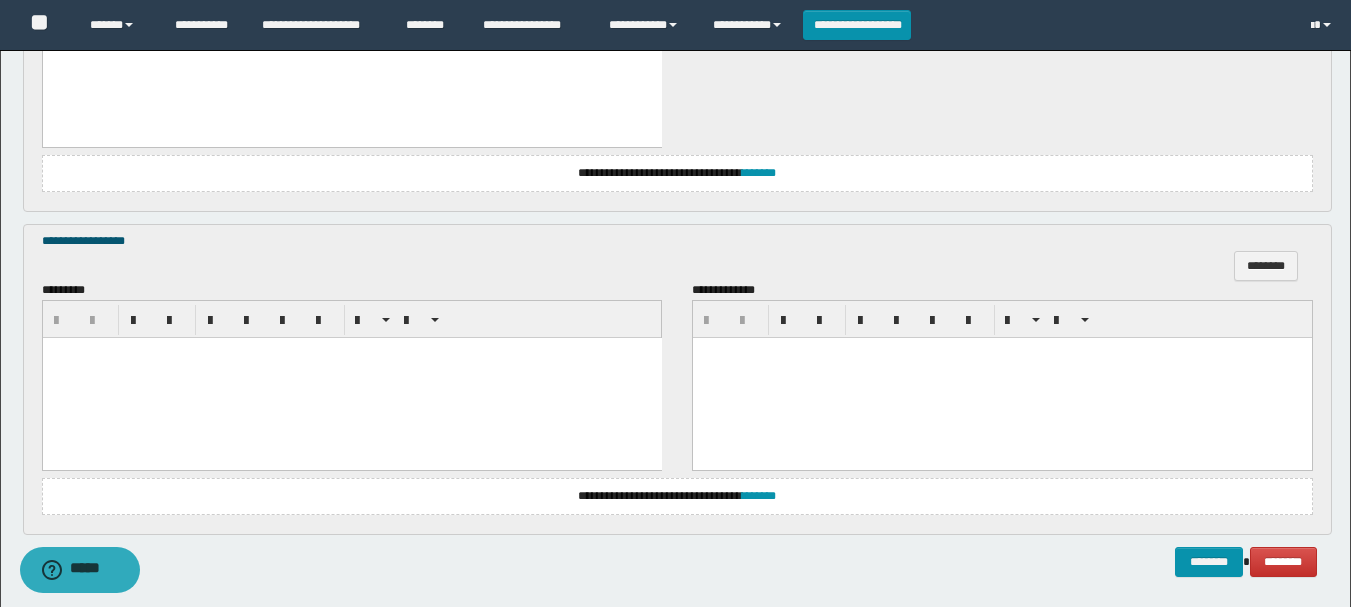 click at bounding box center (351, 377) 